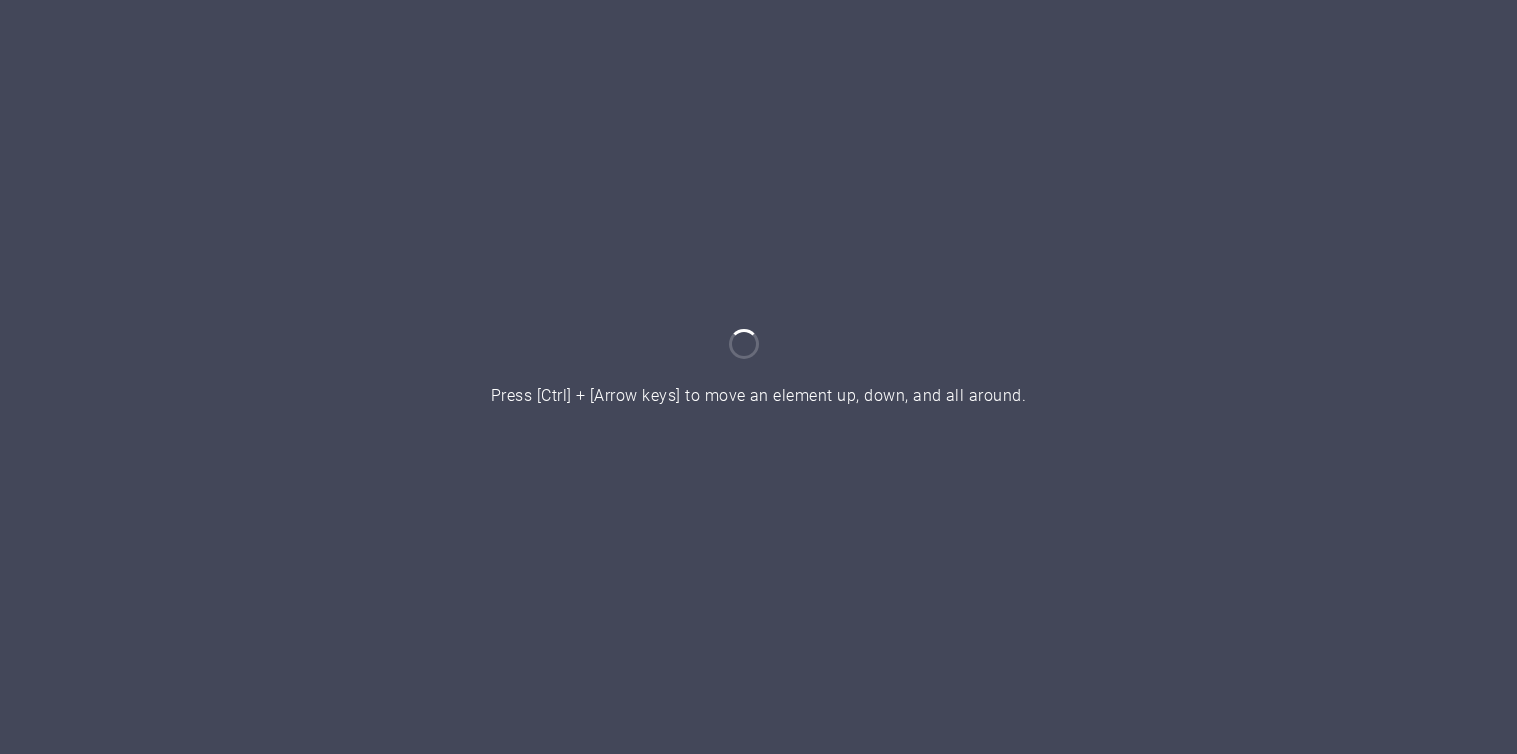 scroll, scrollTop: 0, scrollLeft: 0, axis: both 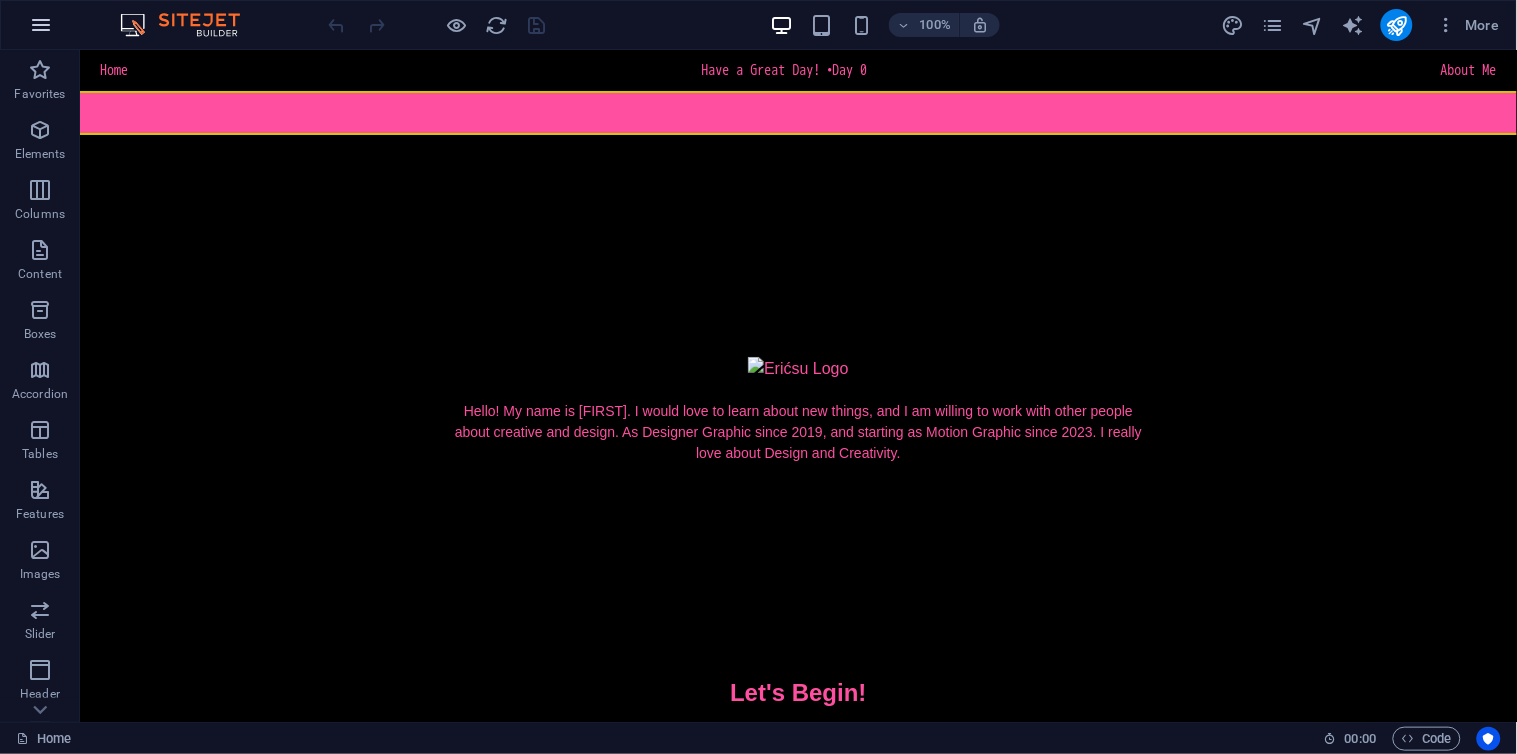 click at bounding box center (41, 25) 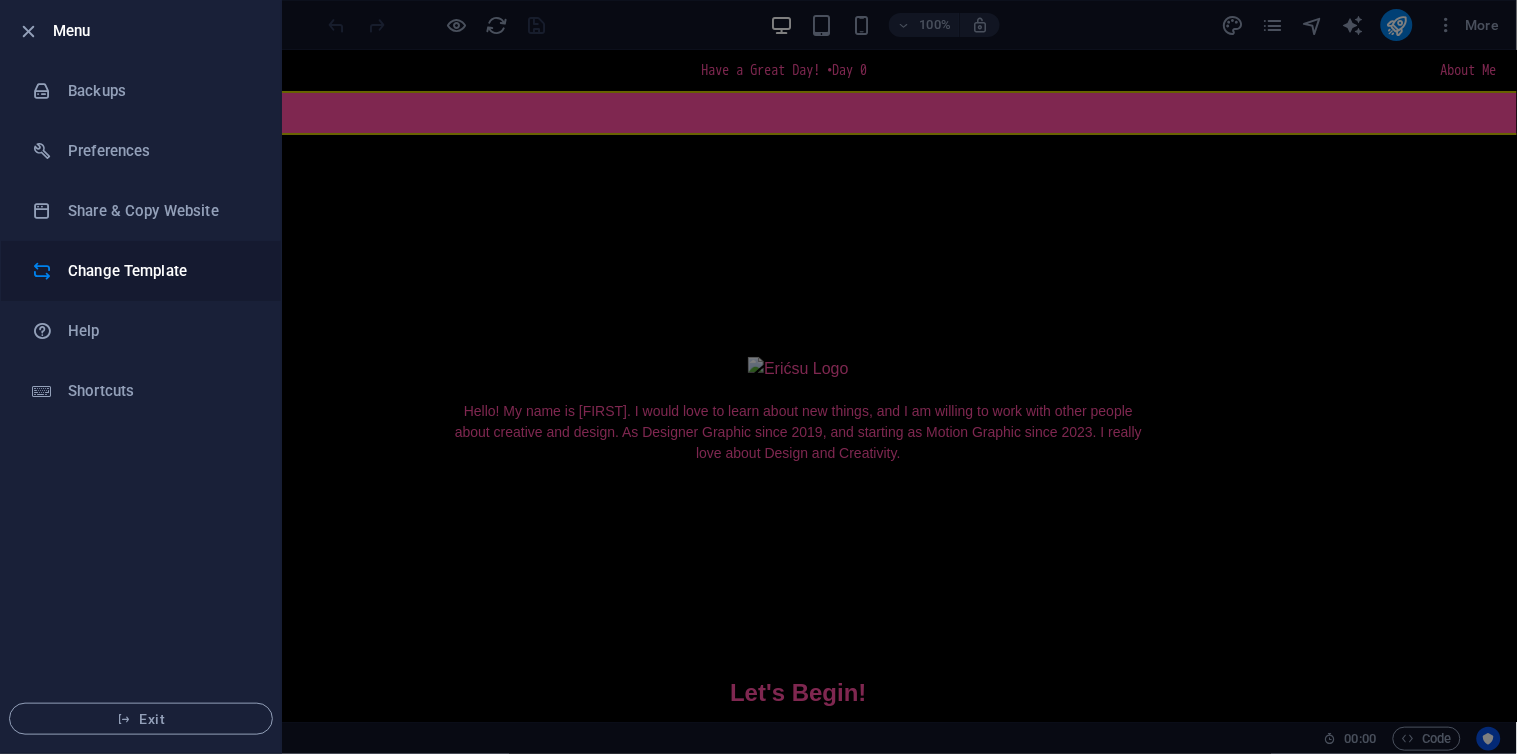 click on "Change Template" at bounding box center [141, 271] 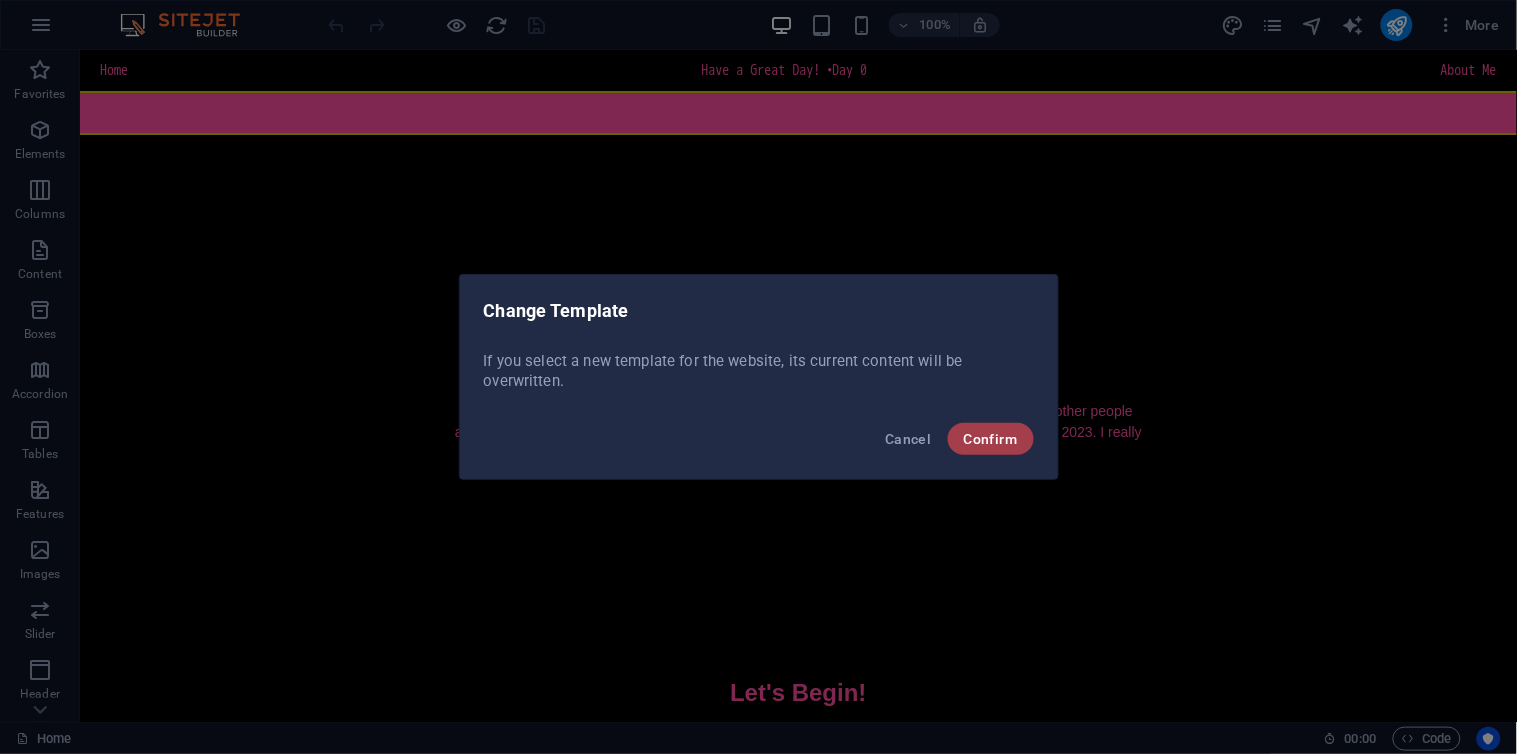 click on "Confirm" at bounding box center (991, 439) 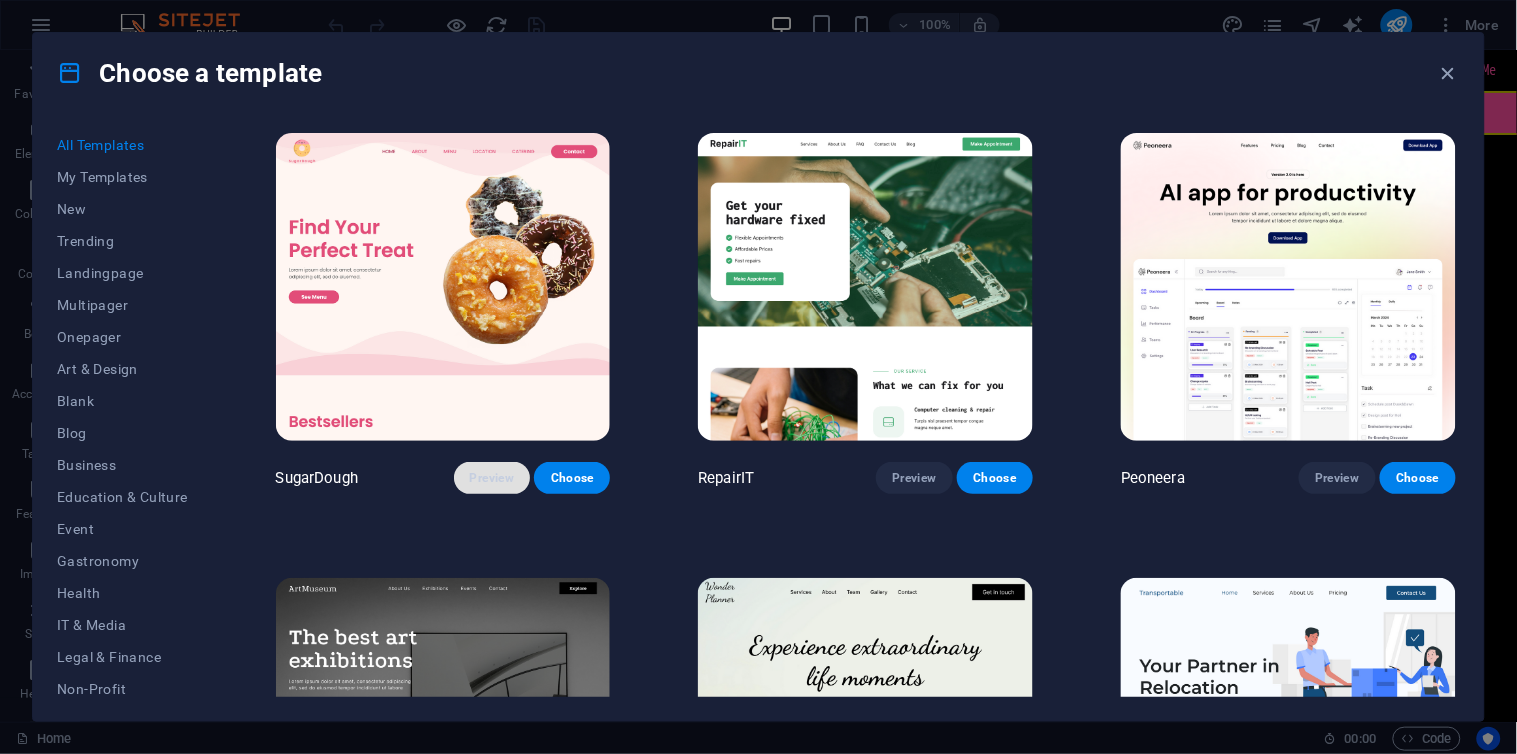 click on "Preview" at bounding box center [492, 478] 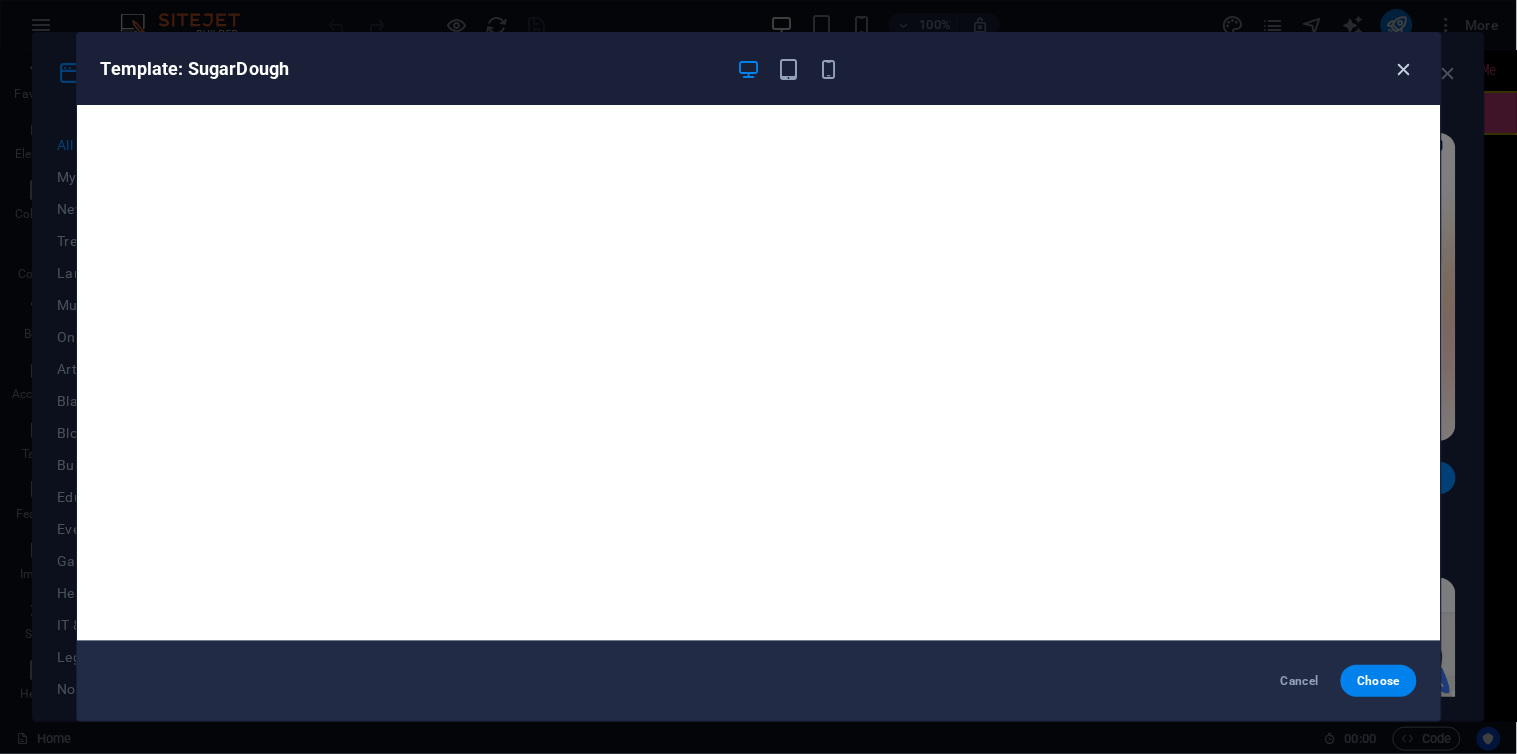 click at bounding box center (1404, 69) 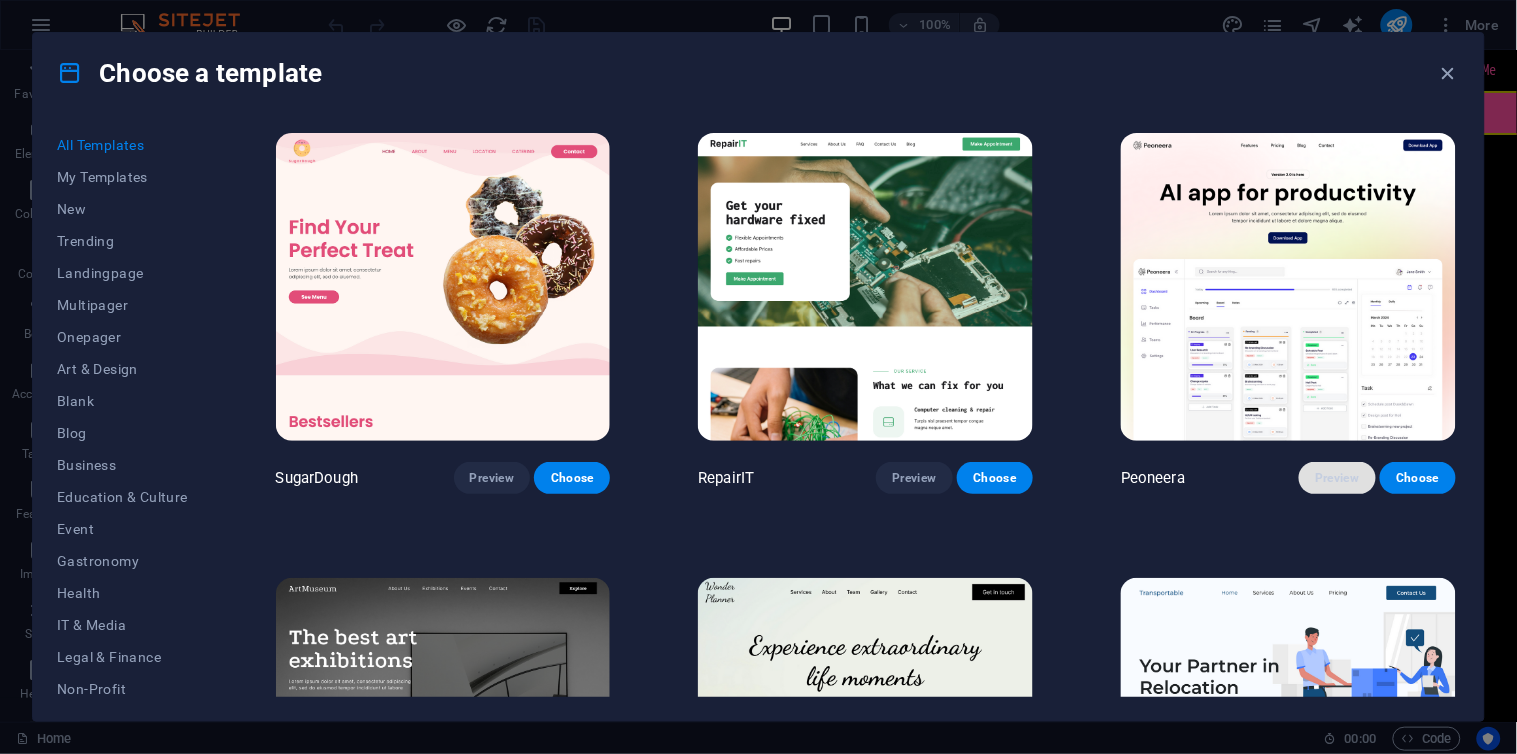 click on "Preview" at bounding box center [1337, 478] 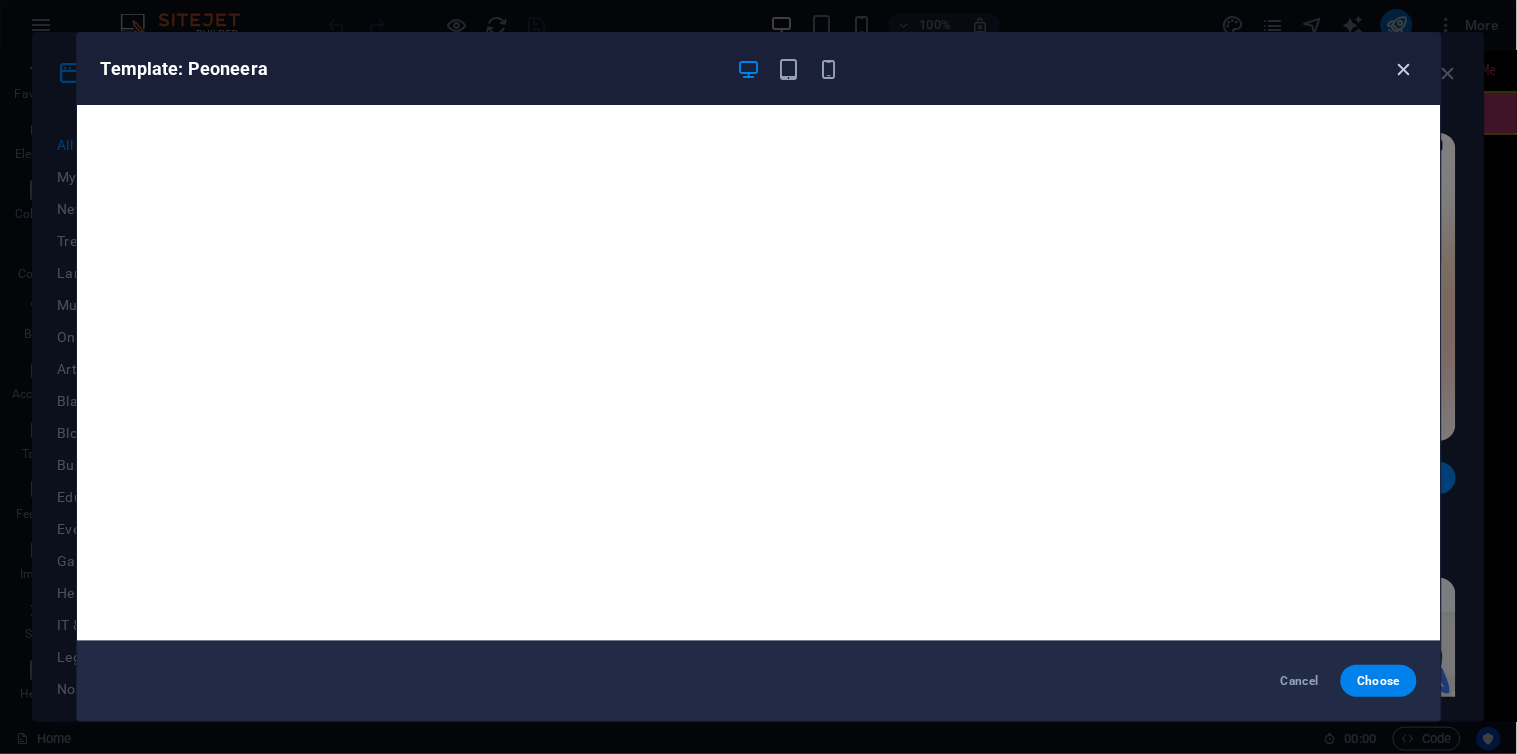 click at bounding box center (1404, 69) 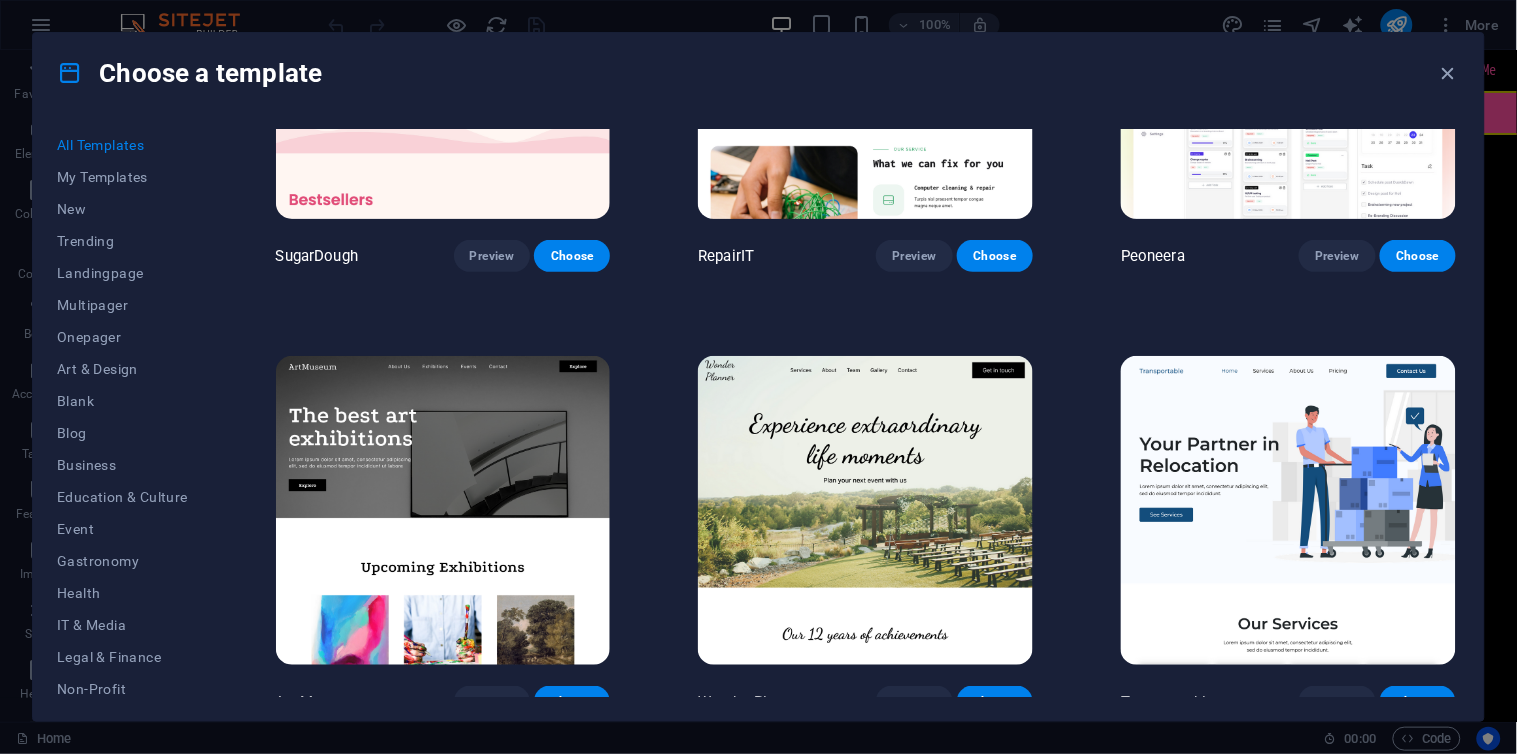 scroll, scrollTop: 333, scrollLeft: 0, axis: vertical 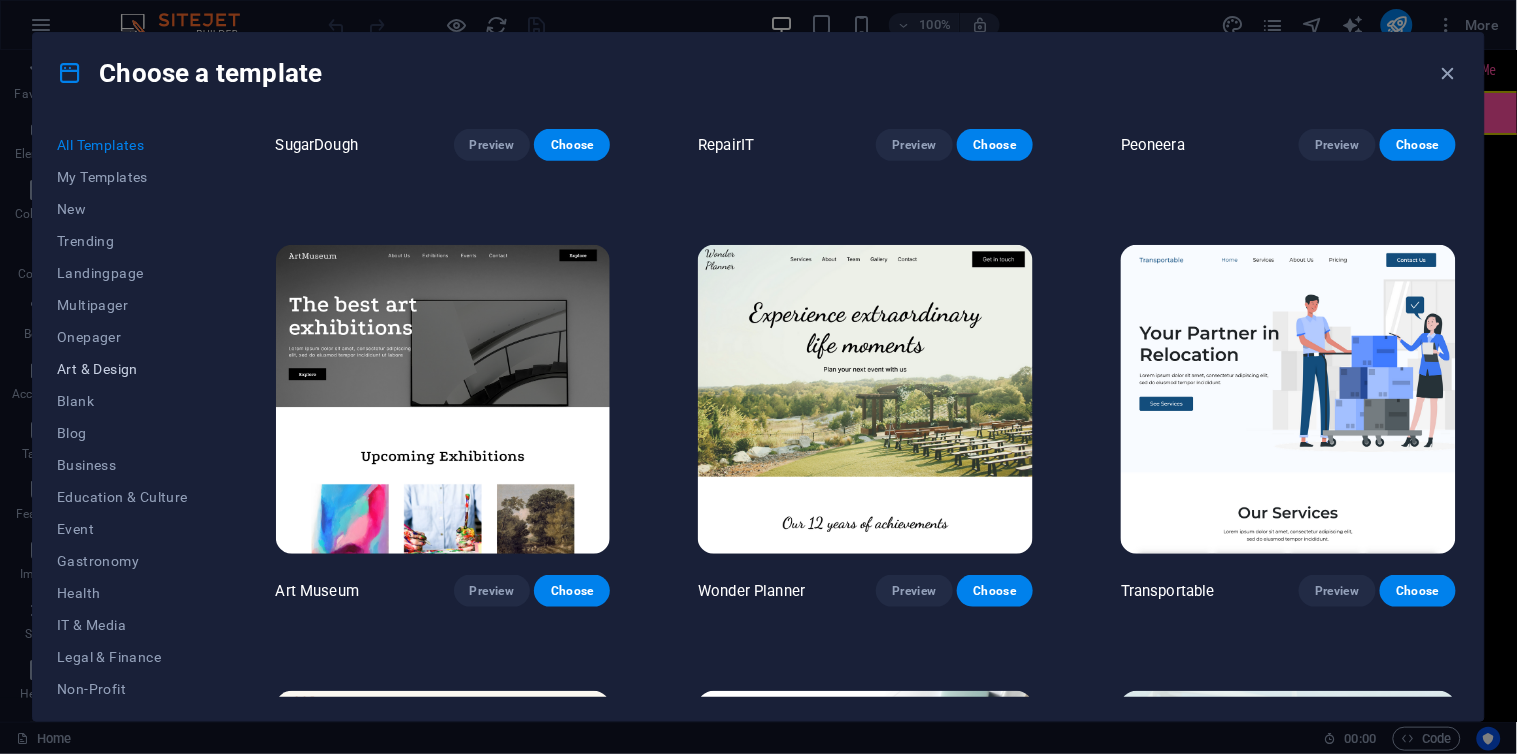 click on "Art & Design" at bounding box center (122, 369) 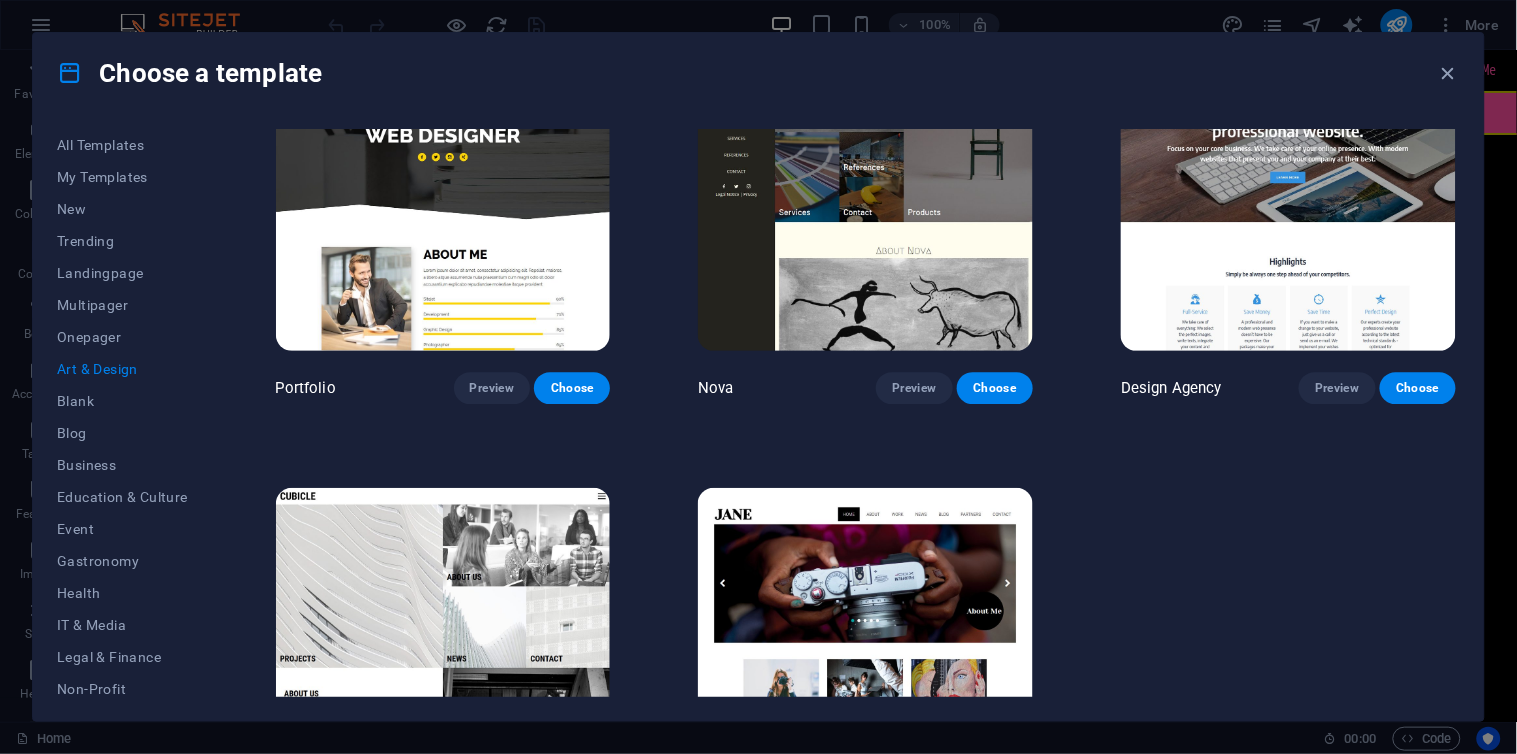 scroll, scrollTop: 1568, scrollLeft: 0, axis: vertical 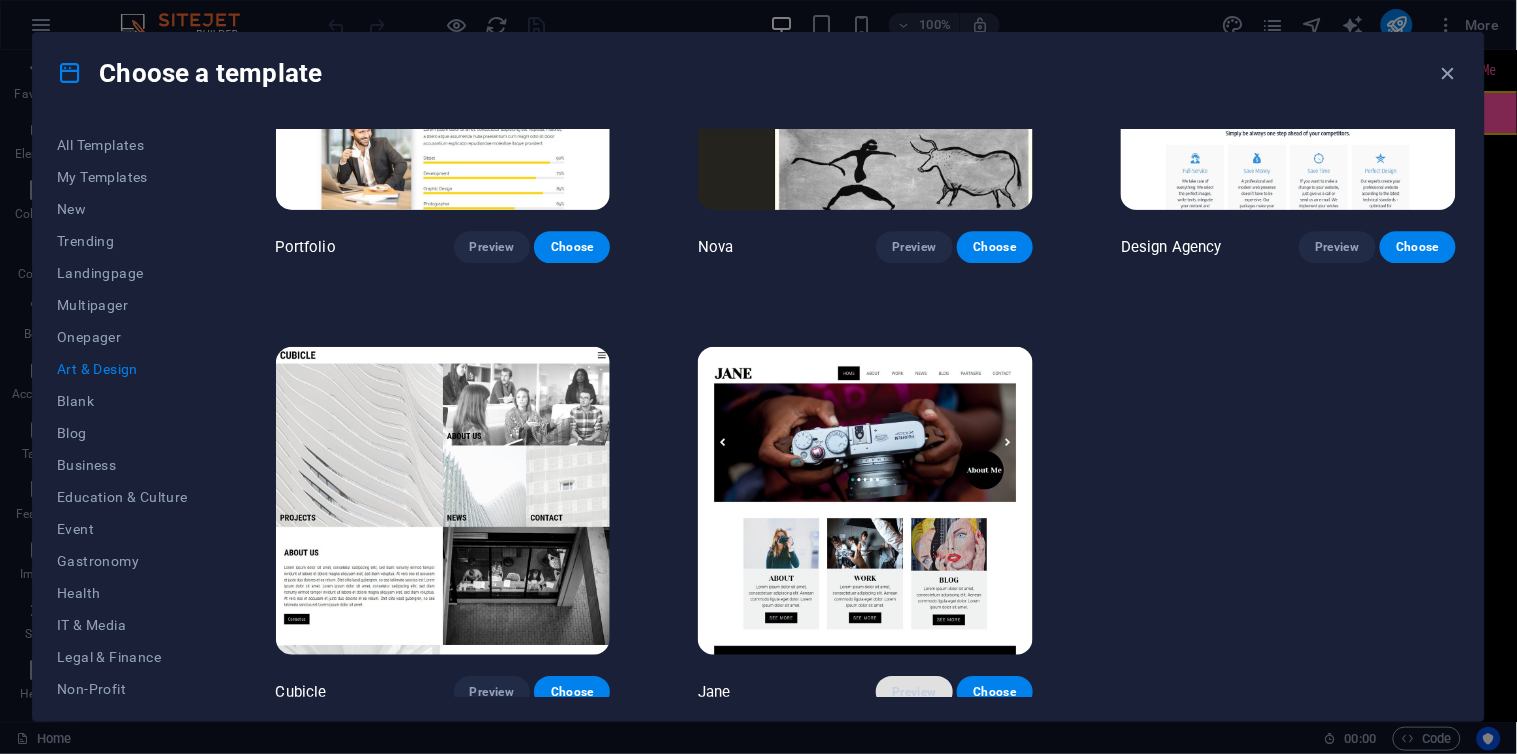 click on "Preview" at bounding box center [914, 692] 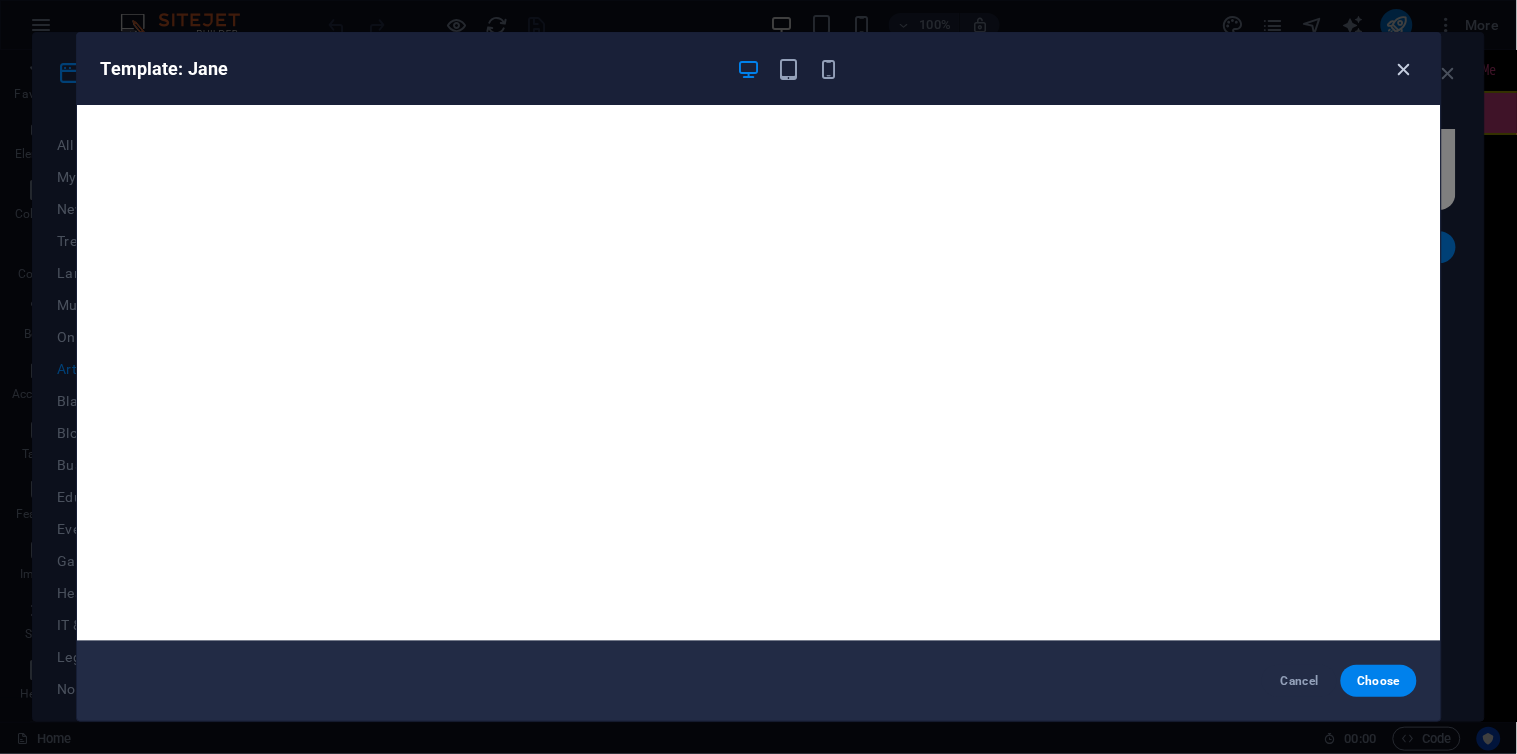 click at bounding box center (1404, 69) 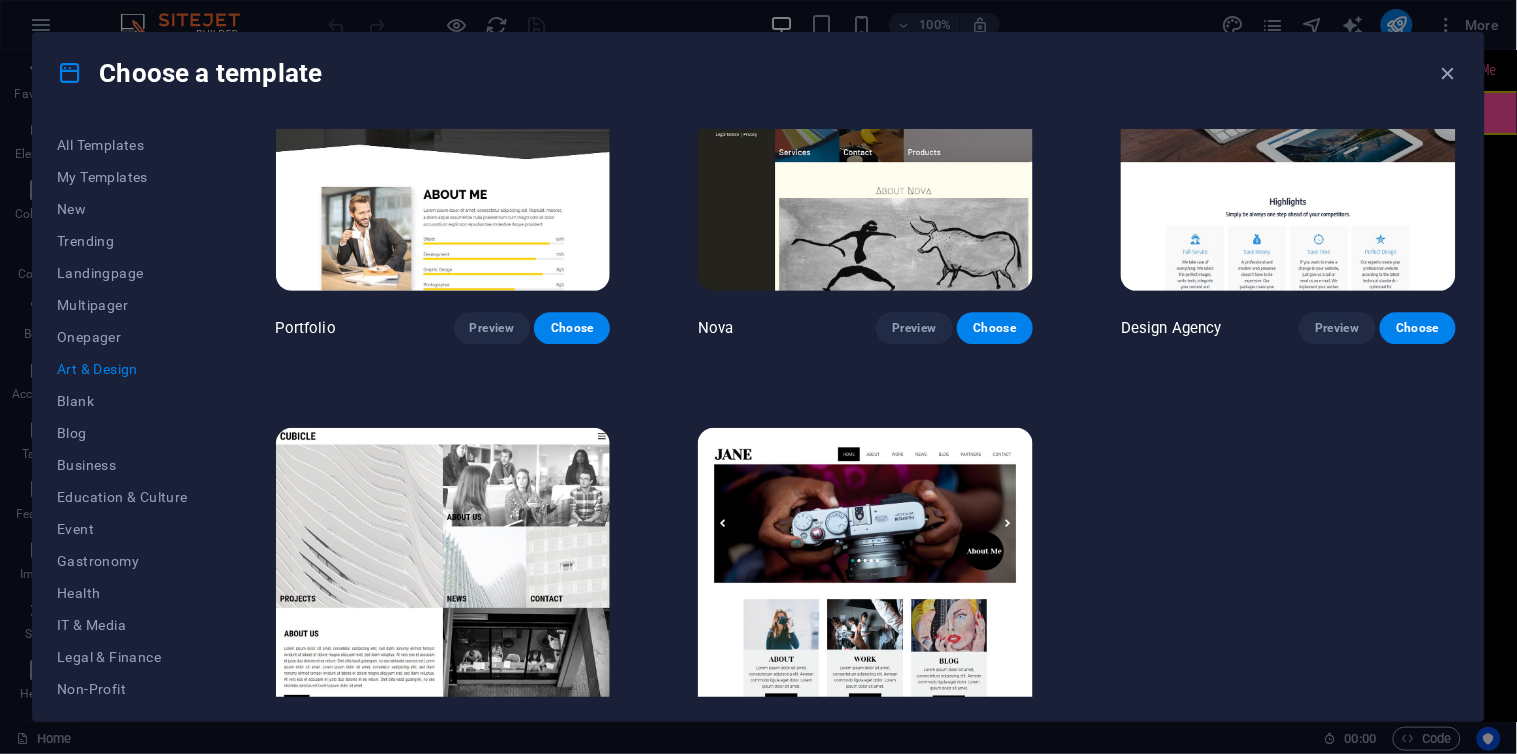 scroll, scrollTop: 1457, scrollLeft: 0, axis: vertical 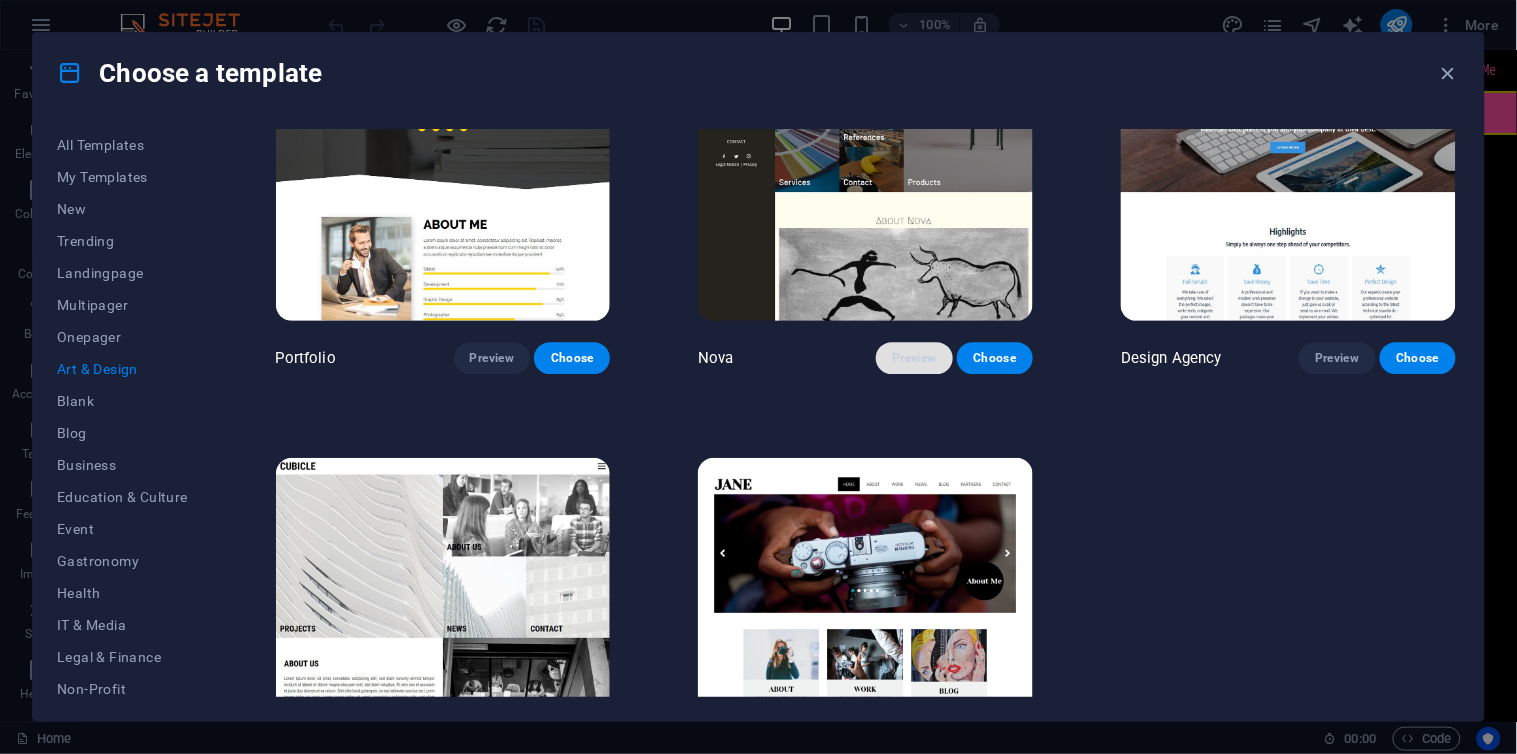 click on "Preview" at bounding box center [914, 358] 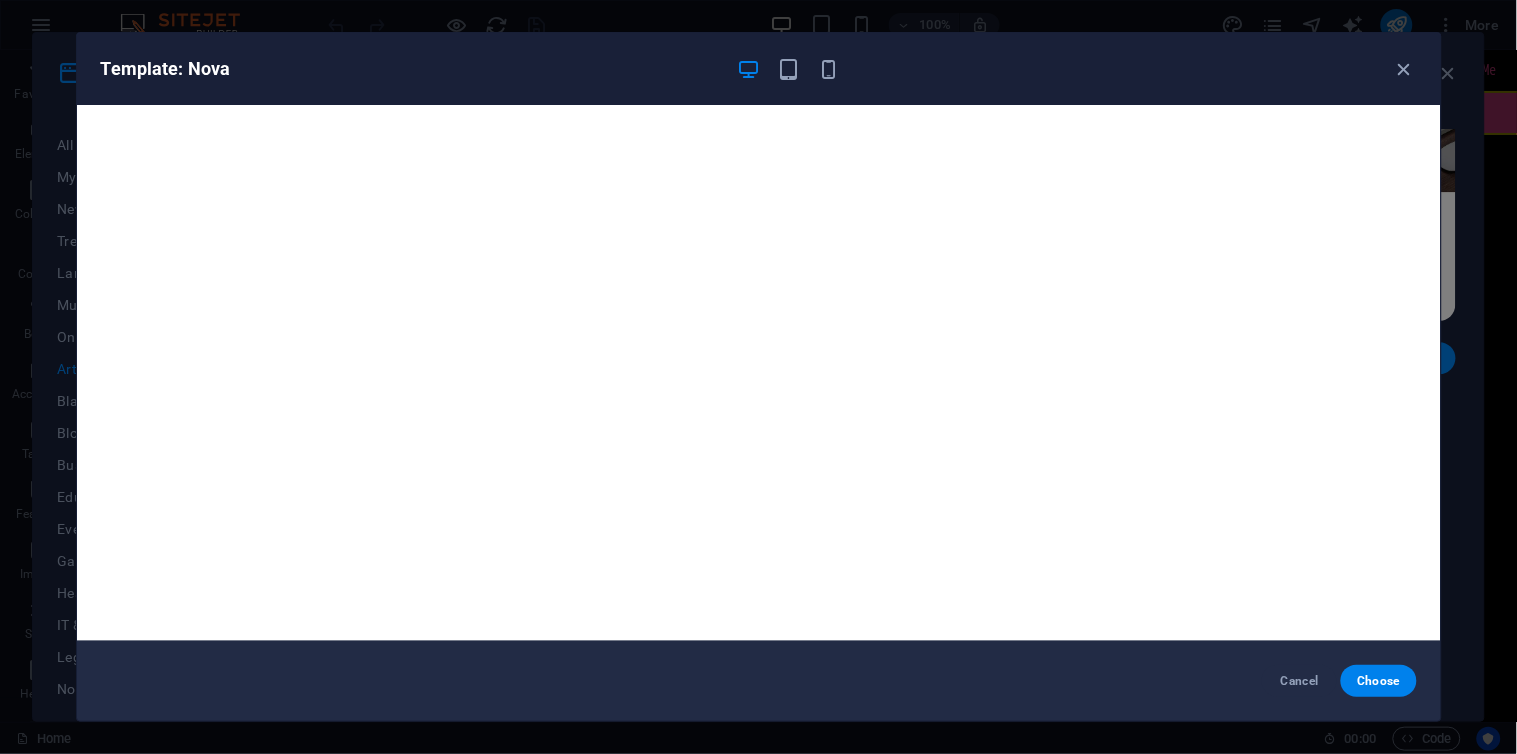 scroll, scrollTop: 4, scrollLeft: 0, axis: vertical 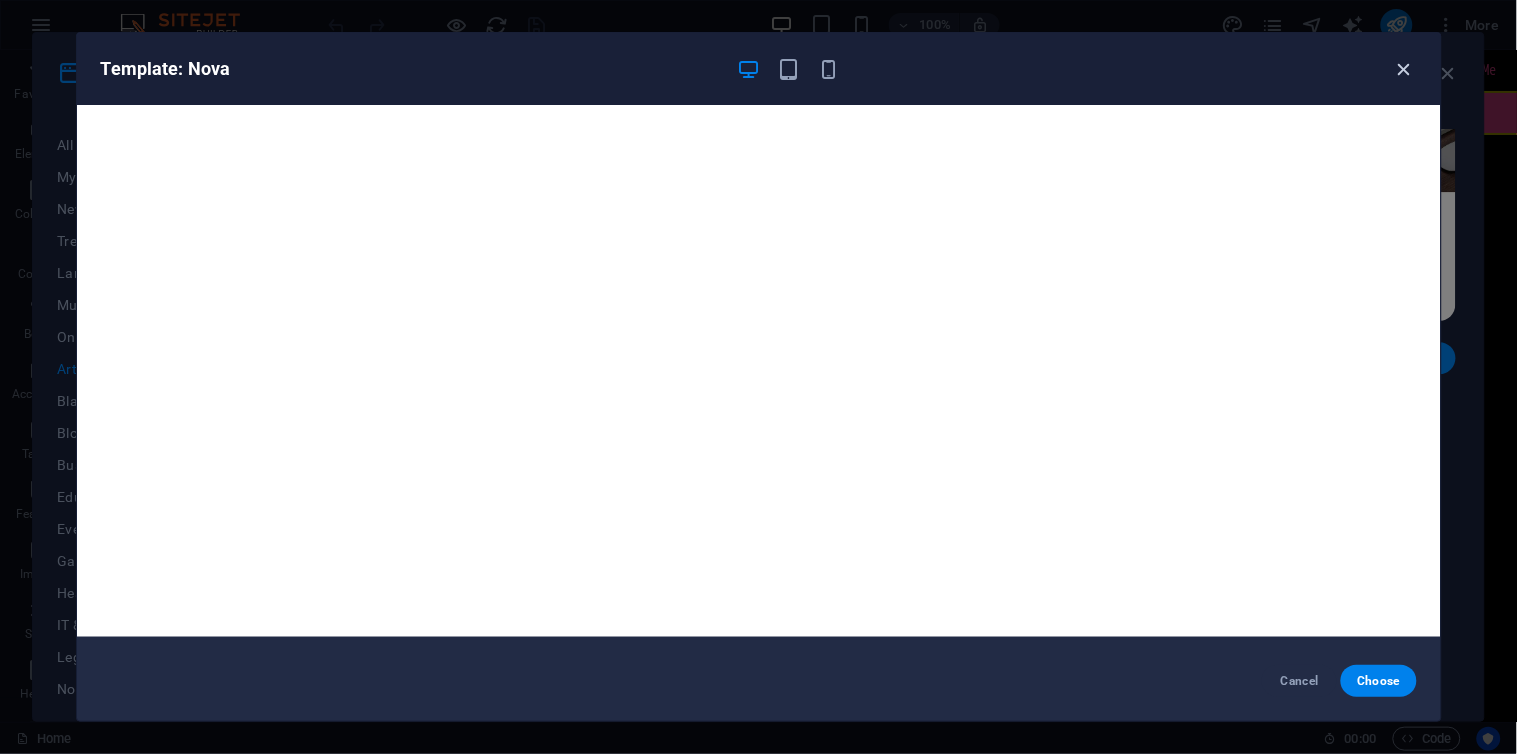 click at bounding box center [1404, 69] 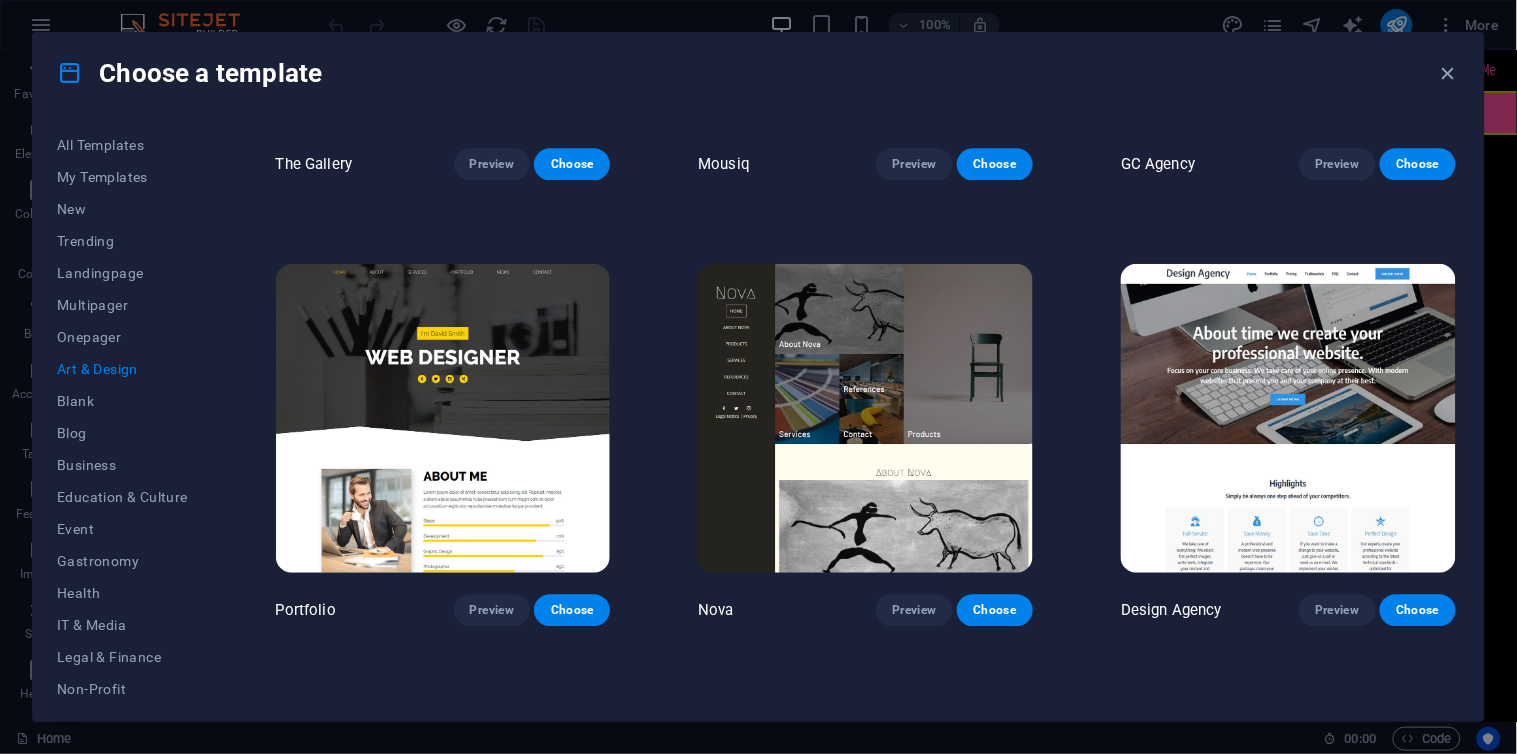 scroll, scrollTop: 1235, scrollLeft: 0, axis: vertical 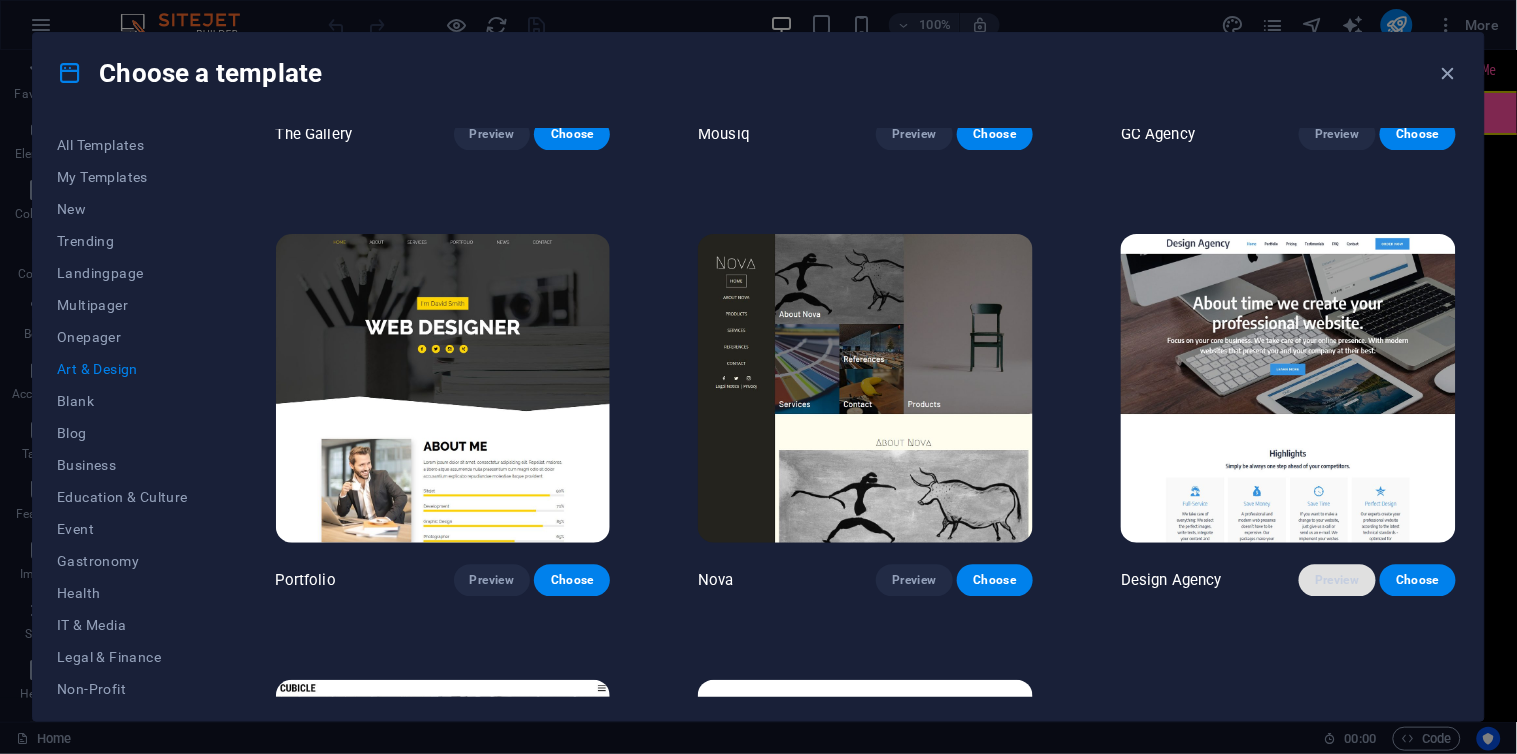 click on "Preview" at bounding box center [1337, 580] 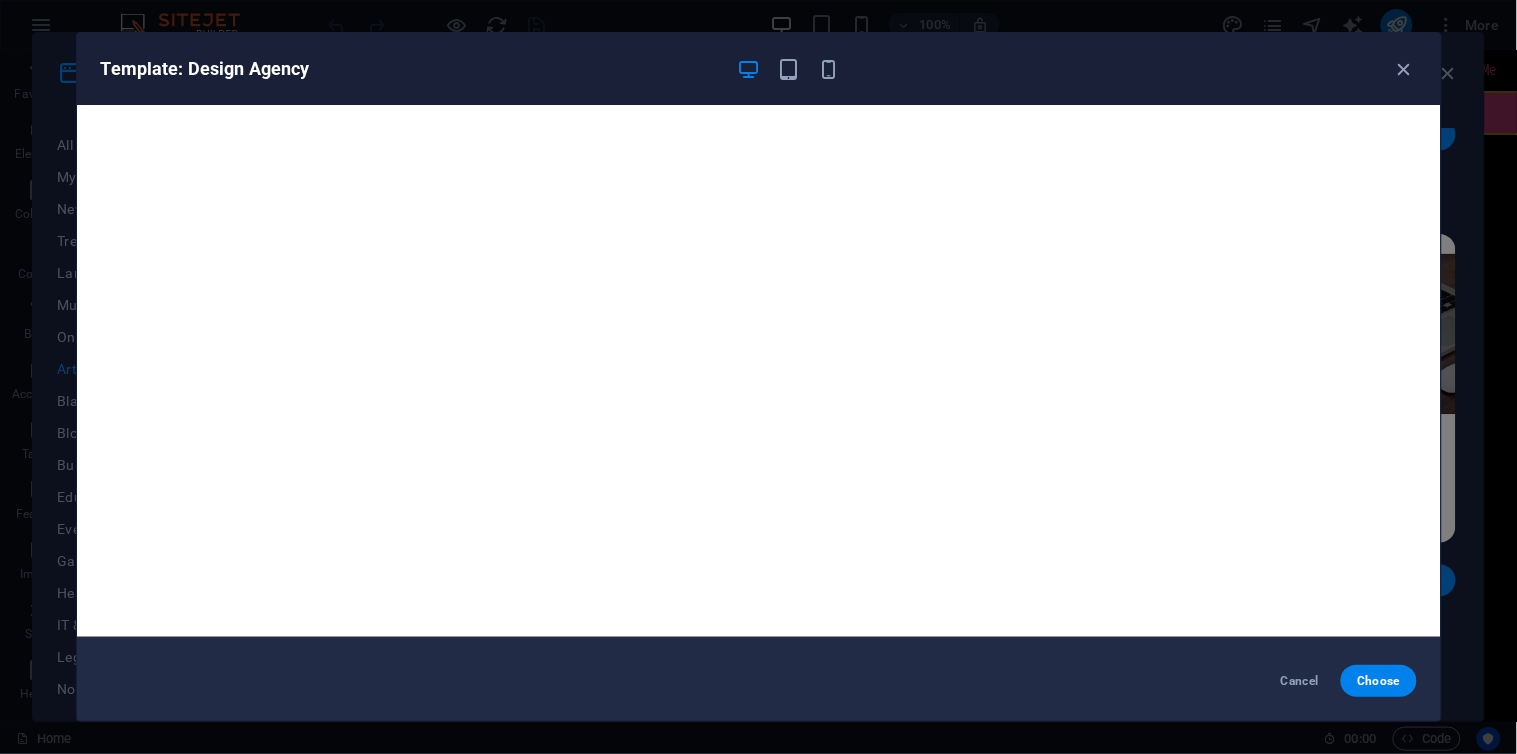 scroll, scrollTop: 0, scrollLeft: 0, axis: both 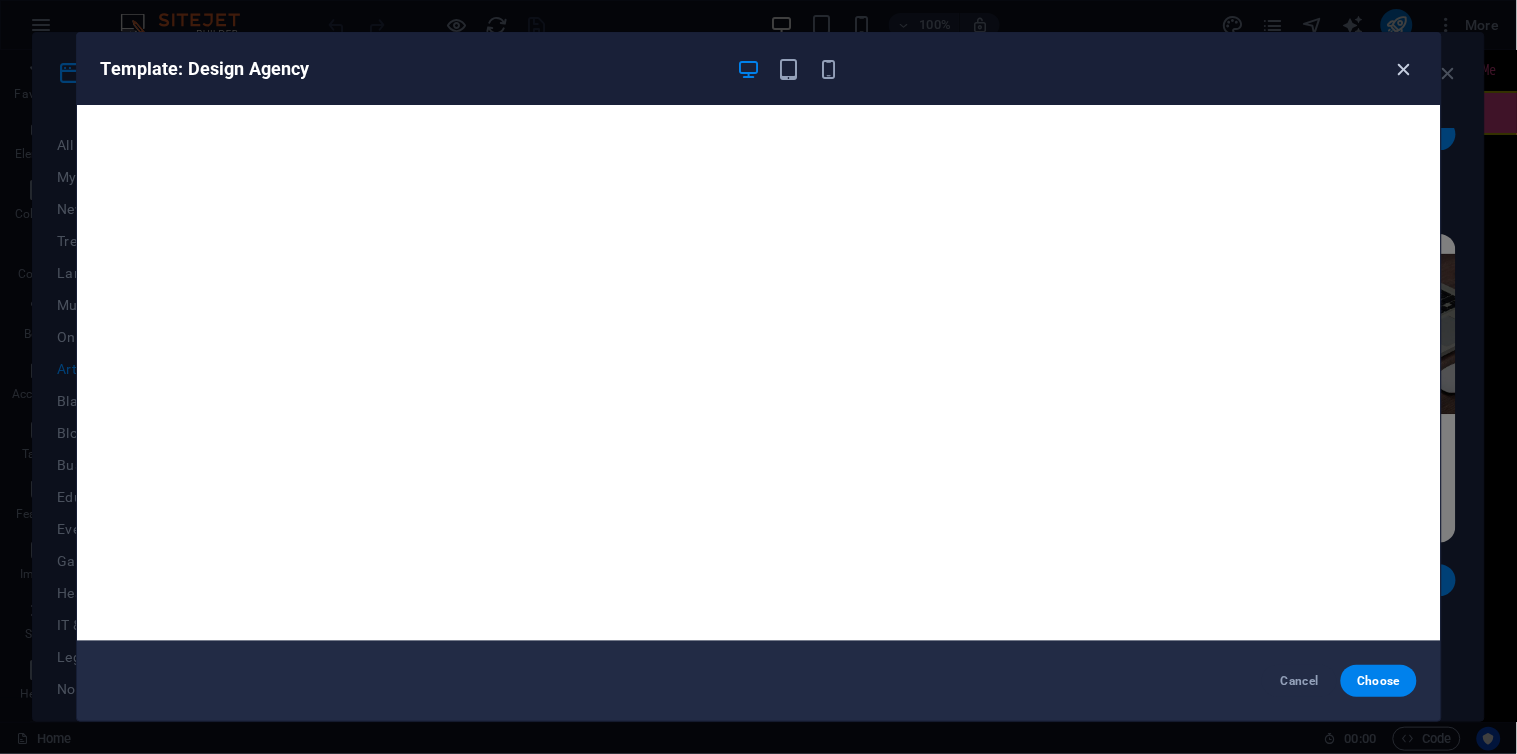 click at bounding box center (1404, 69) 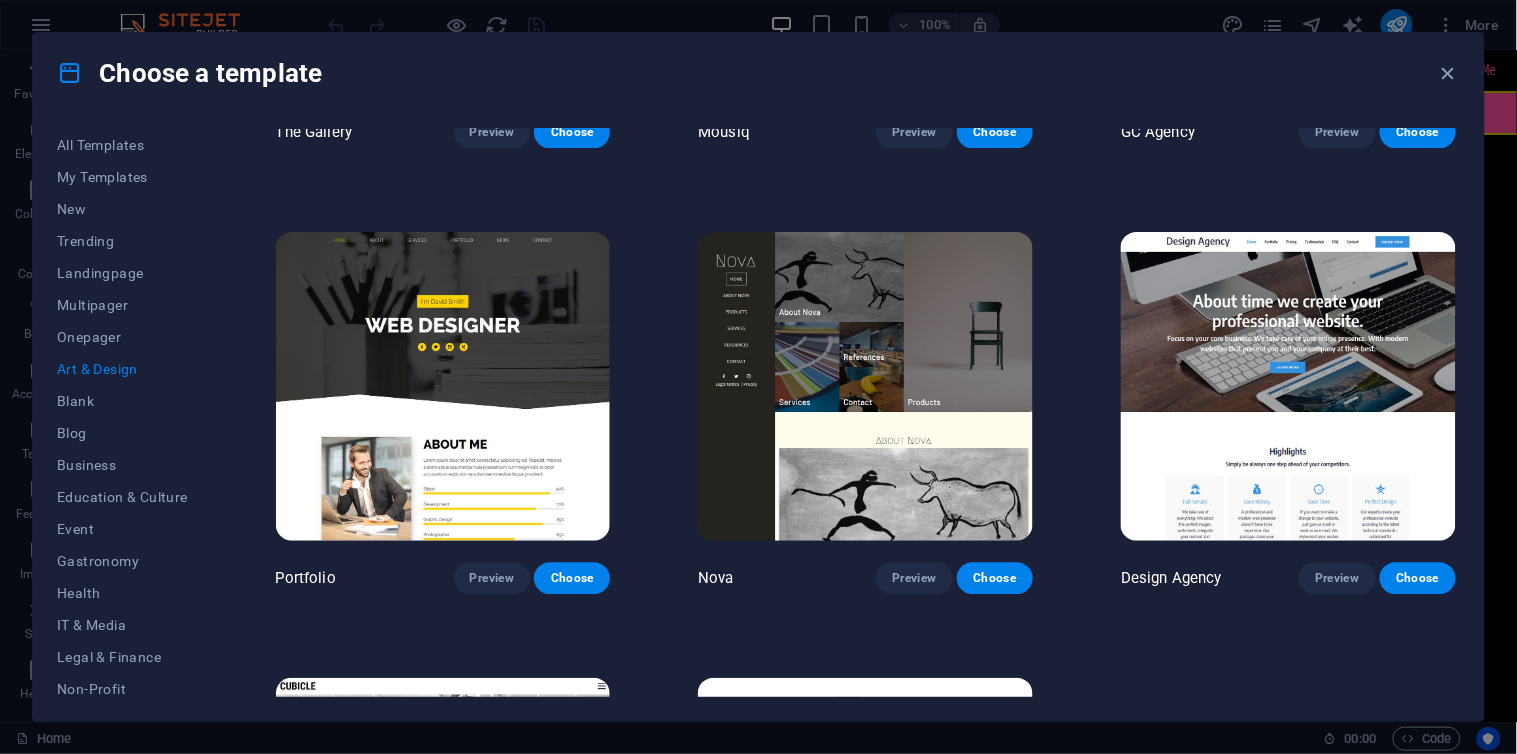 scroll, scrollTop: 1235, scrollLeft: 0, axis: vertical 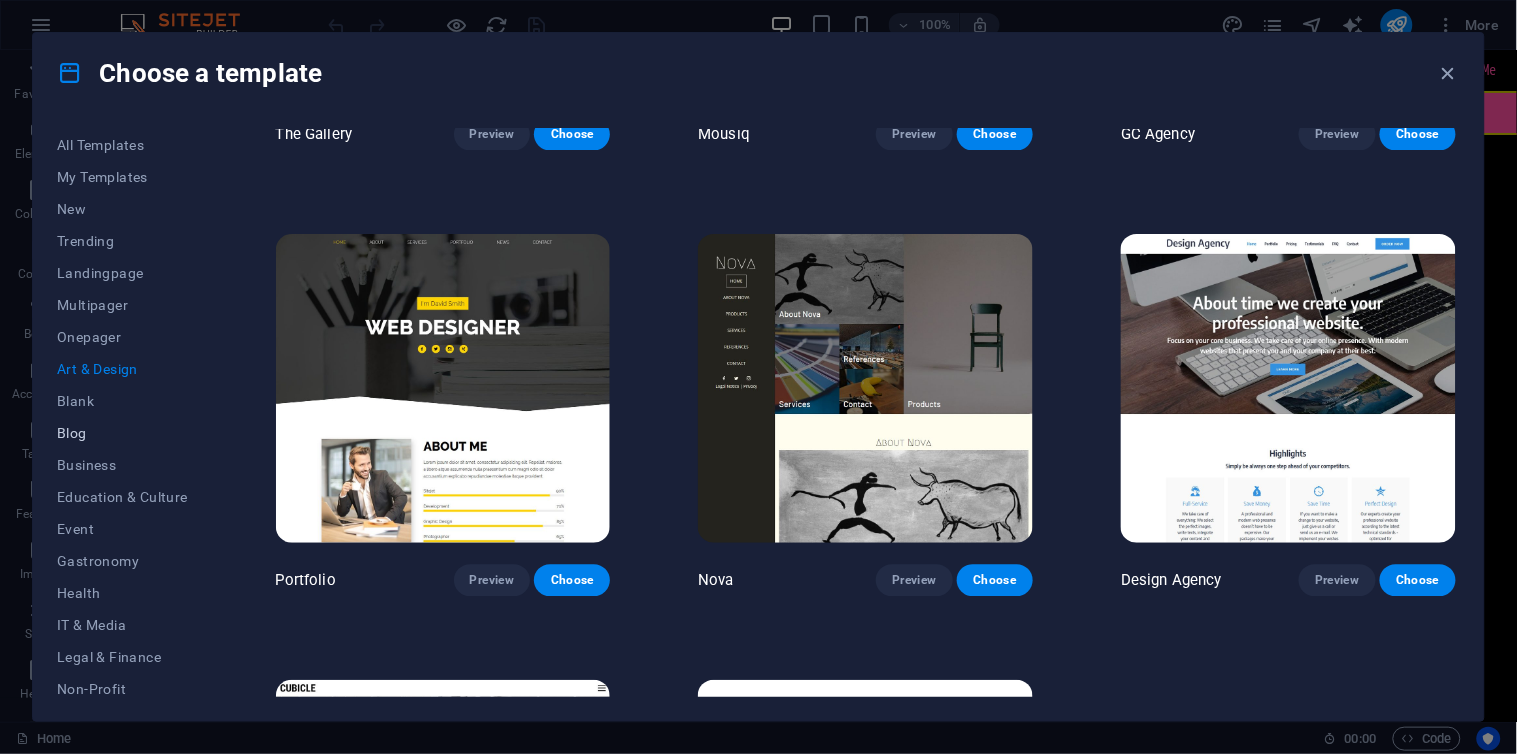 click on "Blog" at bounding box center [122, 433] 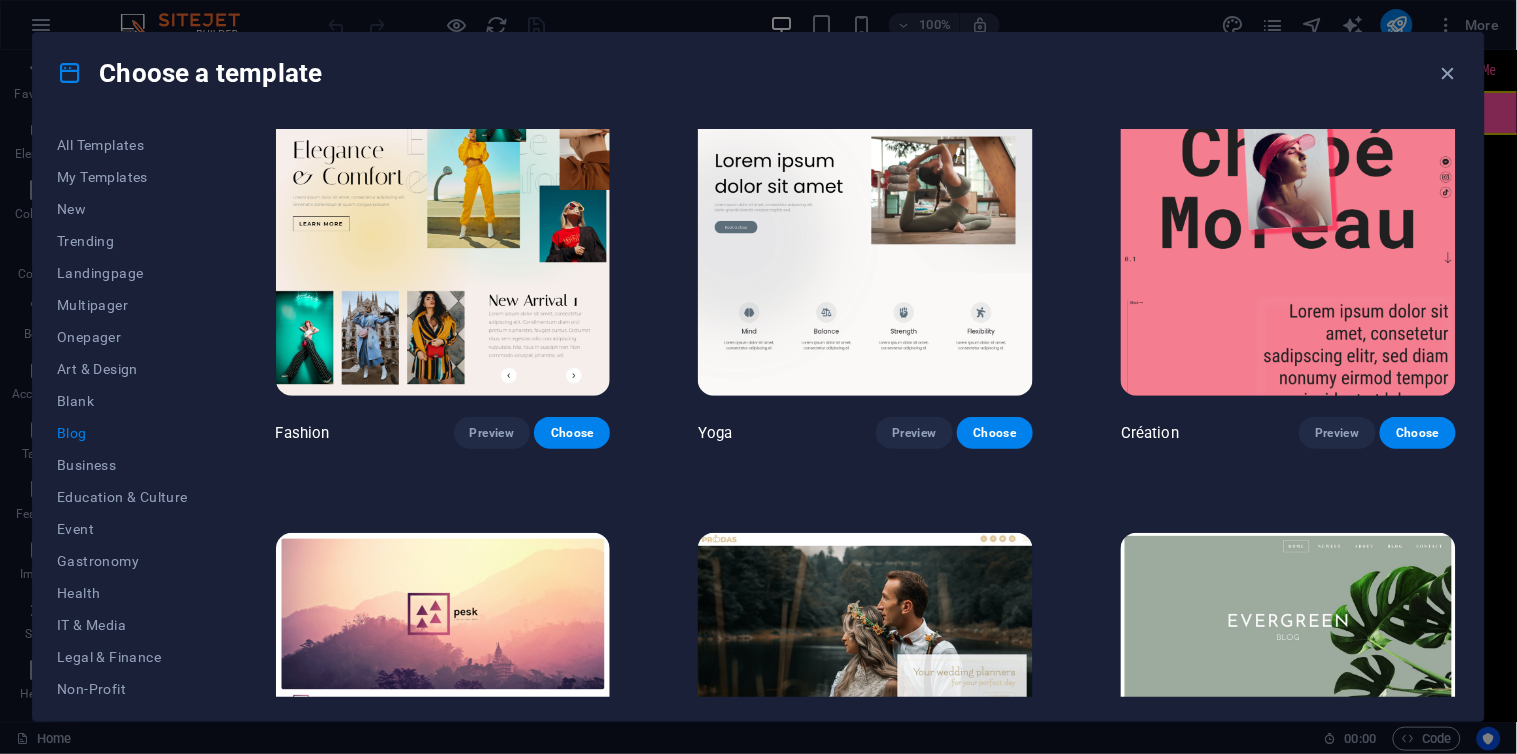 scroll, scrollTop: 2565, scrollLeft: 0, axis: vertical 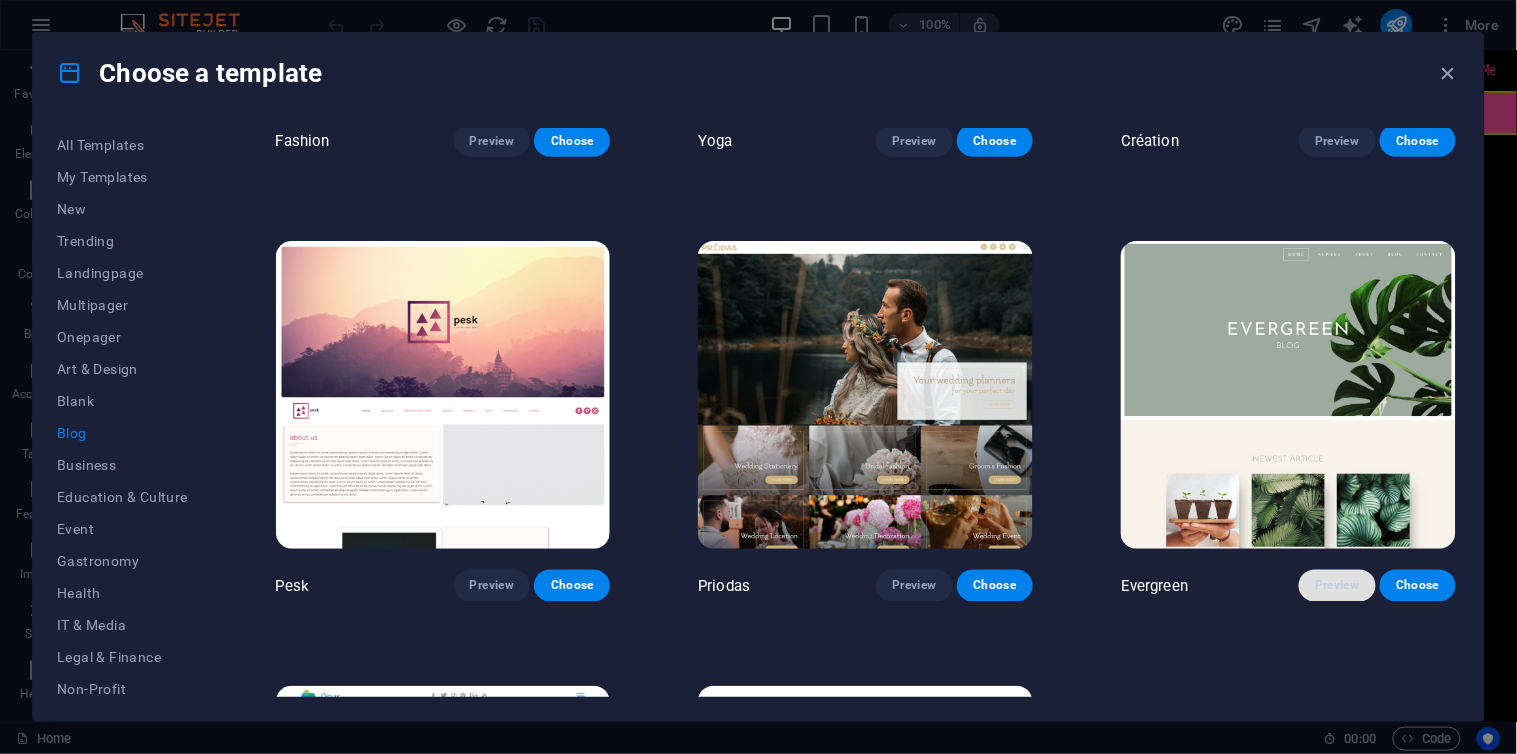click on "Preview" at bounding box center [1337, 586] 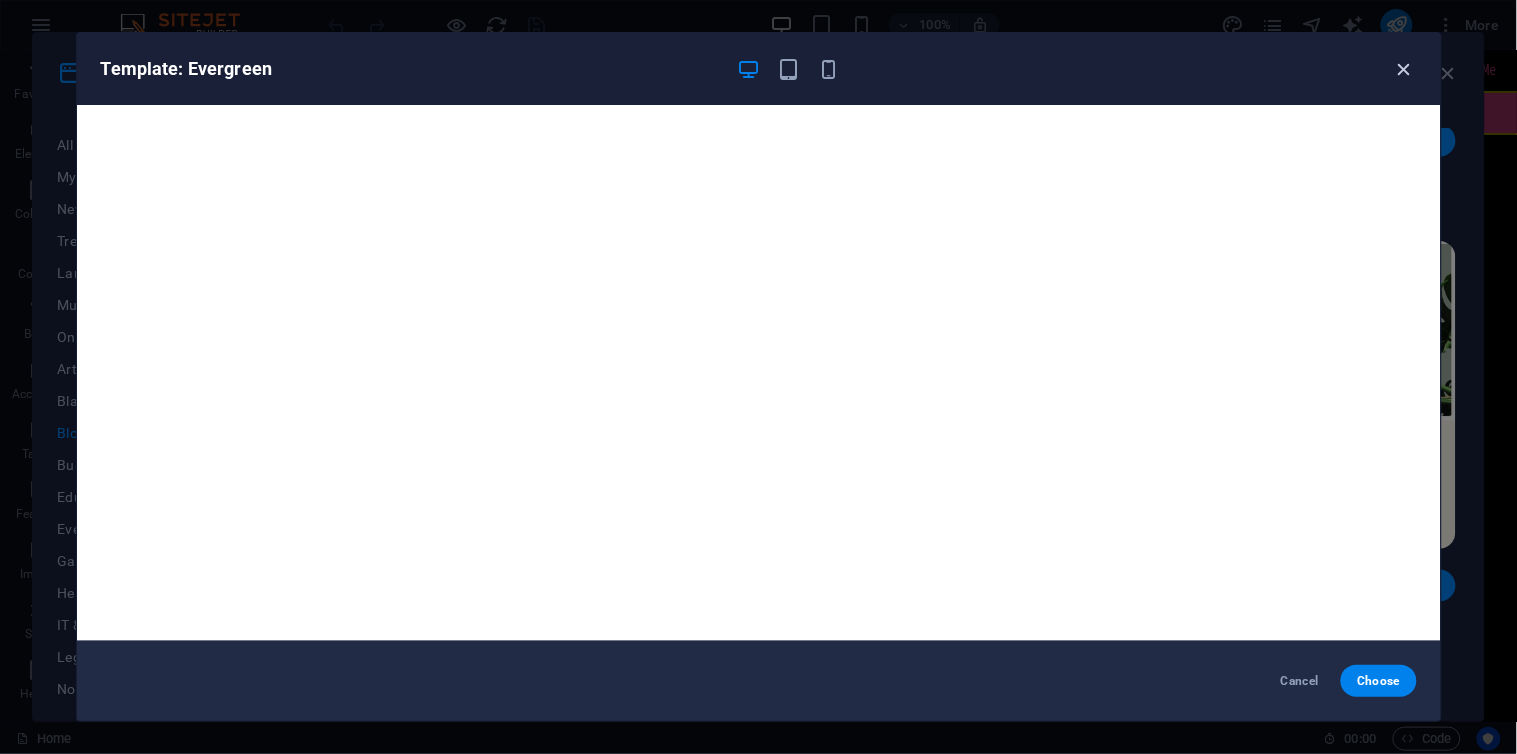 click at bounding box center [1404, 69] 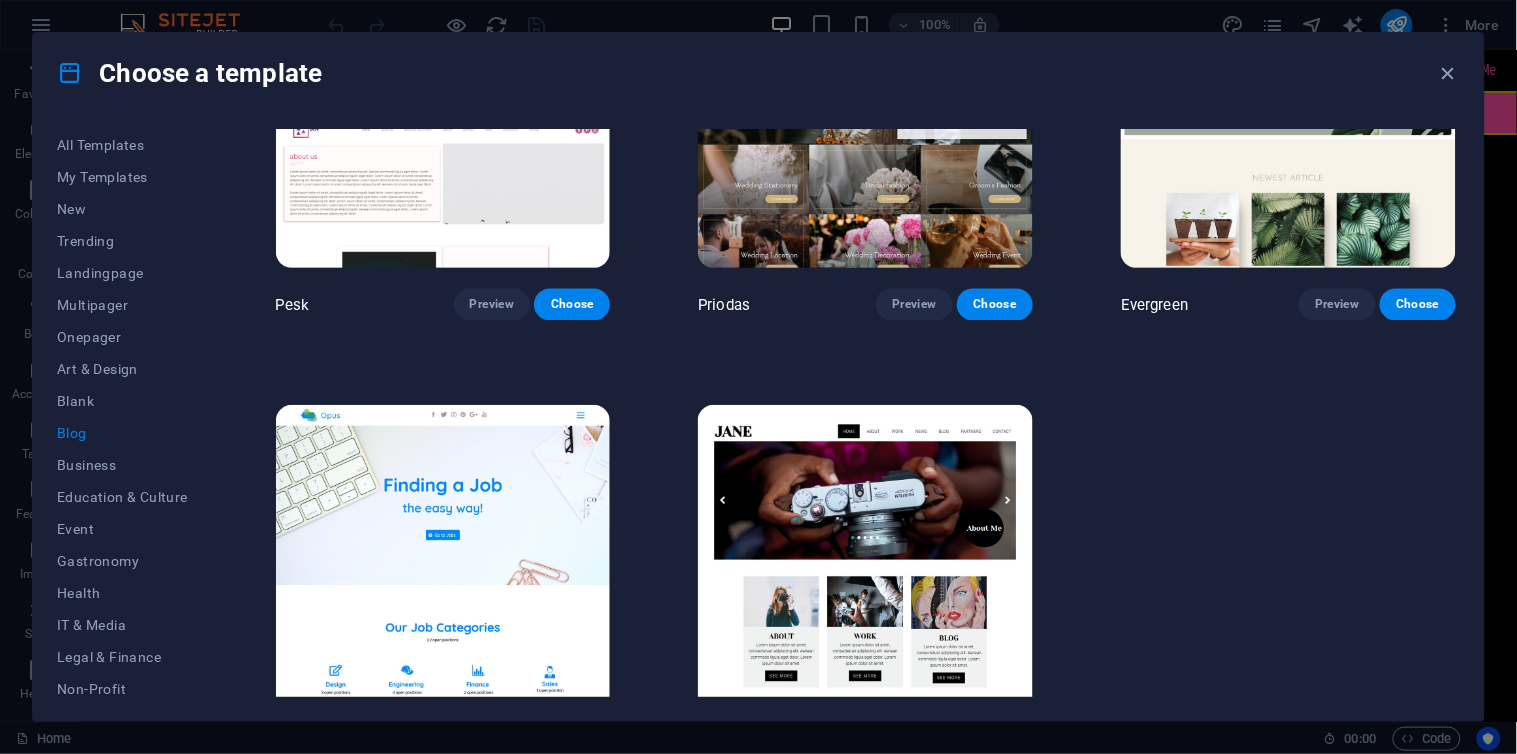 scroll, scrollTop: 2898, scrollLeft: 0, axis: vertical 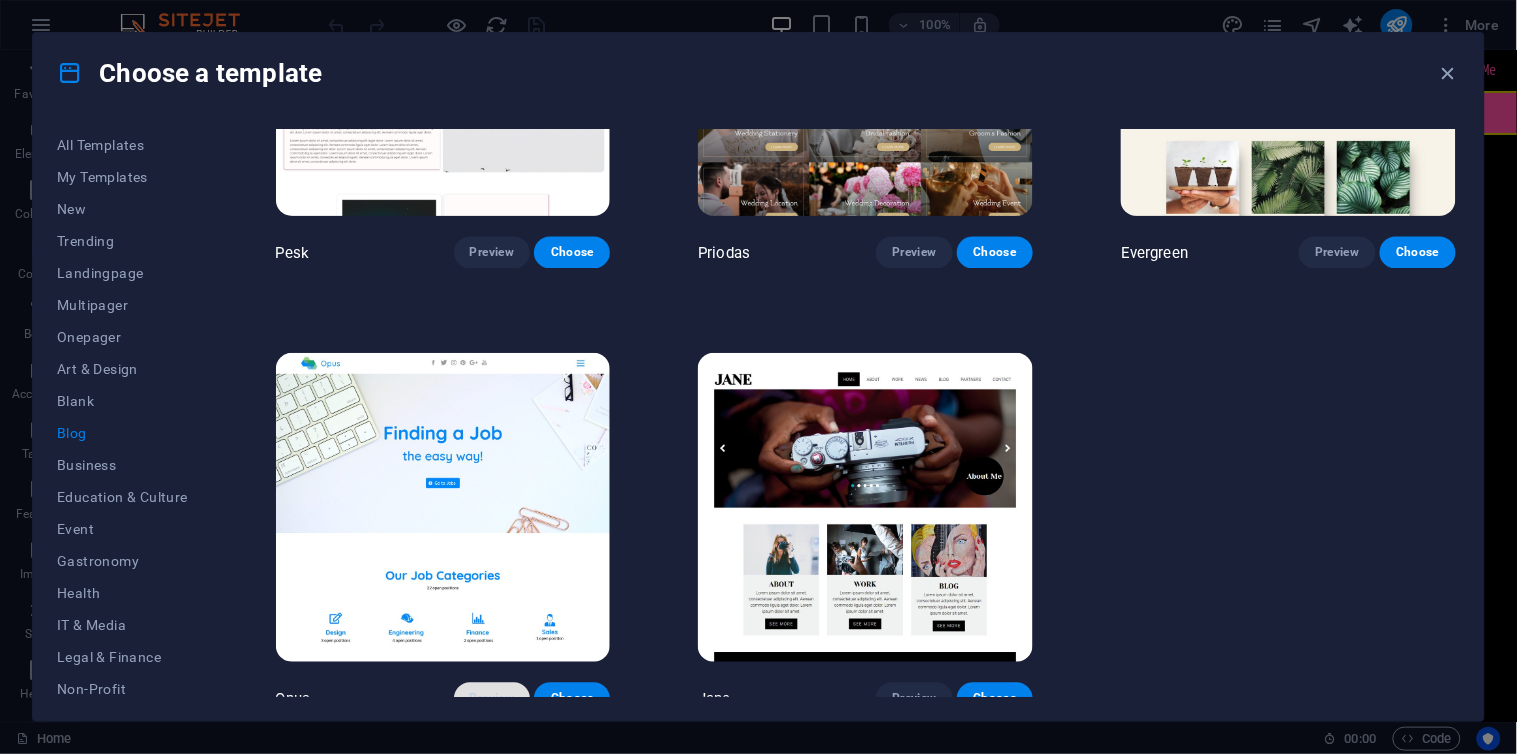 click on "Preview" at bounding box center [492, 699] 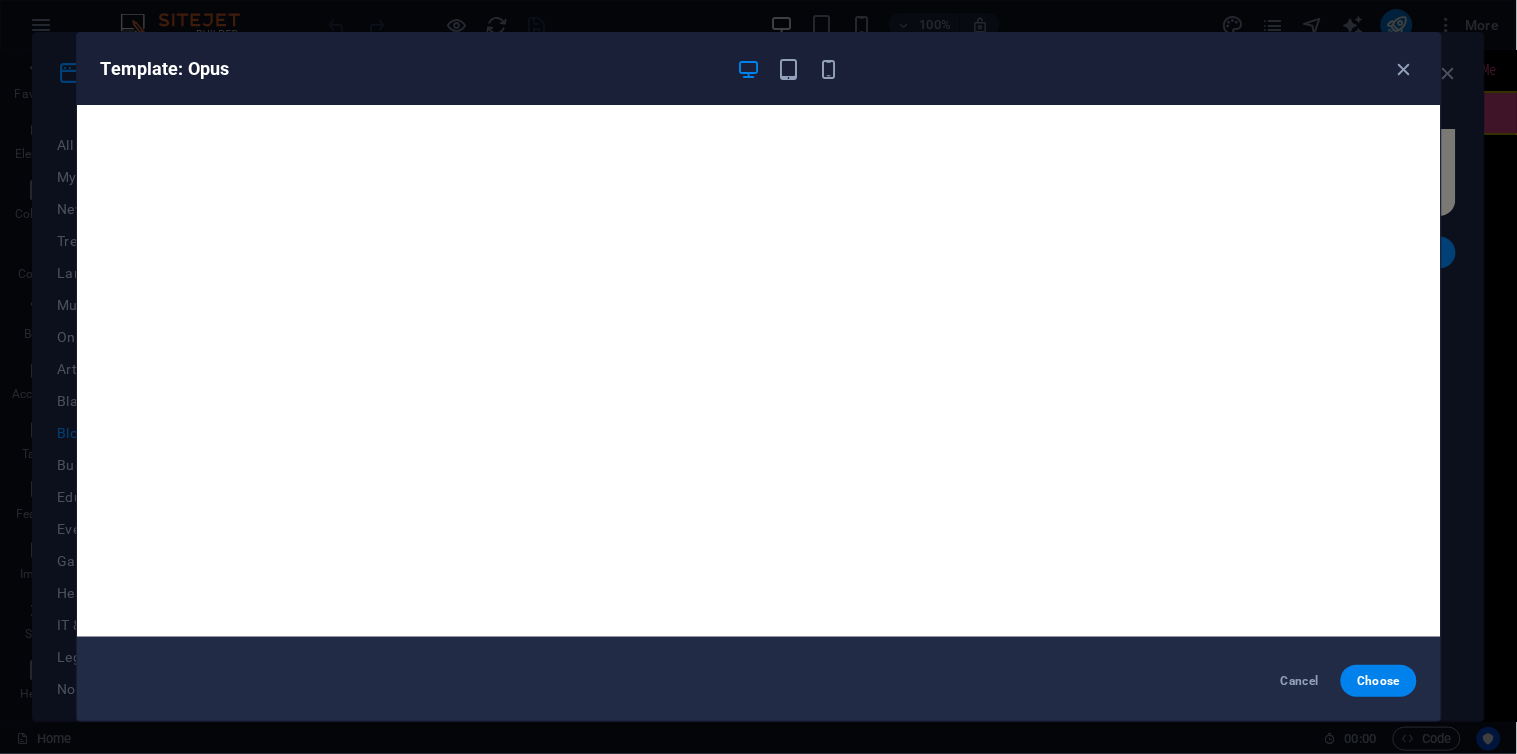 scroll, scrollTop: 0, scrollLeft: 0, axis: both 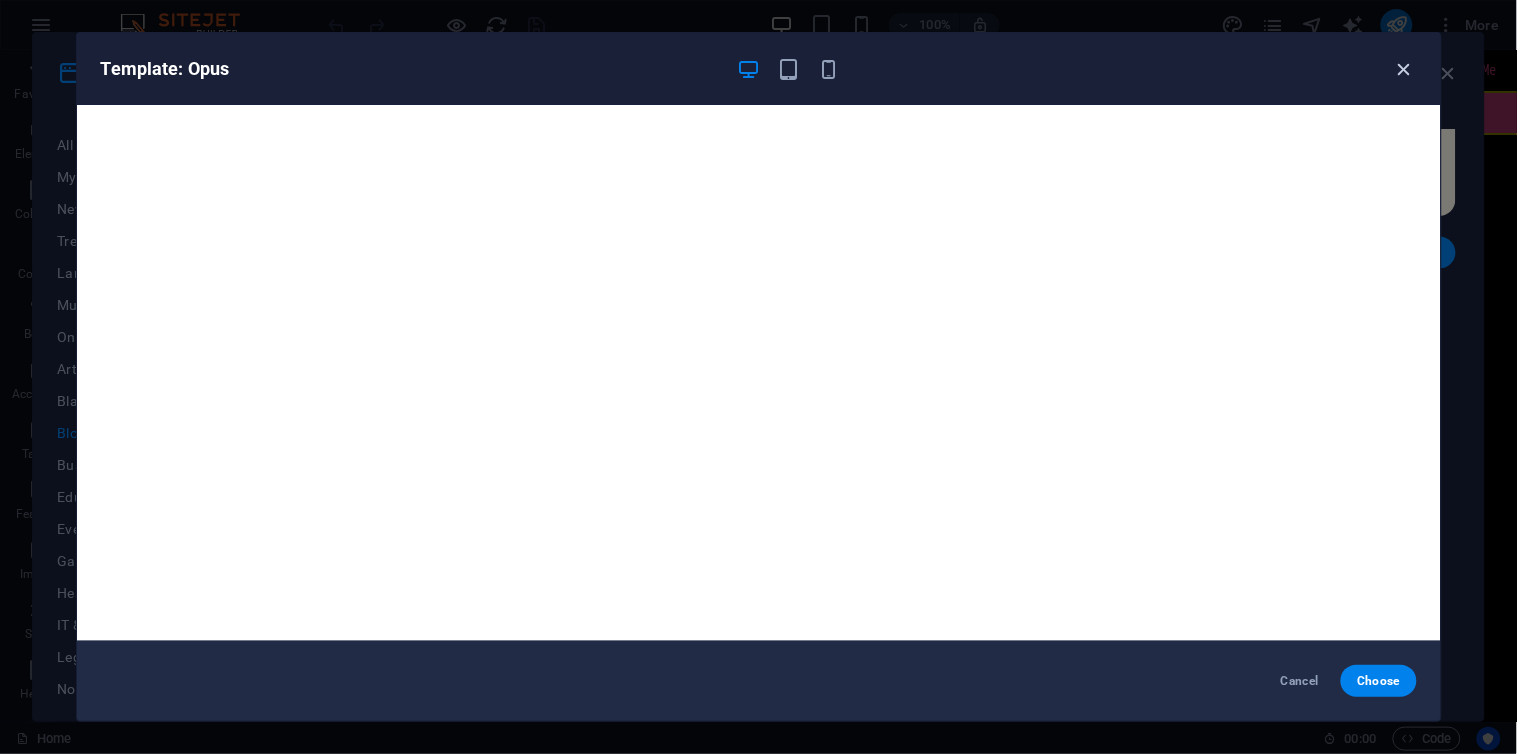 click at bounding box center (1404, 69) 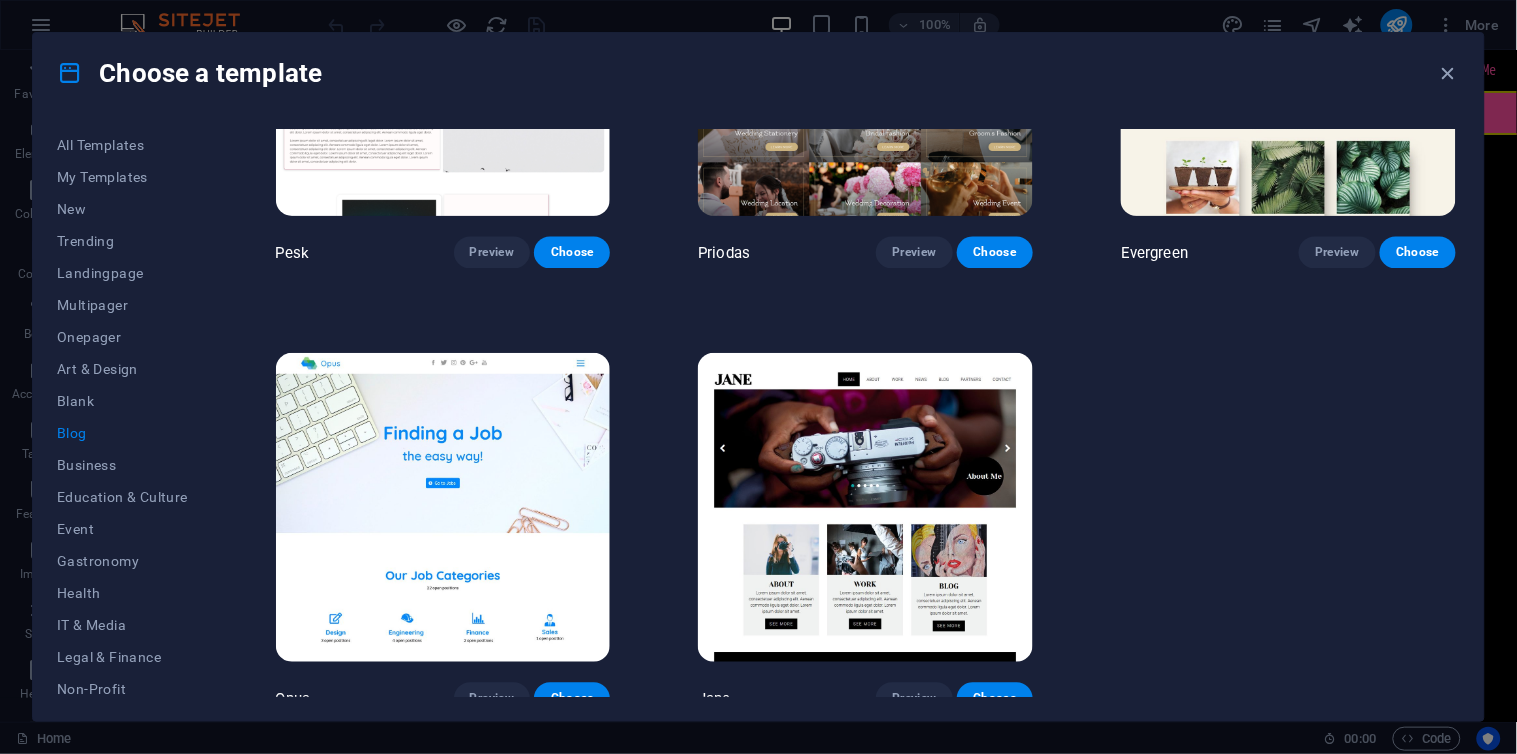 click at bounding box center [443, 507] 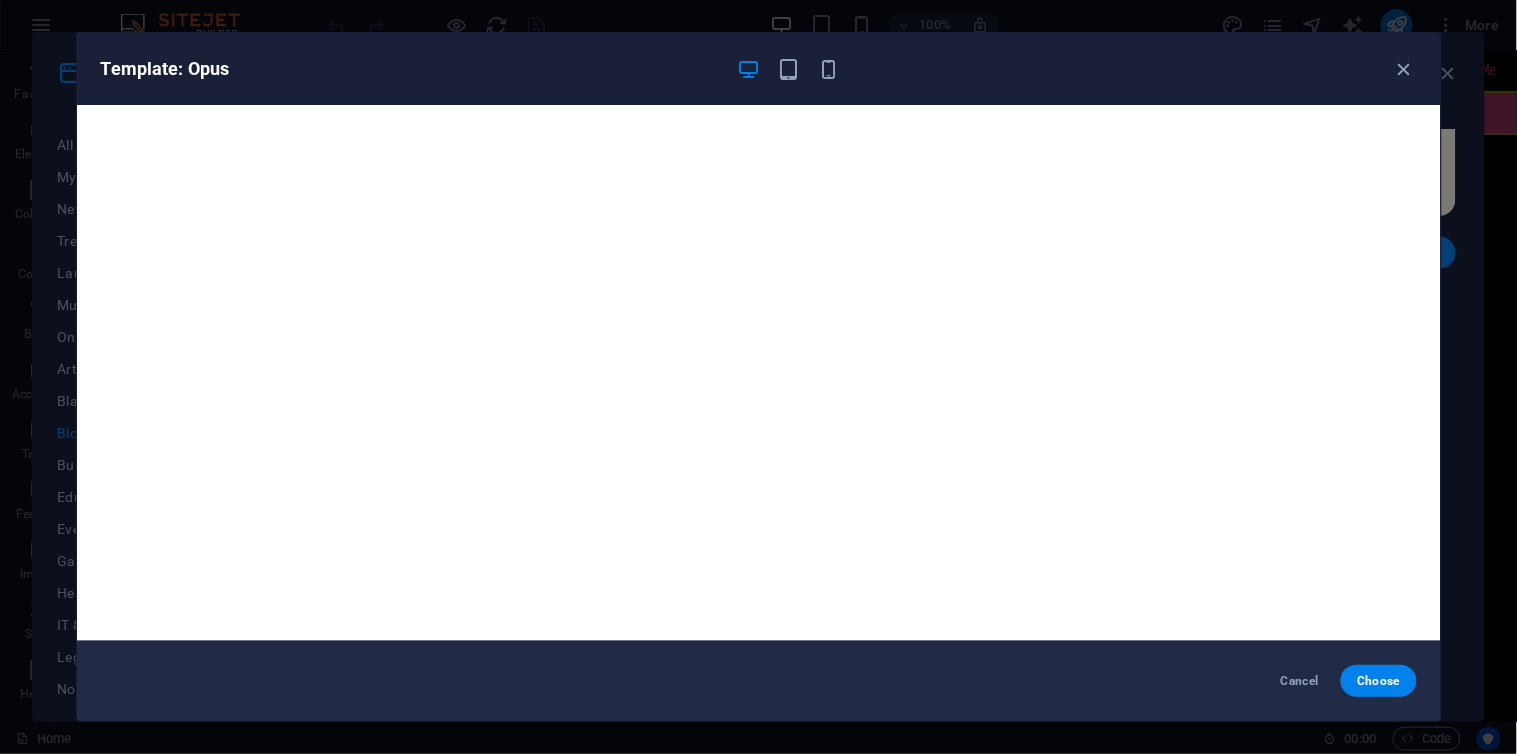 scroll, scrollTop: 4, scrollLeft: 0, axis: vertical 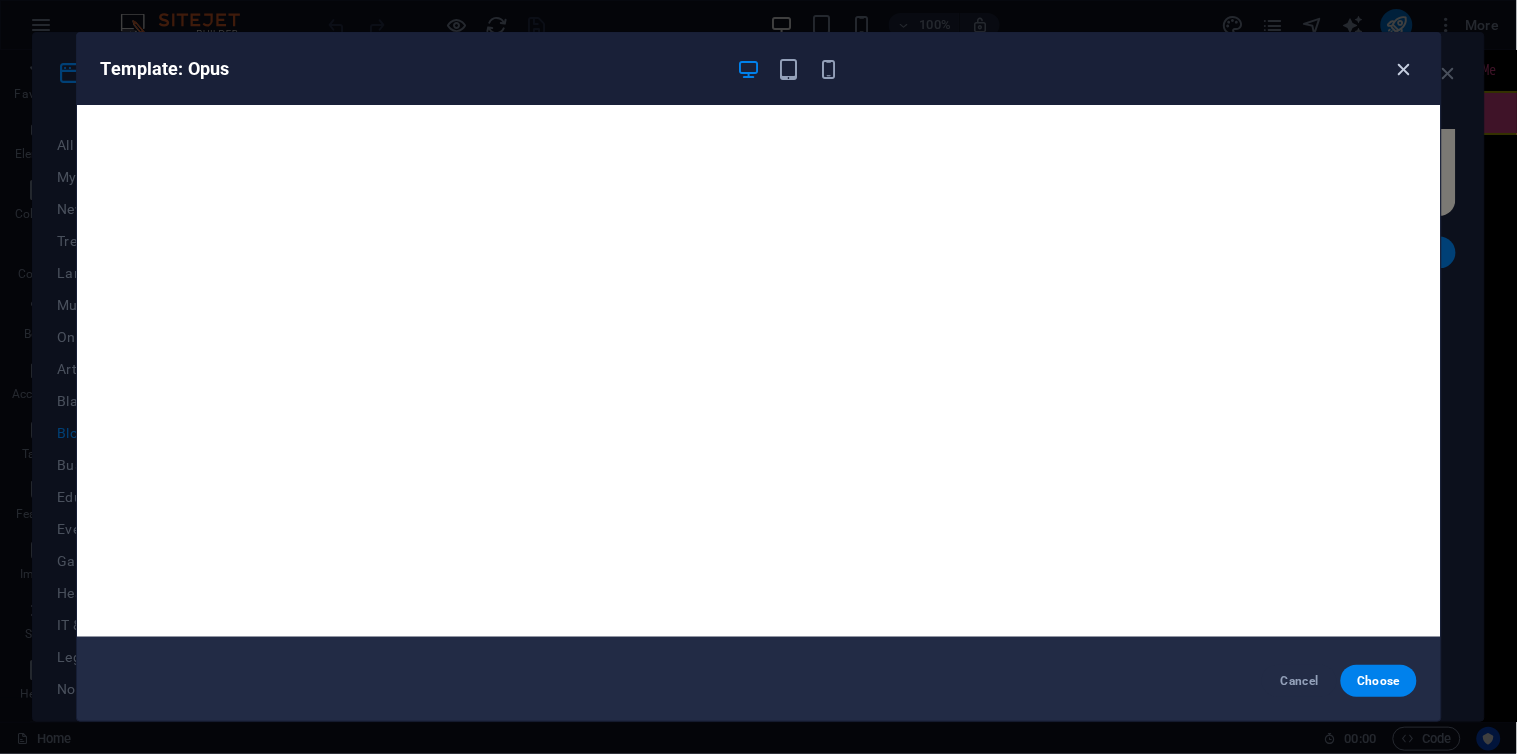 click at bounding box center [1404, 69] 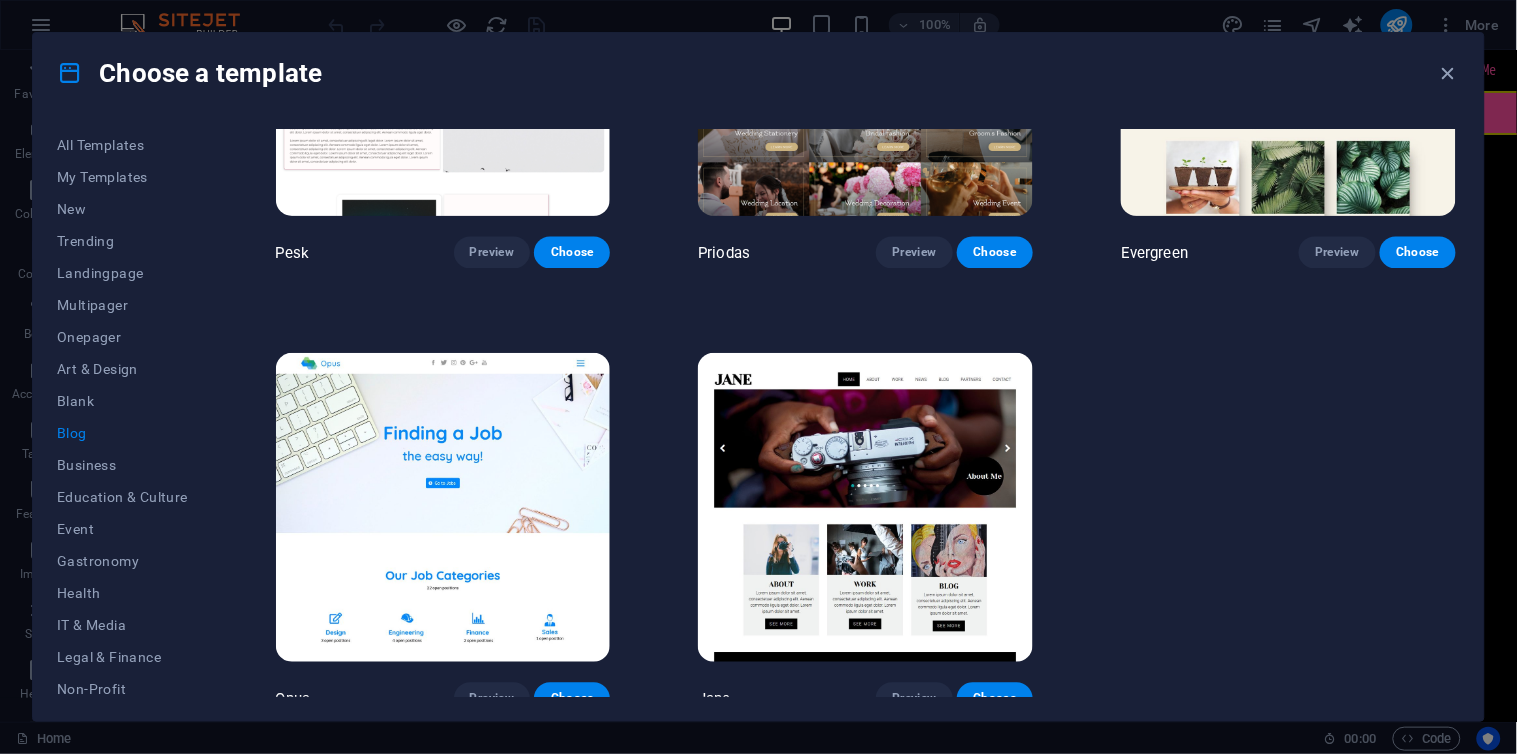 scroll, scrollTop: 2676, scrollLeft: 0, axis: vertical 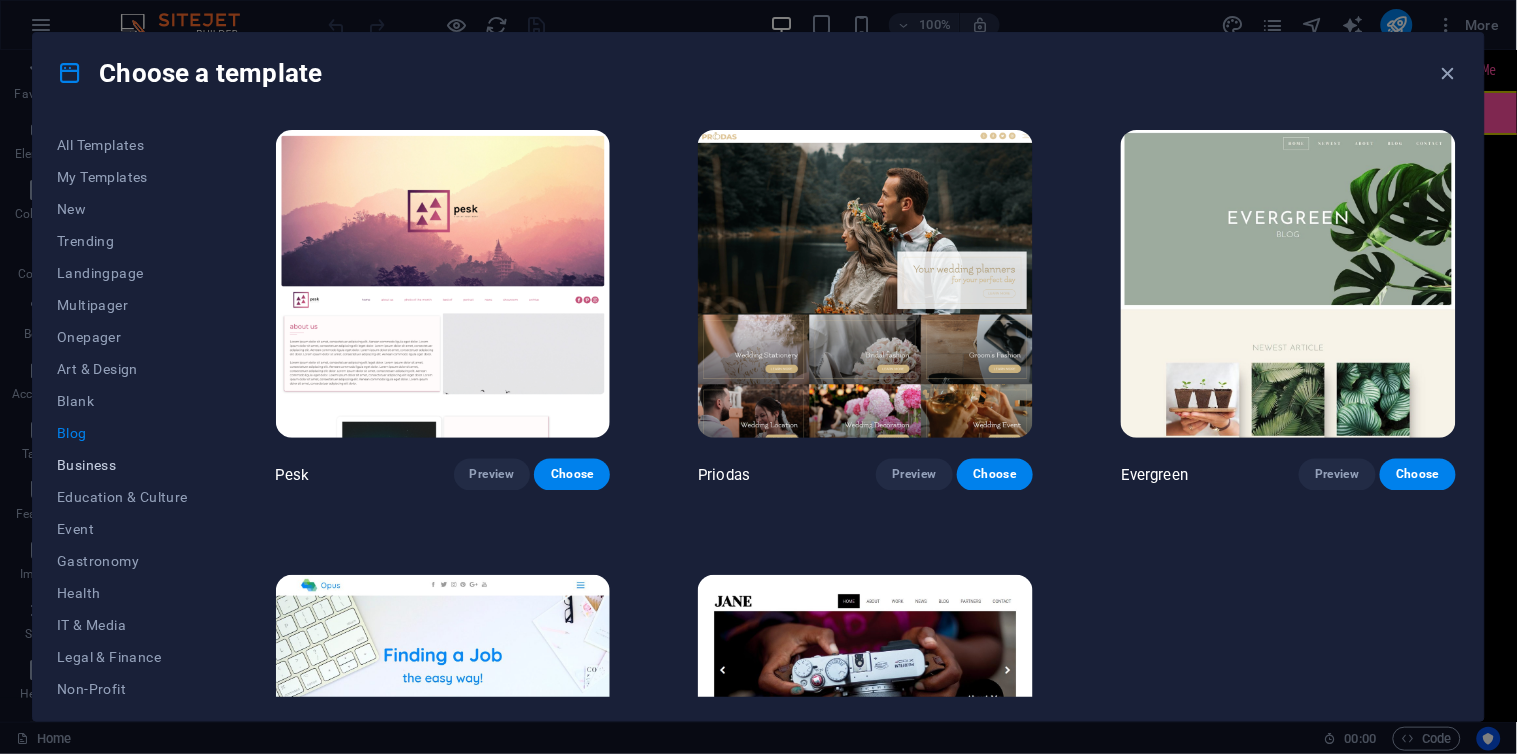 click on "Business" at bounding box center [122, 465] 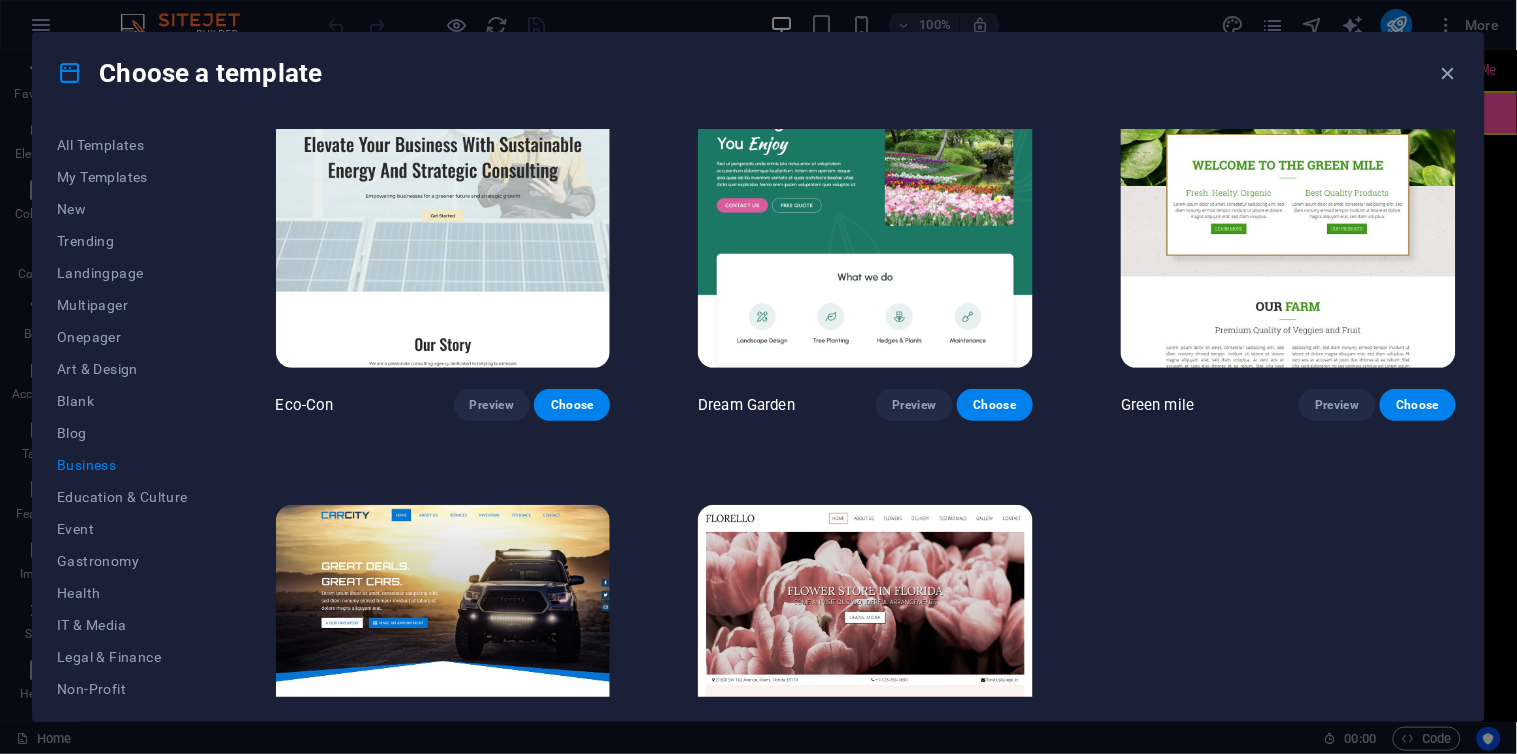 scroll, scrollTop: 111, scrollLeft: 0, axis: vertical 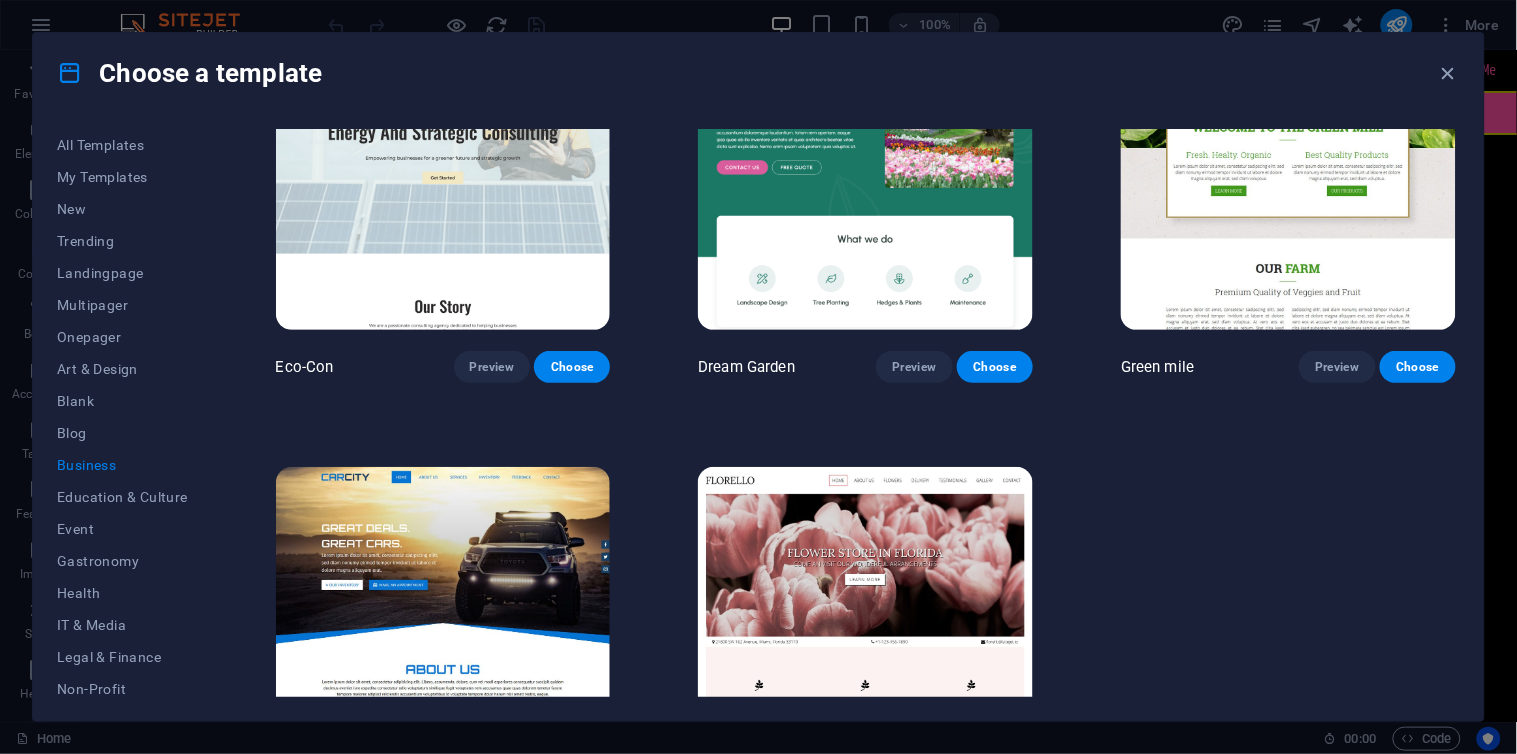 click on "Eco-Con Preview Choose" at bounding box center [443, 200] 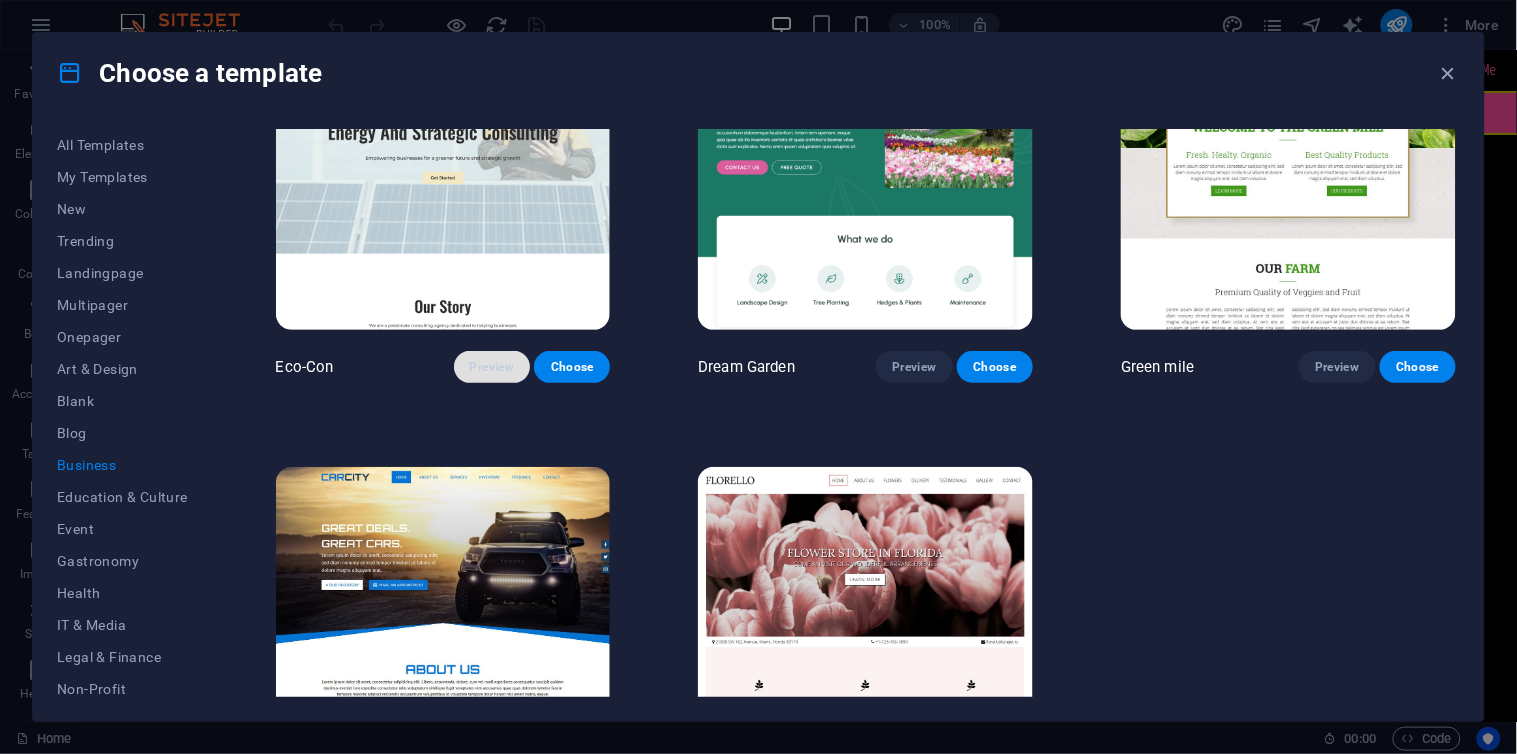 click on "Preview" at bounding box center [492, 367] 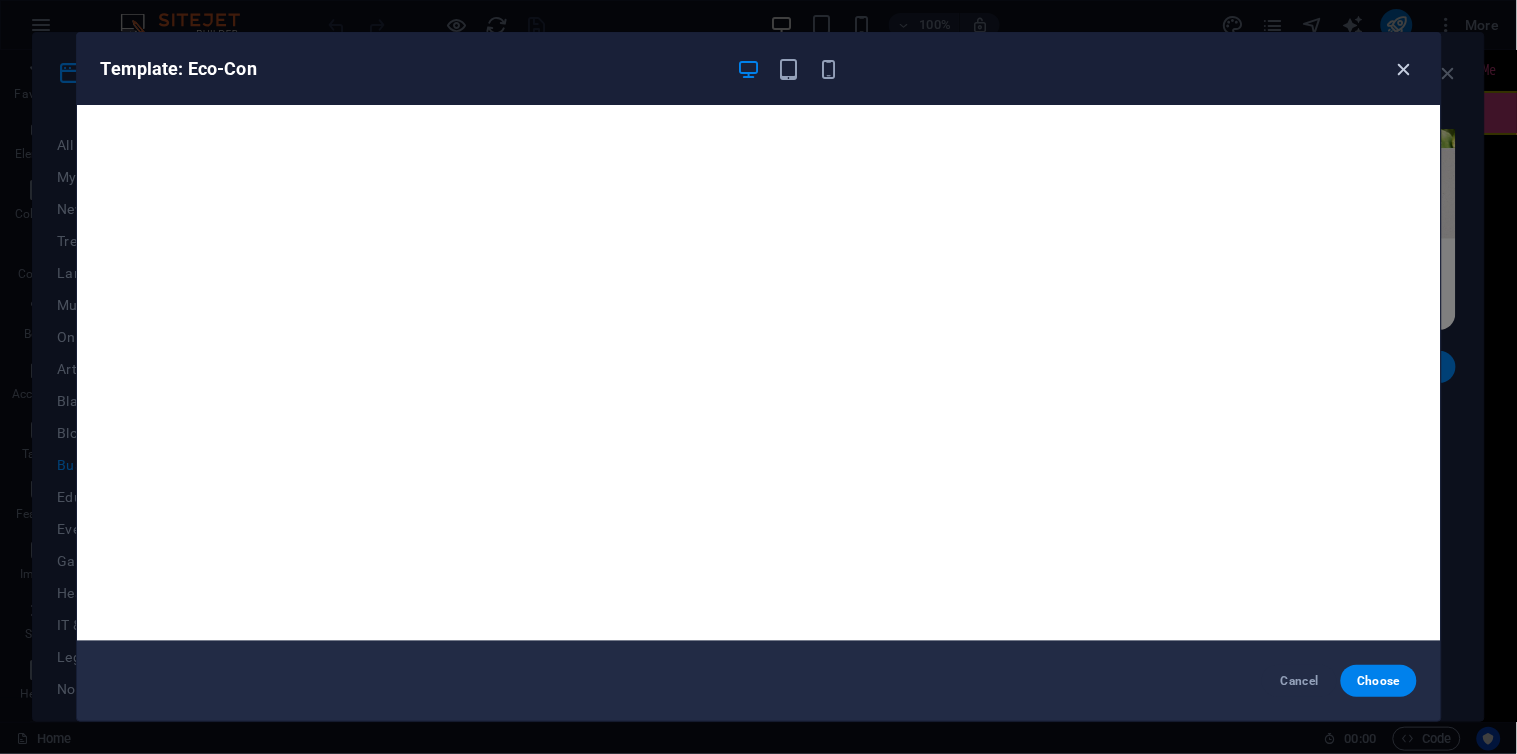 click at bounding box center (1404, 69) 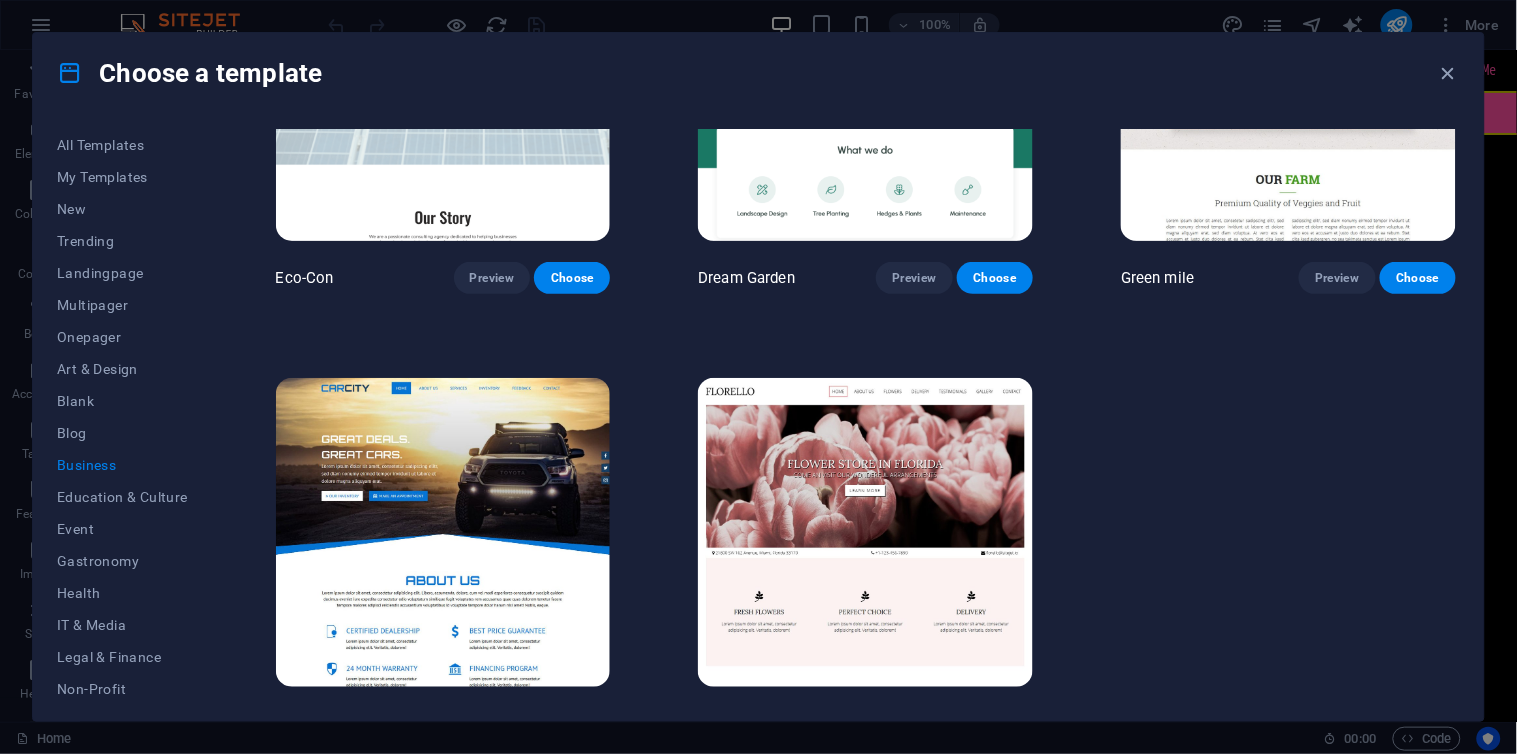 scroll, scrollTop: 237, scrollLeft: 0, axis: vertical 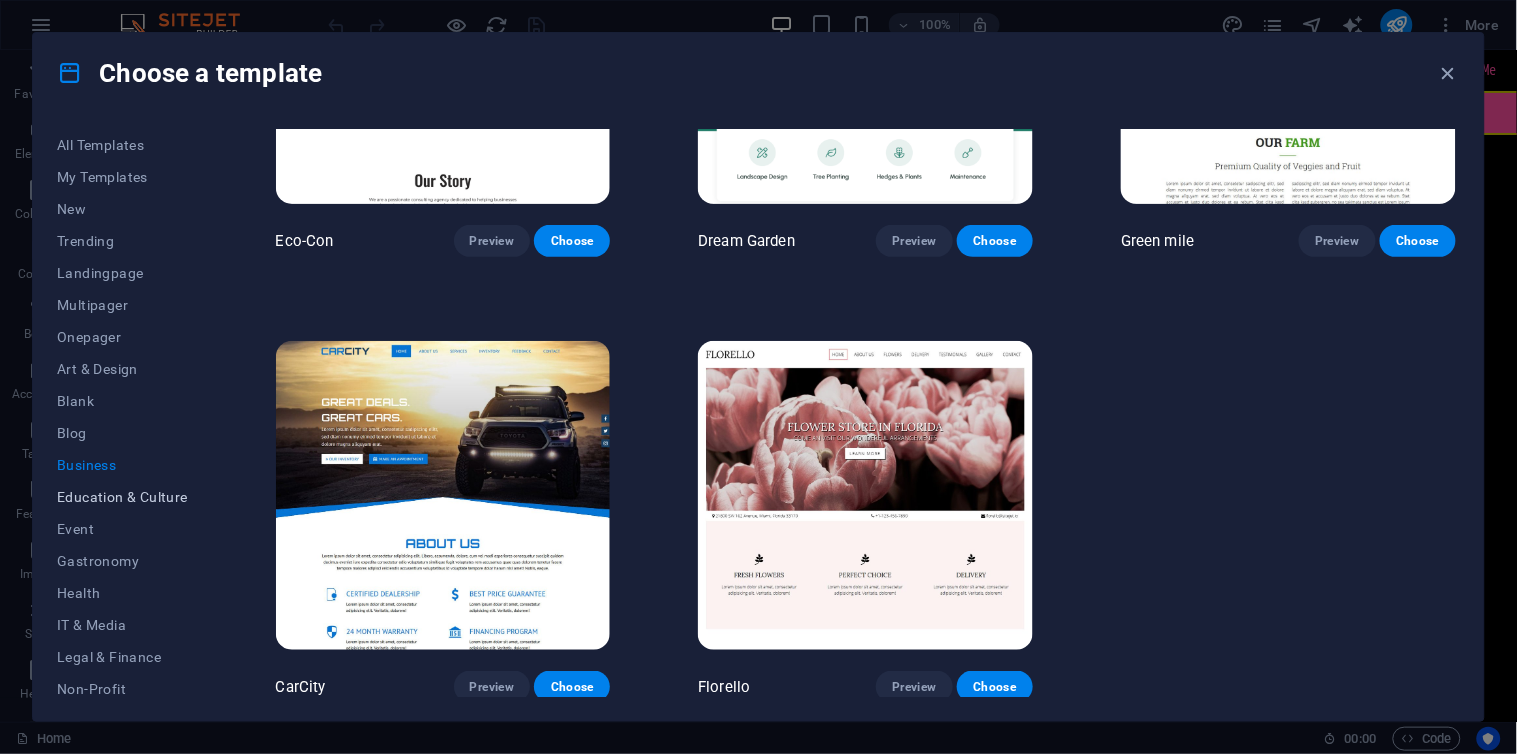 click on "Education & Culture" at bounding box center (122, 497) 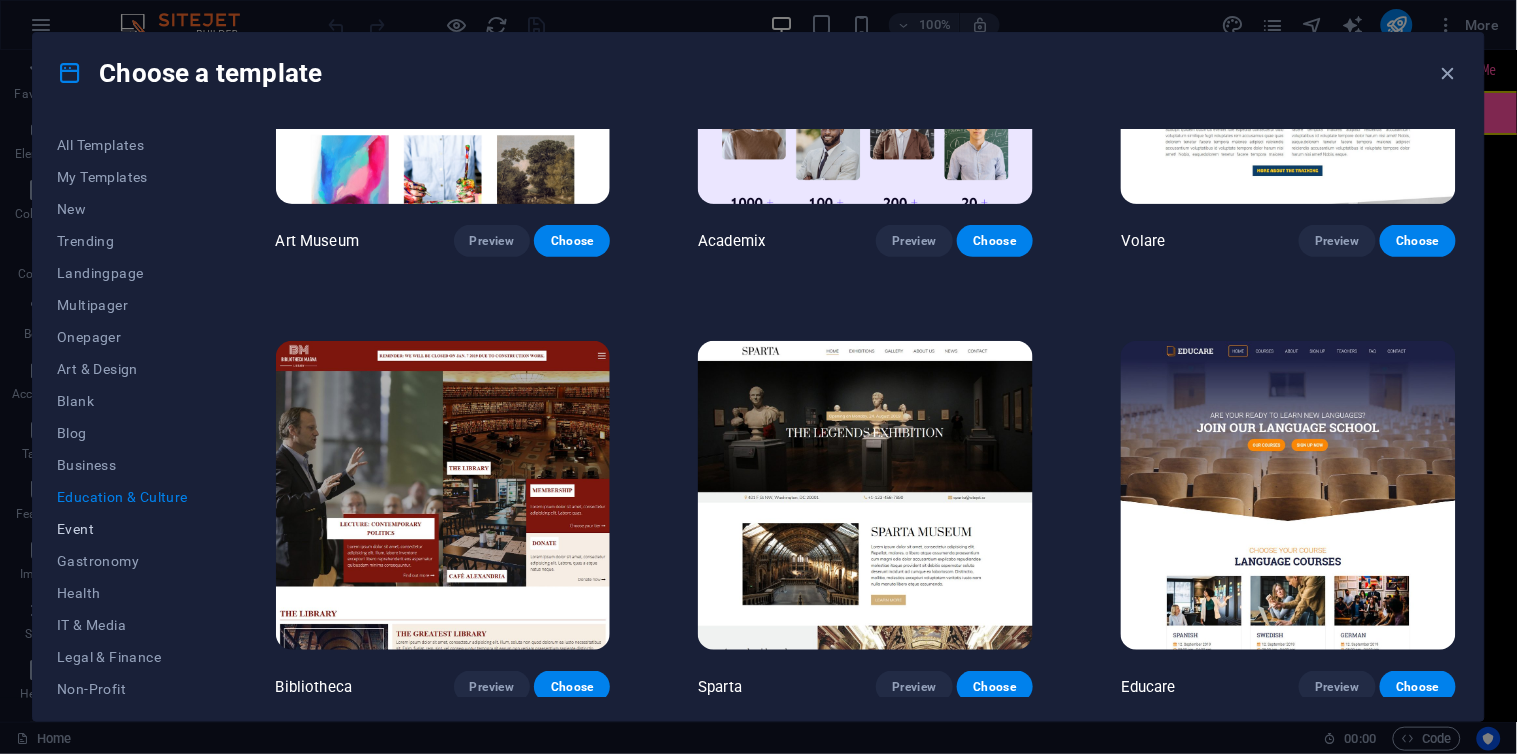 scroll, scrollTop: 0, scrollLeft: 0, axis: both 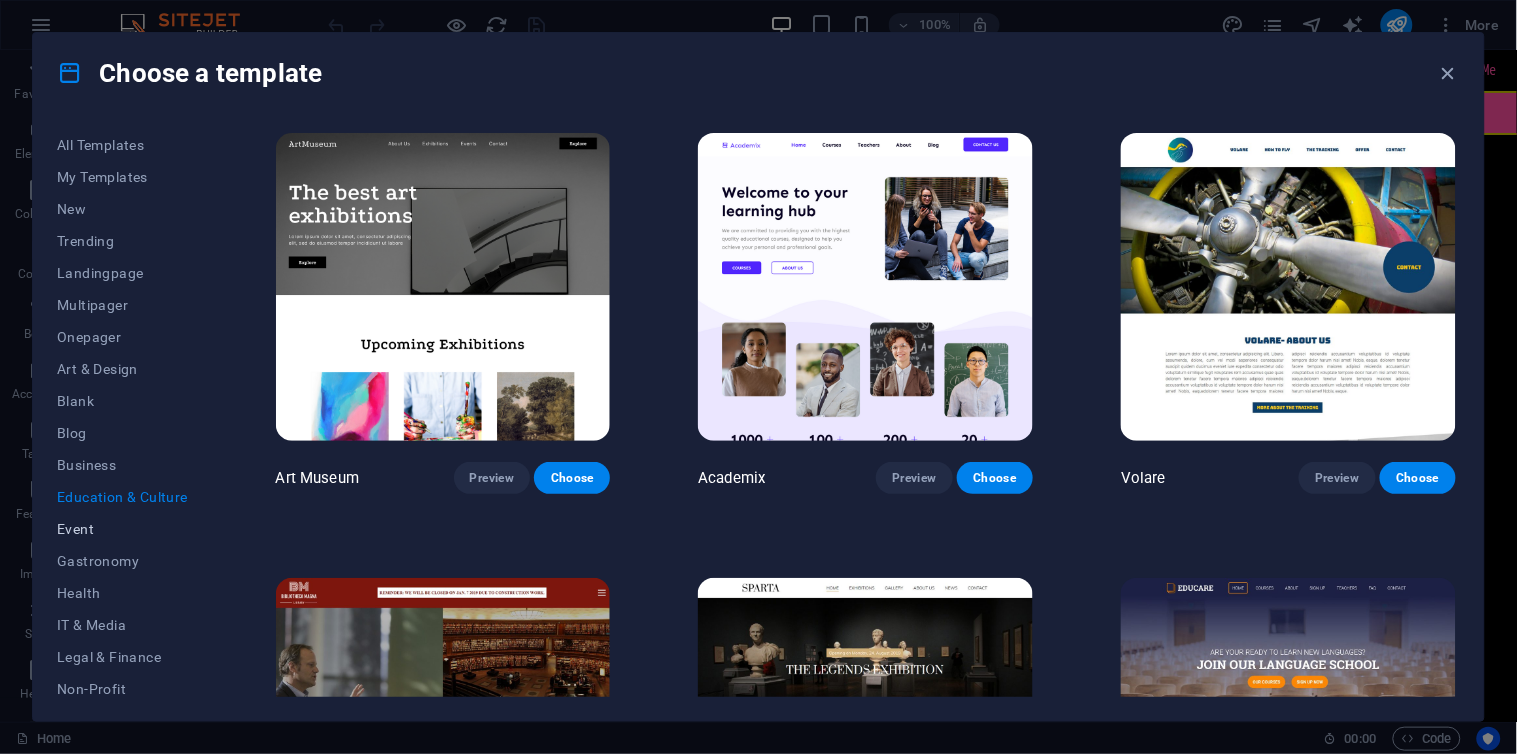 click on "Event" at bounding box center (122, 529) 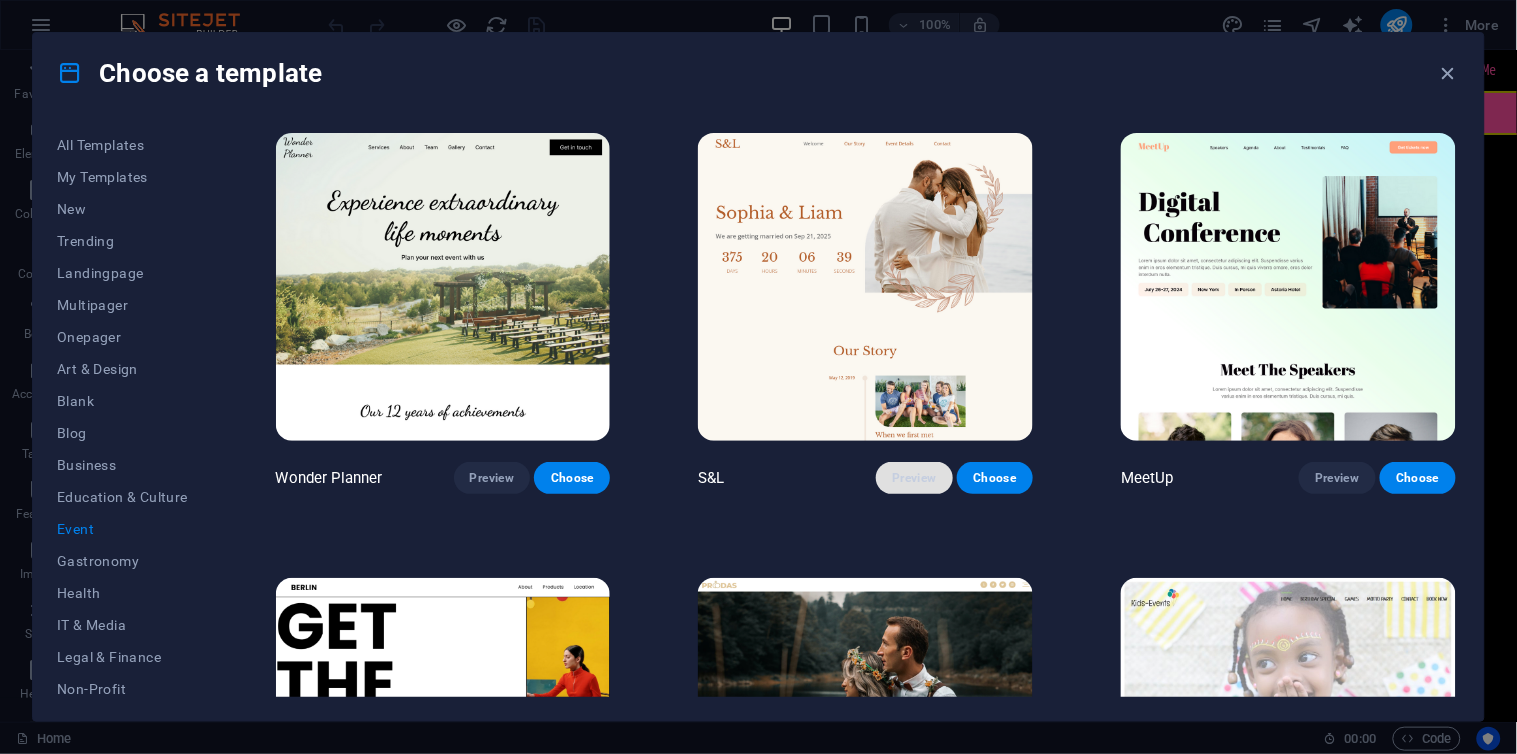 click on "Preview" at bounding box center [914, 478] 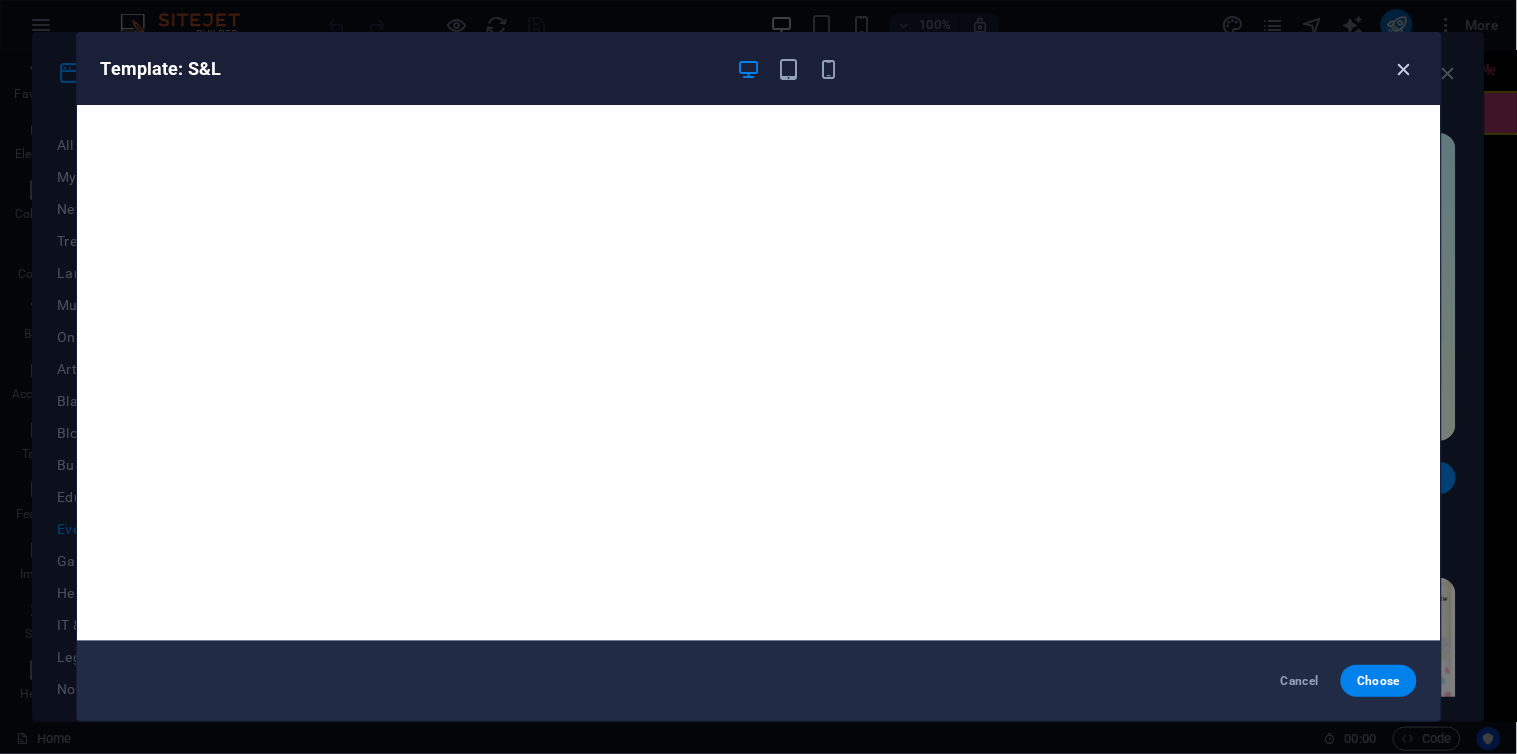 click at bounding box center [1404, 69] 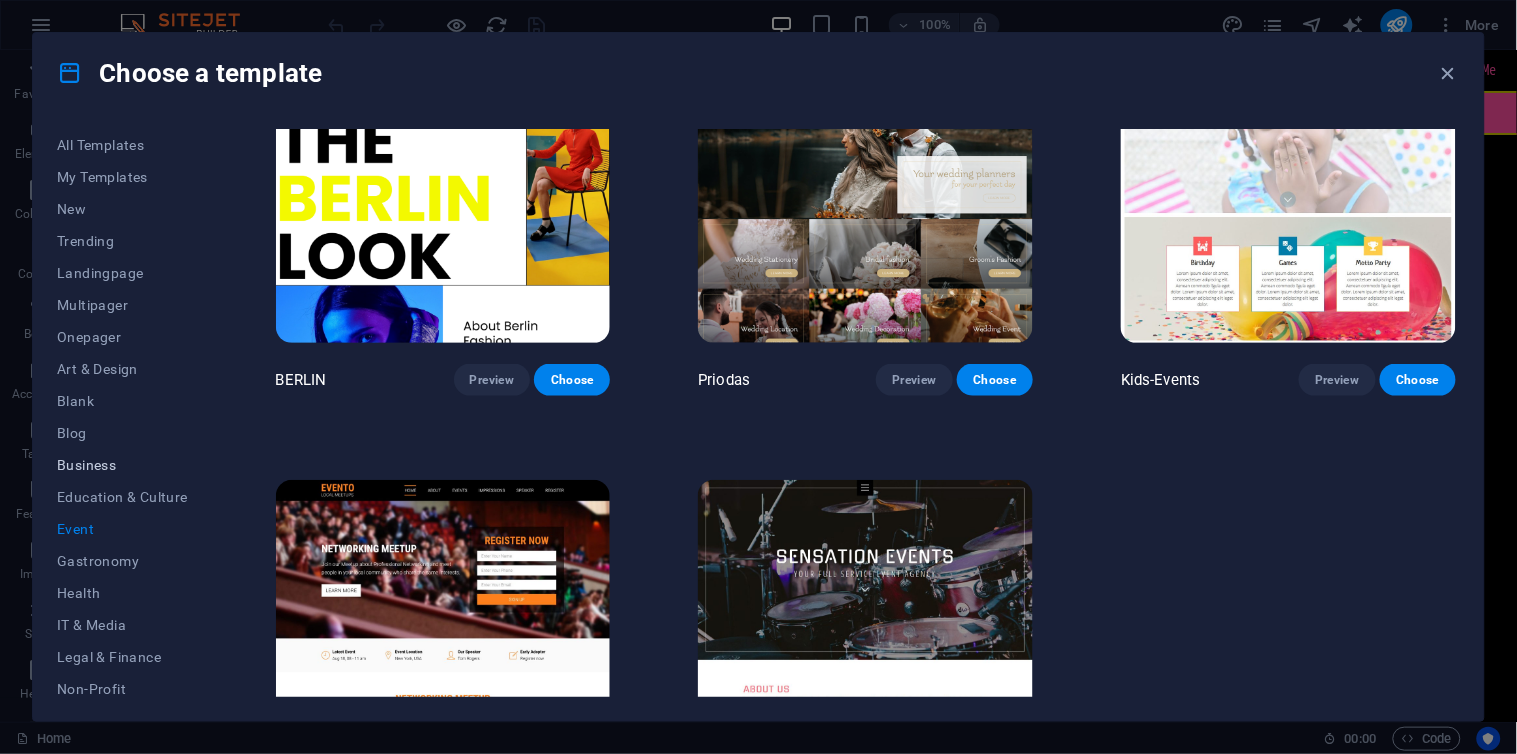 scroll, scrollTop: 555, scrollLeft: 0, axis: vertical 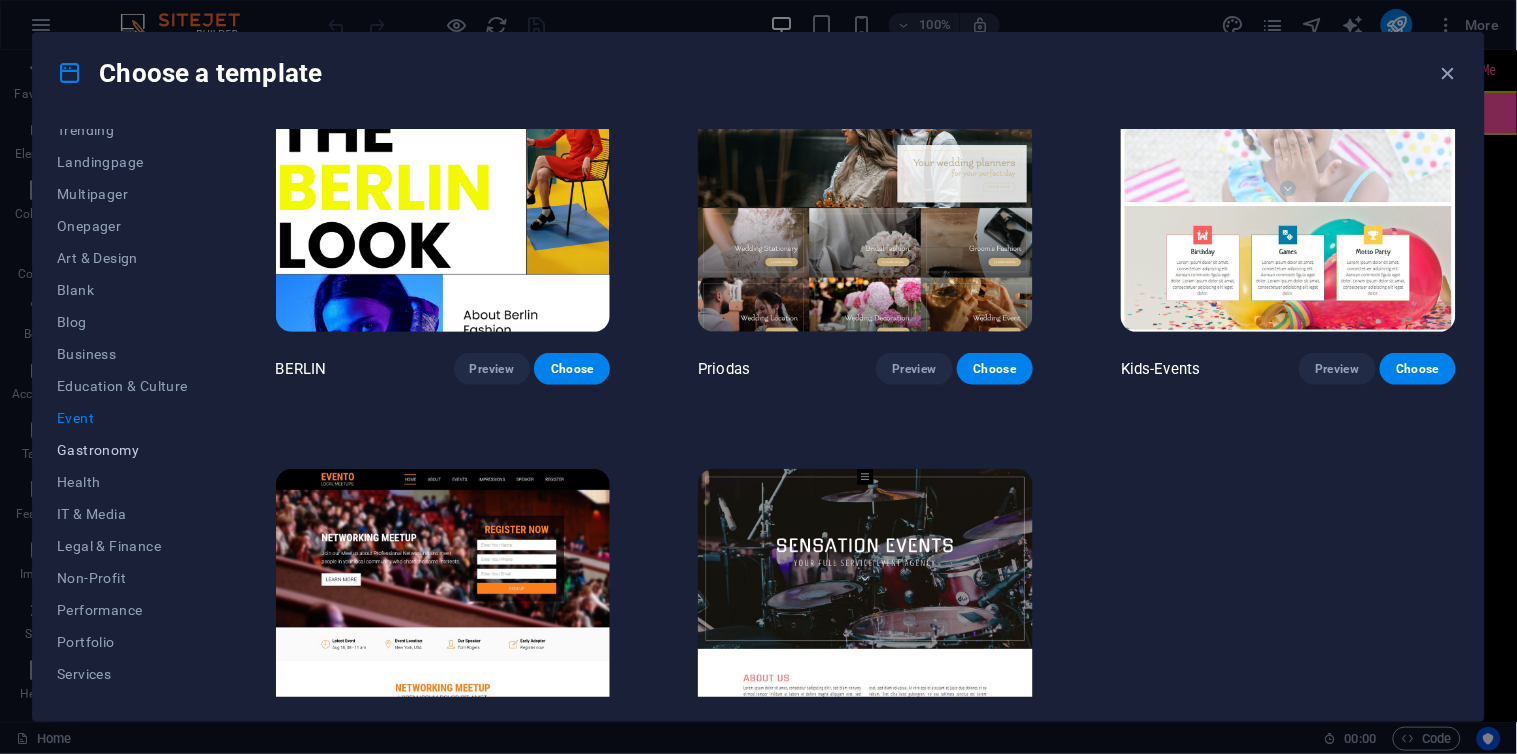 click on "Gastronomy" at bounding box center (122, 450) 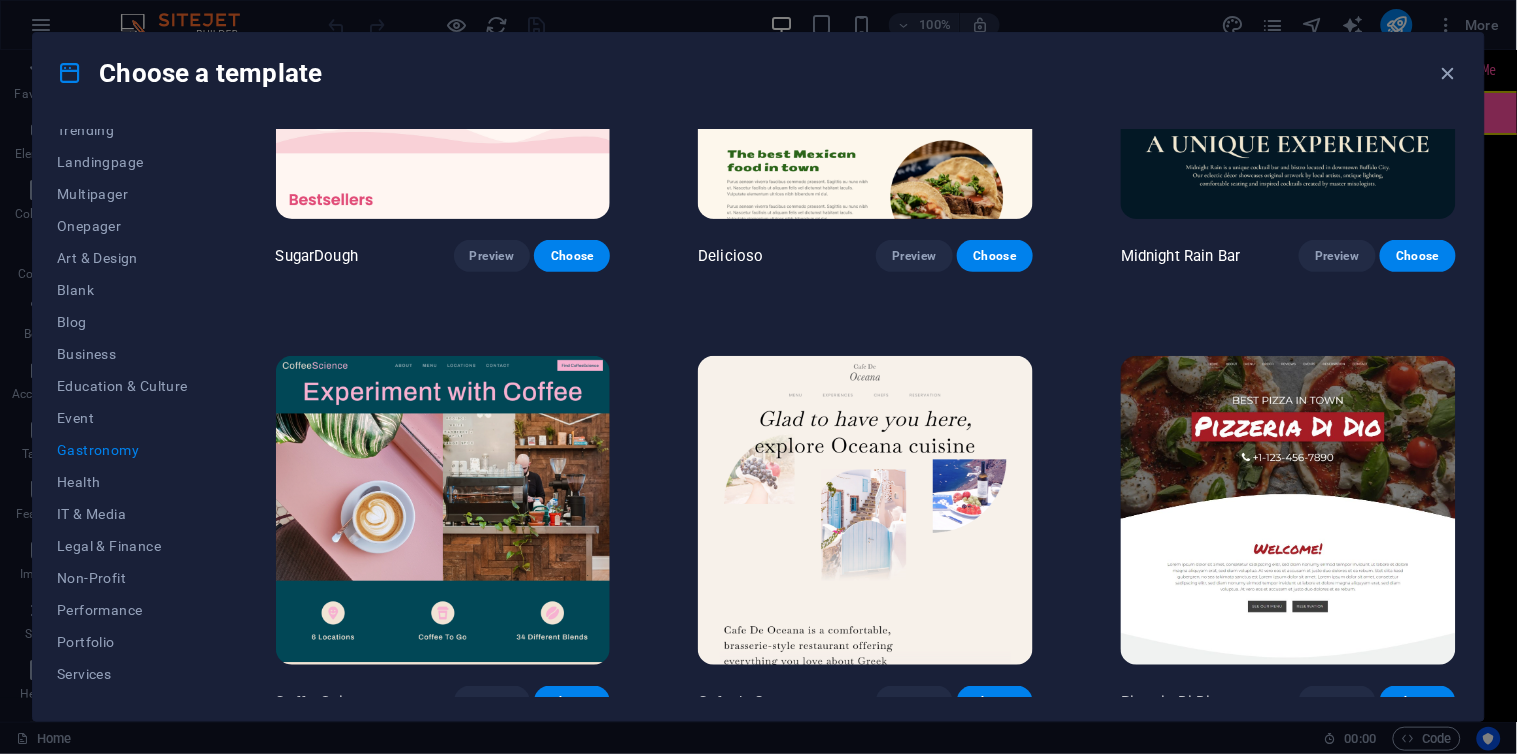 scroll, scrollTop: 0, scrollLeft: 0, axis: both 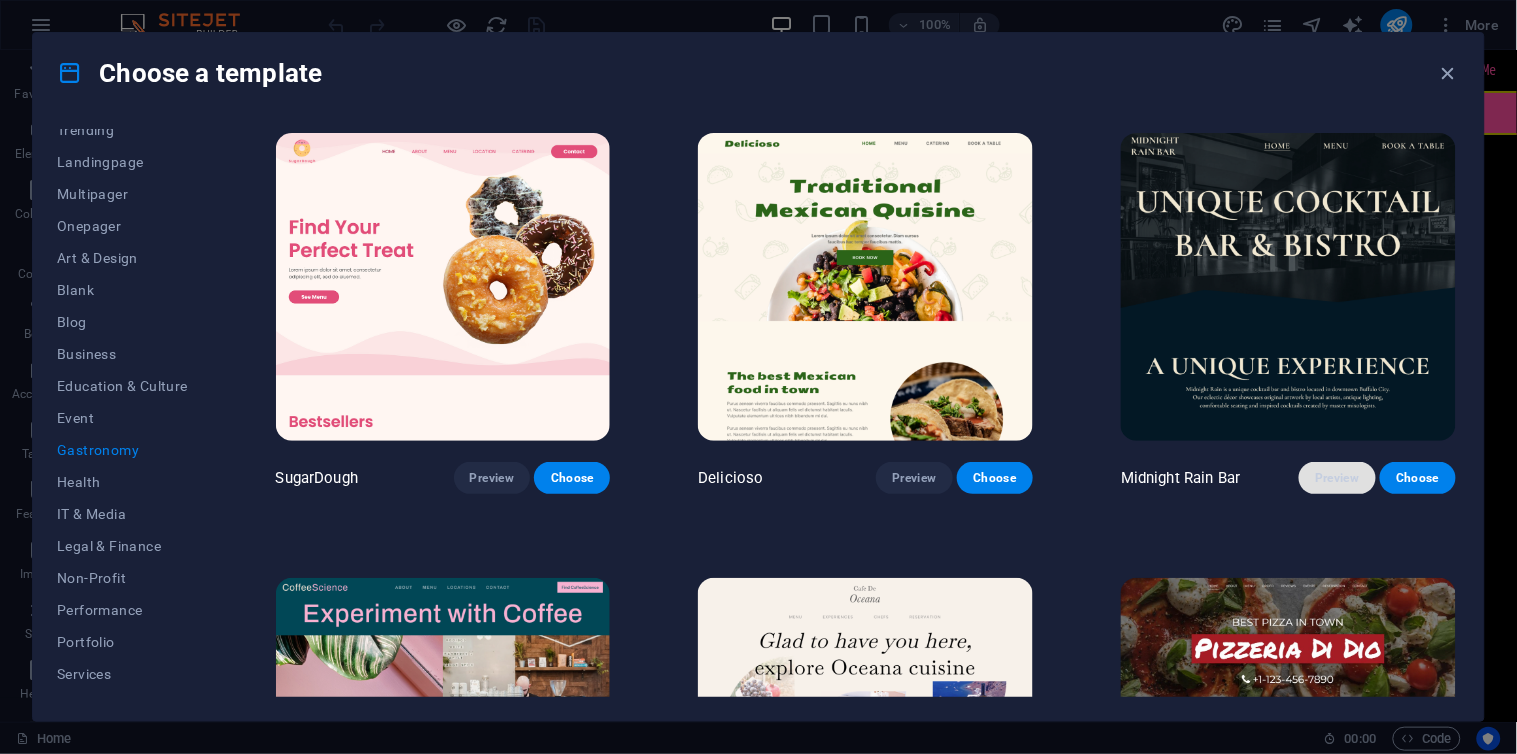 click on "Preview" at bounding box center [1337, 478] 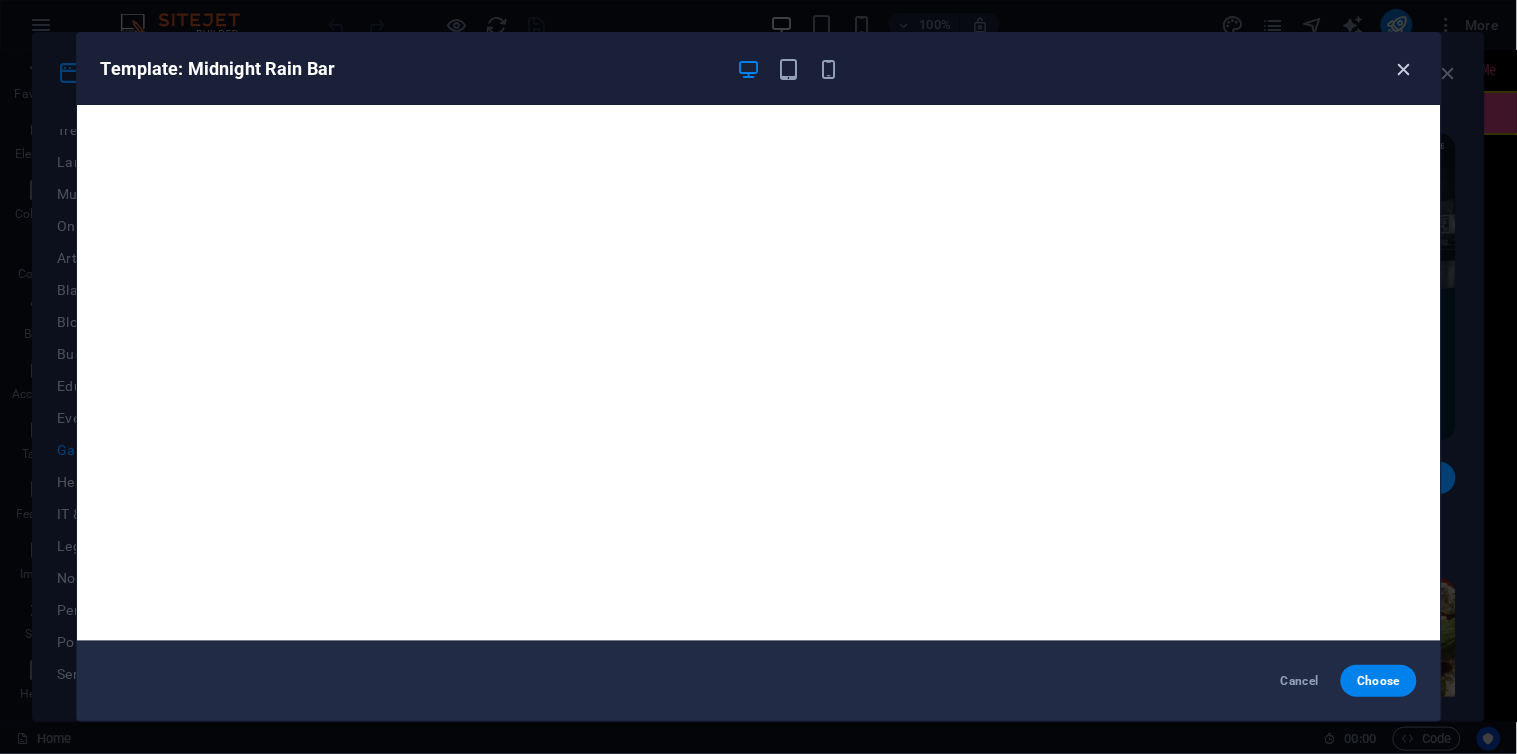 click at bounding box center (1404, 69) 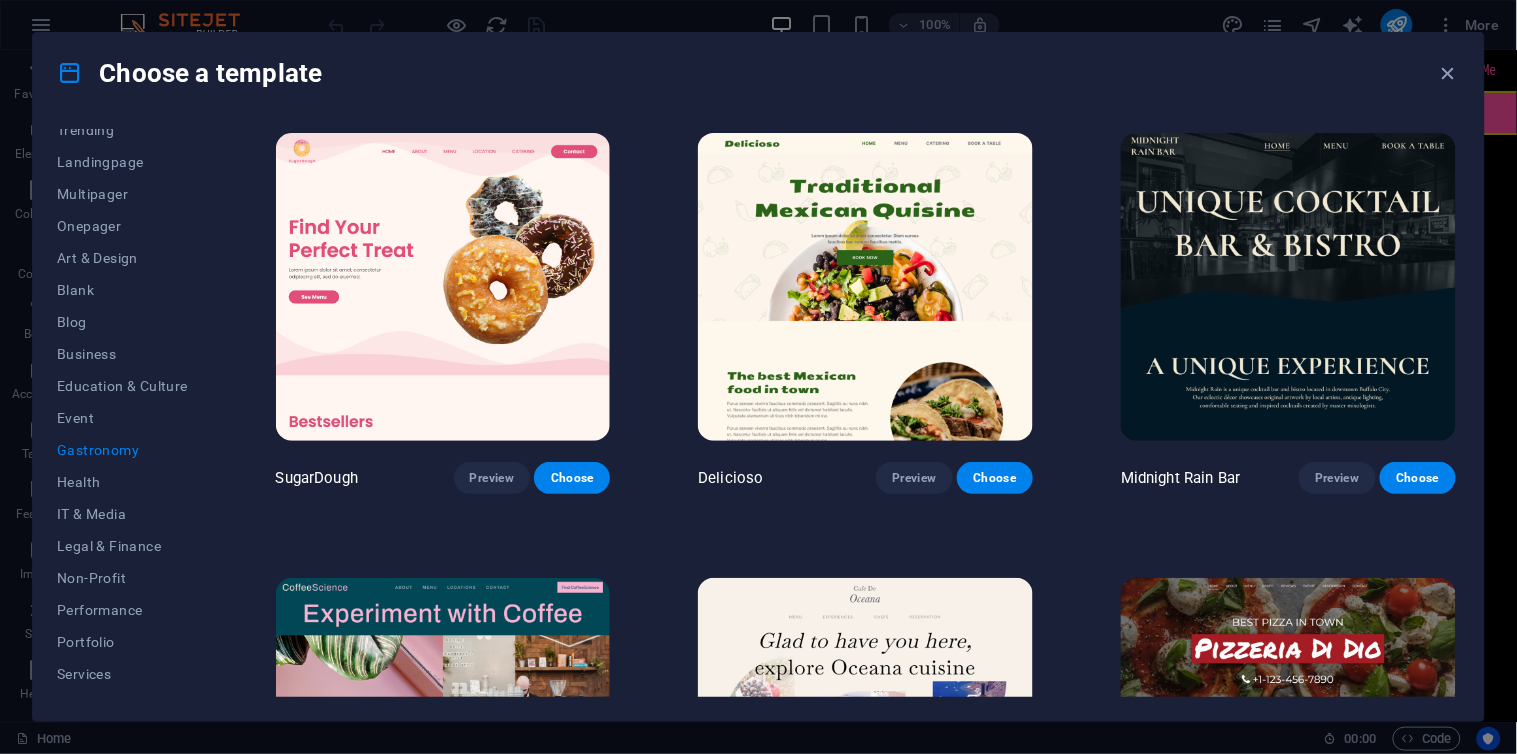 scroll, scrollTop: 333, scrollLeft: 0, axis: vertical 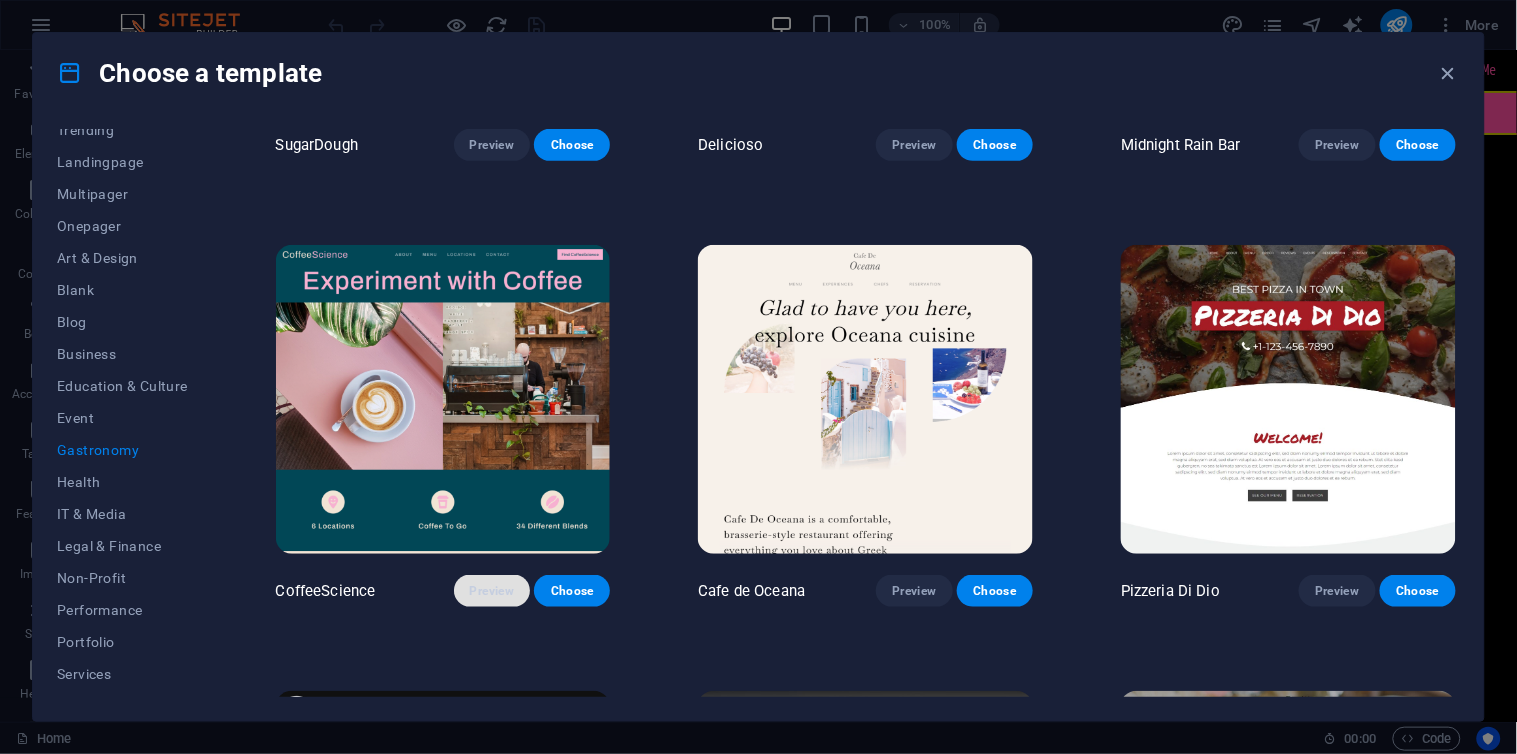 click on "Preview" at bounding box center (492, 591) 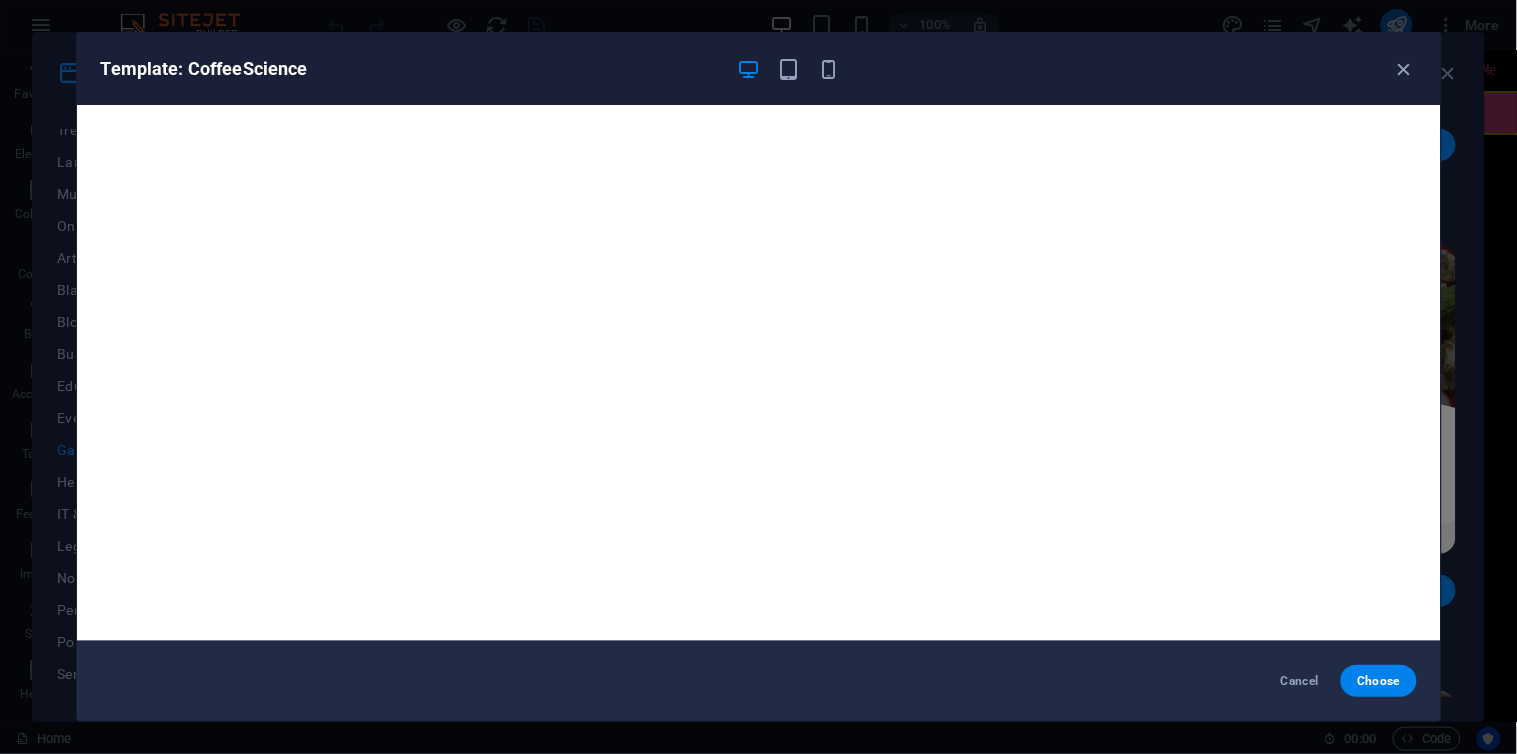 scroll, scrollTop: 4, scrollLeft: 0, axis: vertical 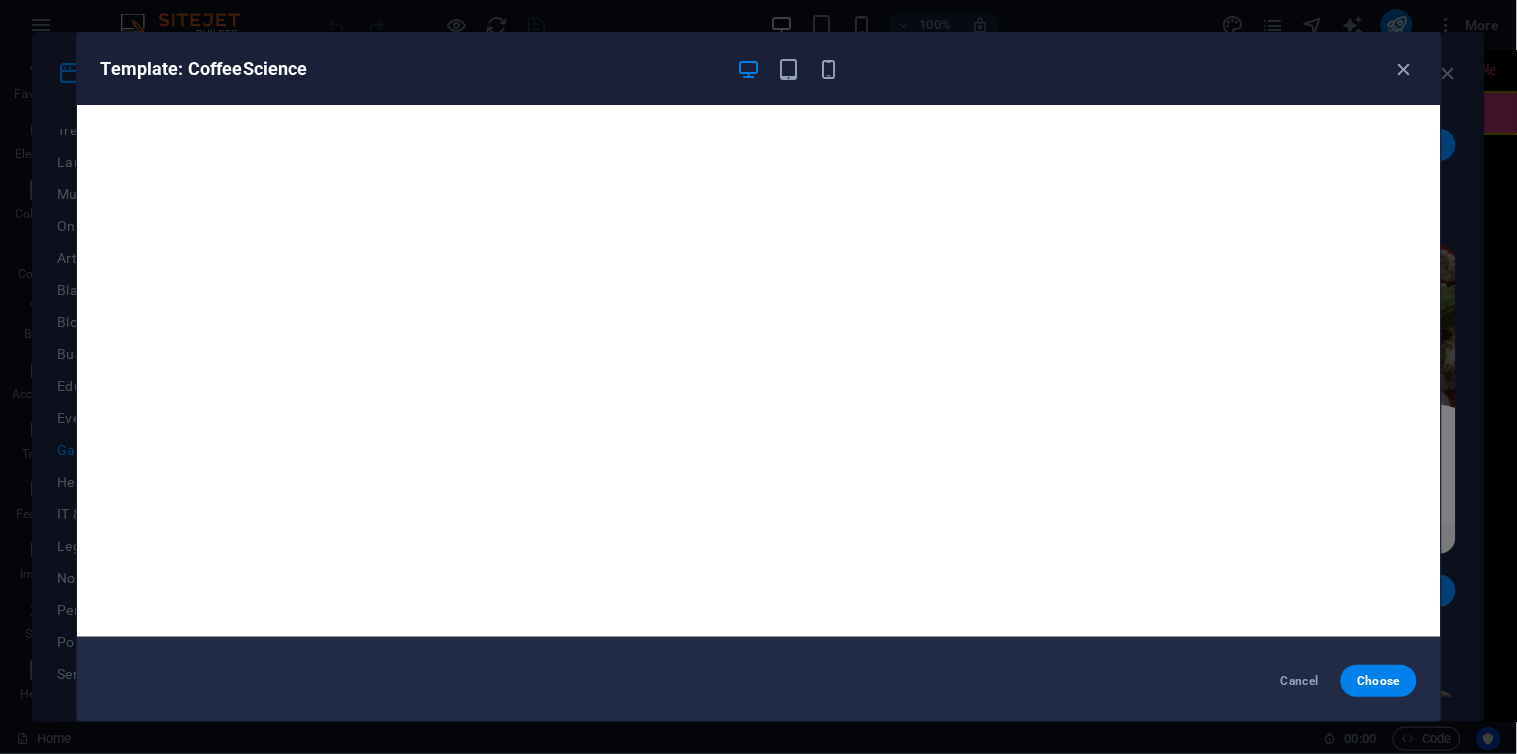 click on "Template: CoffeeScience" at bounding box center (759, 69) 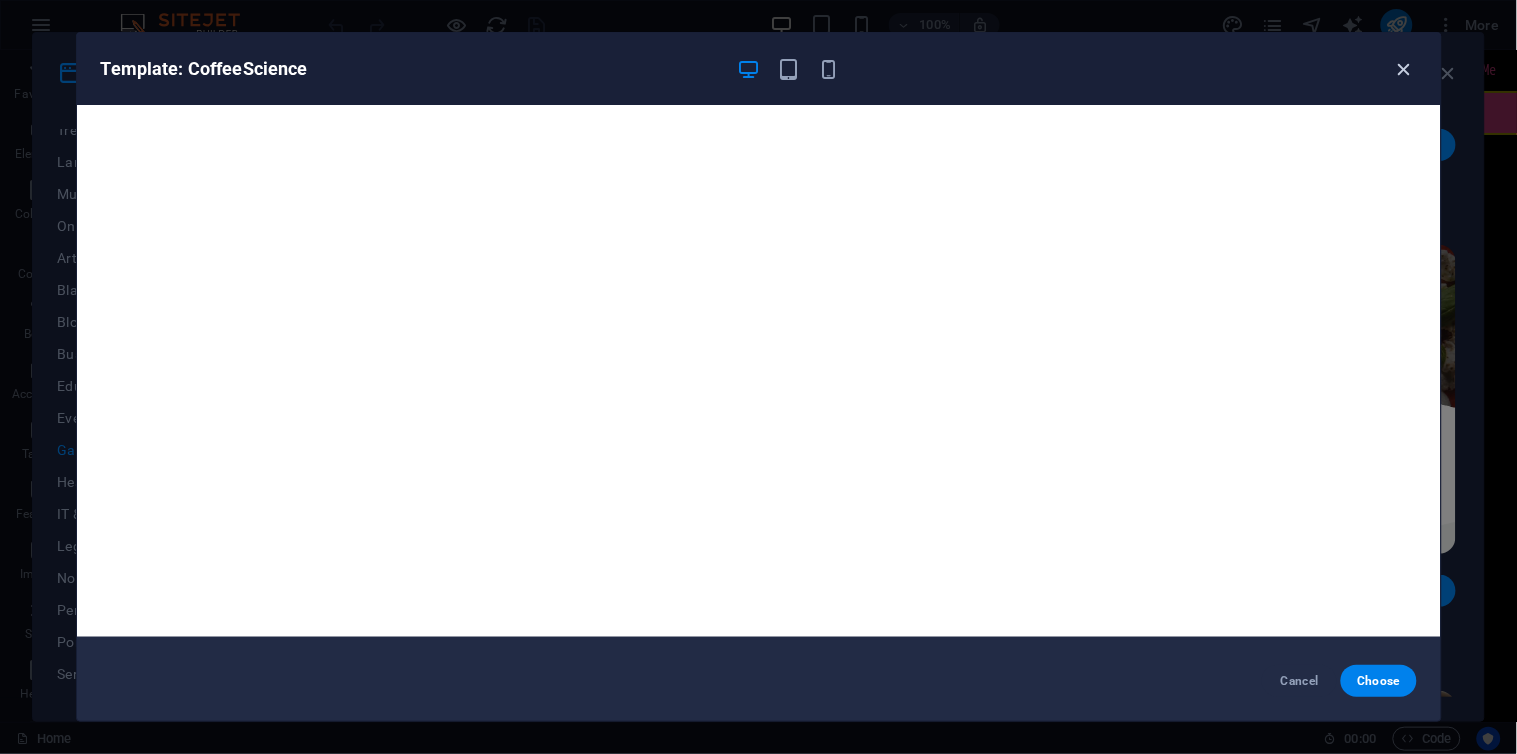 click at bounding box center (1404, 69) 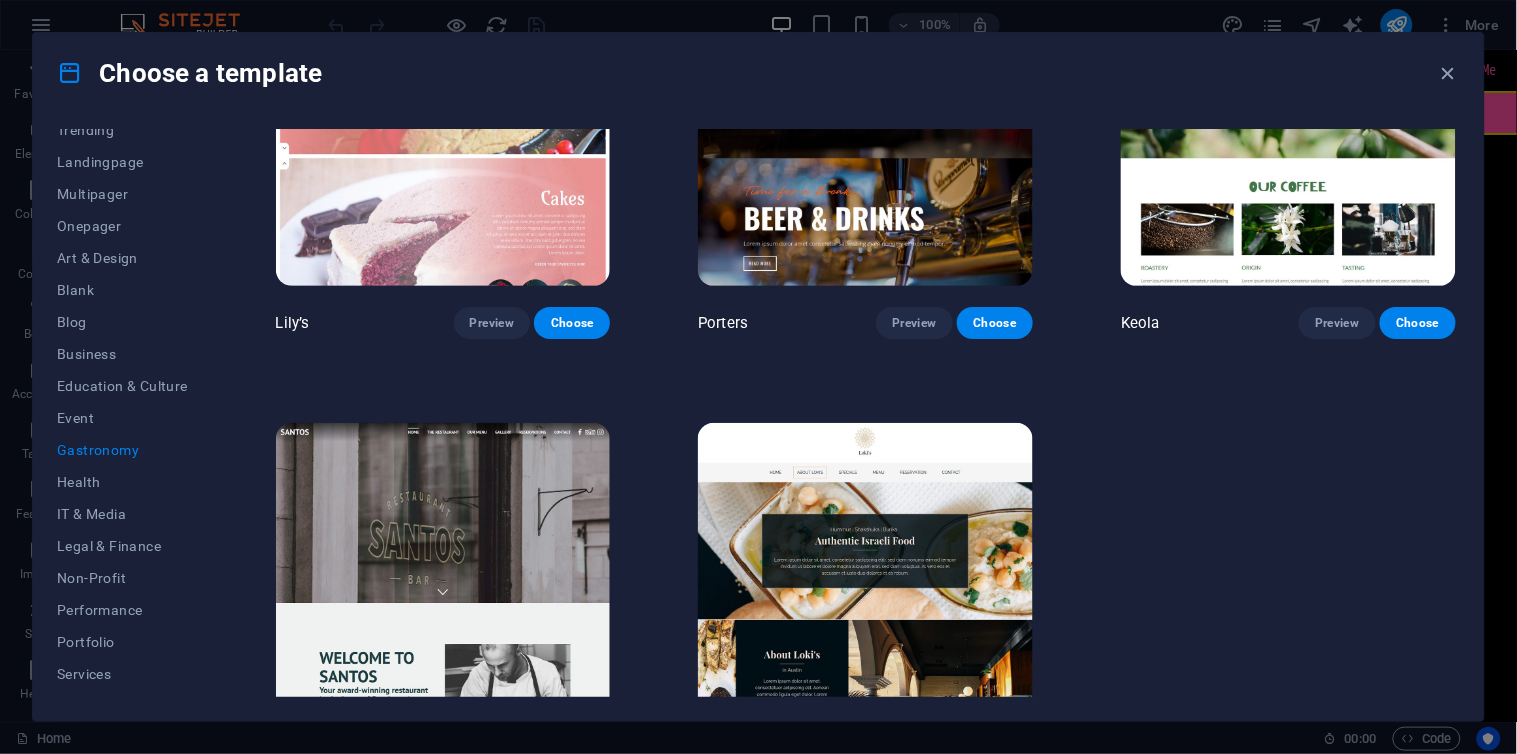 scroll, scrollTop: 1901, scrollLeft: 0, axis: vertical 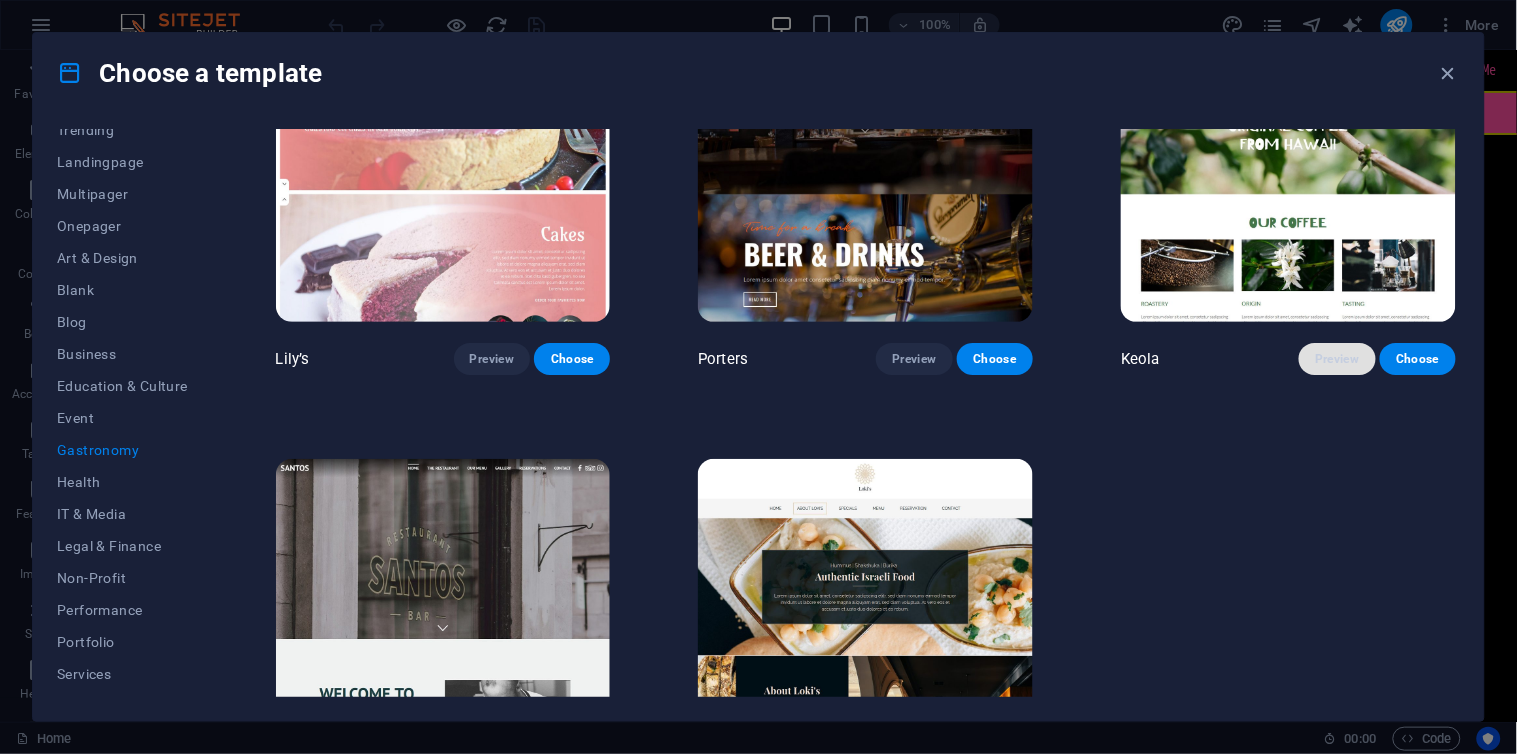 click on "Preview" at bounding box center (1337, 359) 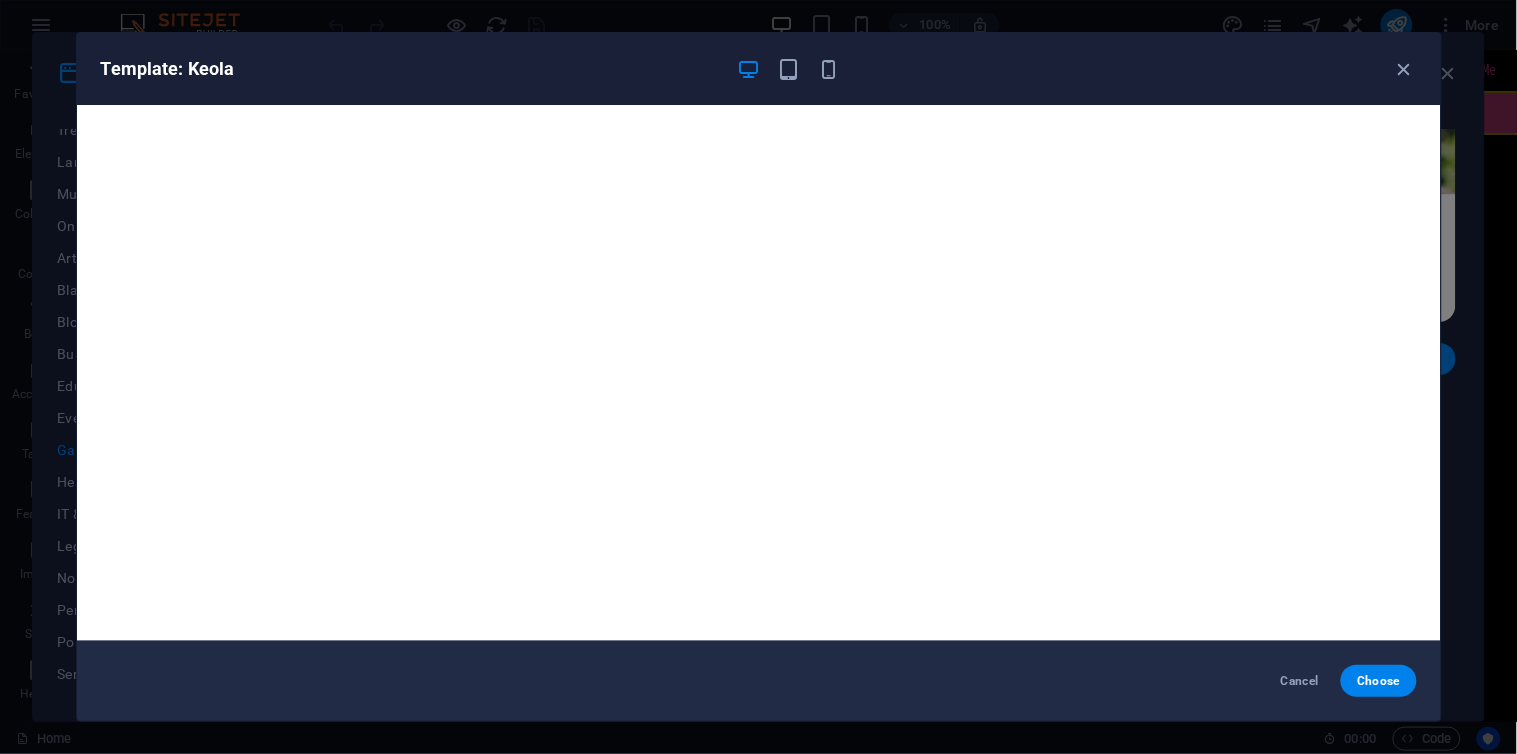 click at bounding box center [789, 69] 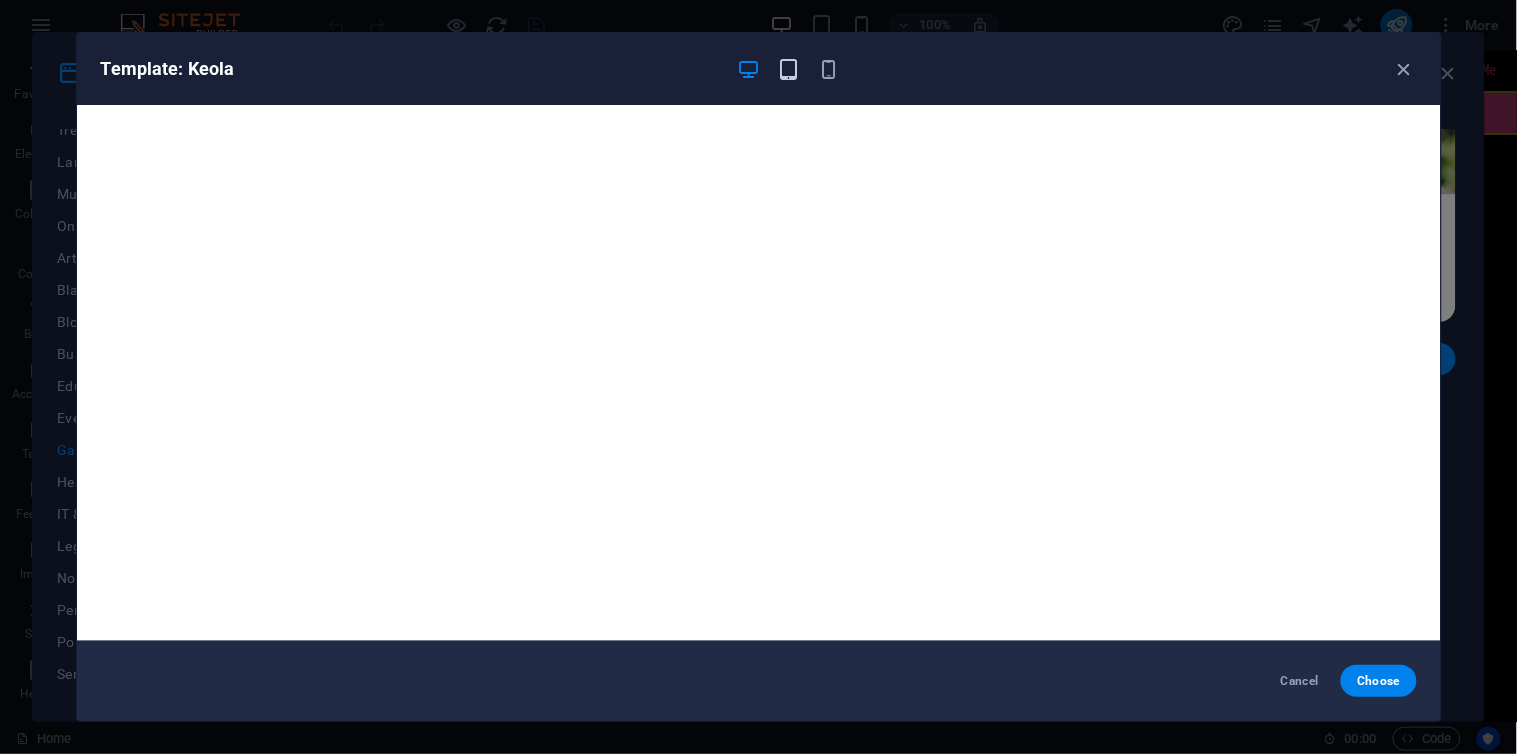 click at bounding box center (788, 69) 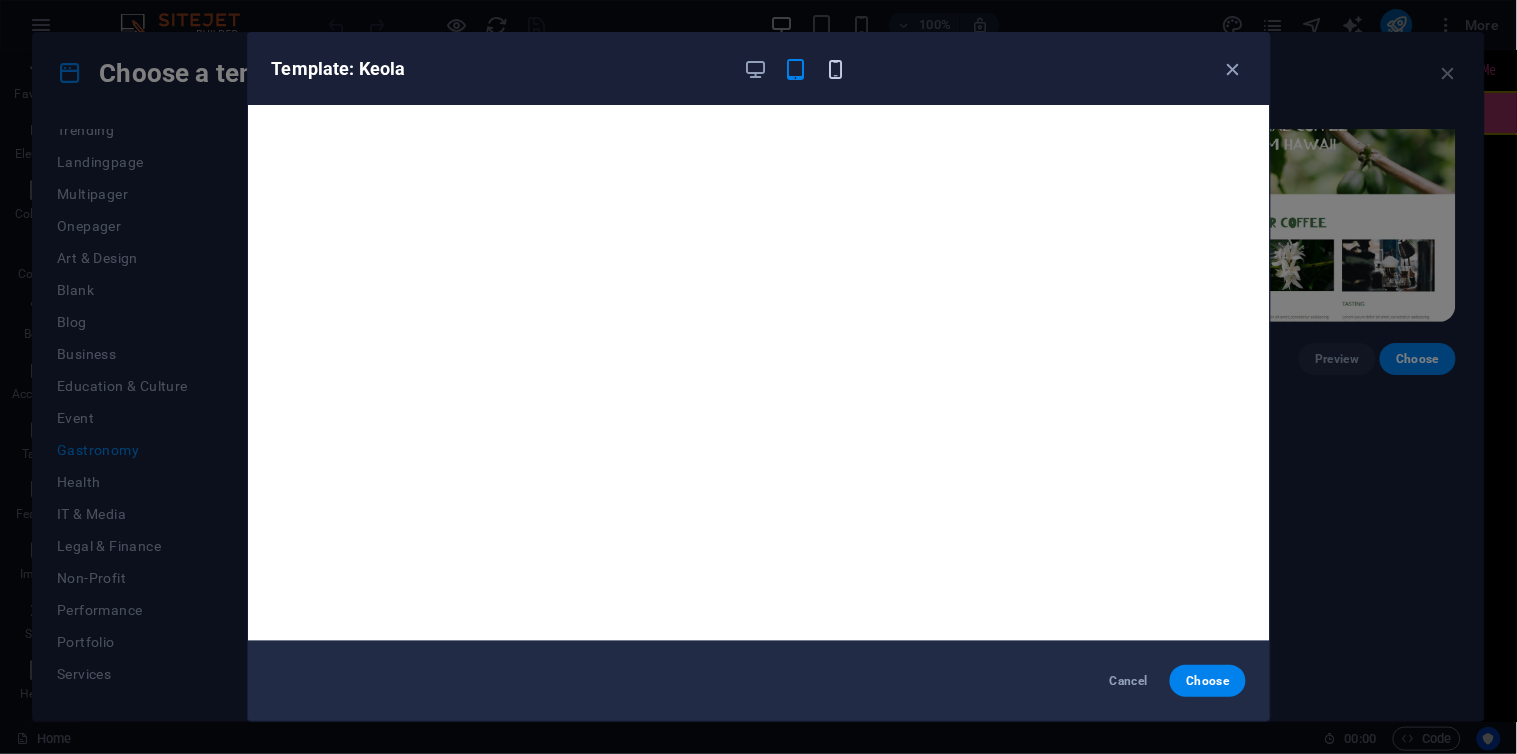 click at bounding box center (835, 69) 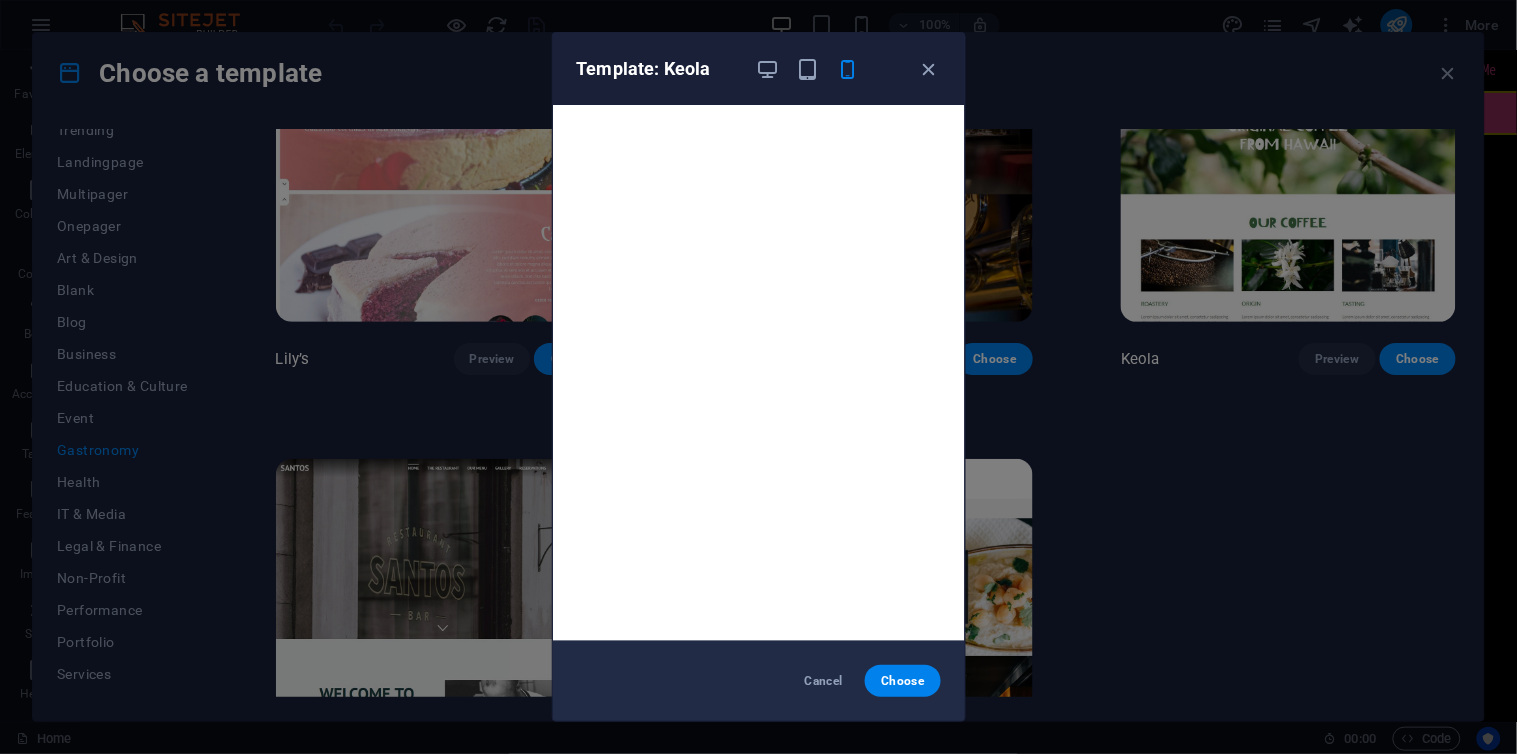 click on "Template: Keola" at bounding box center (759, 69) 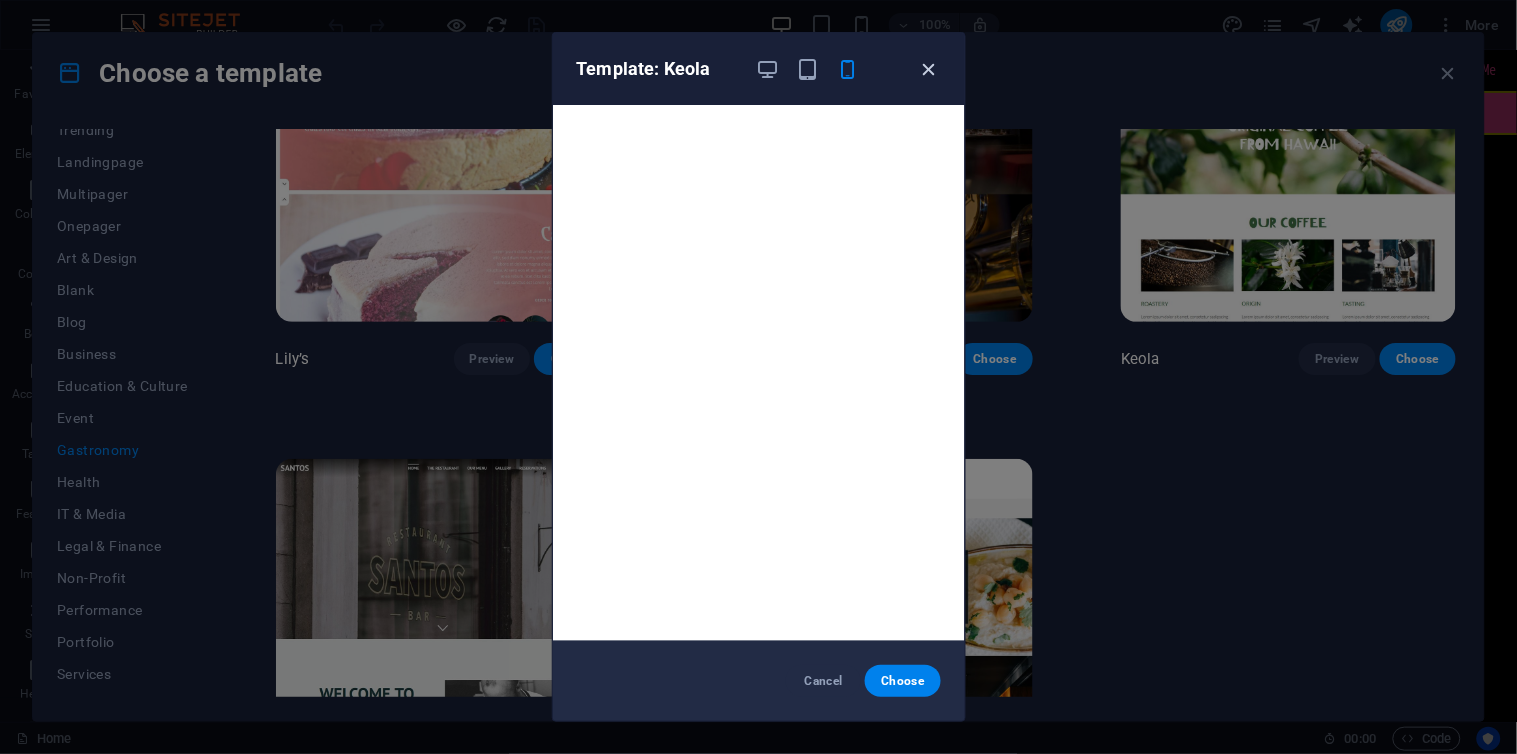 click at bounding box center [928, 69] 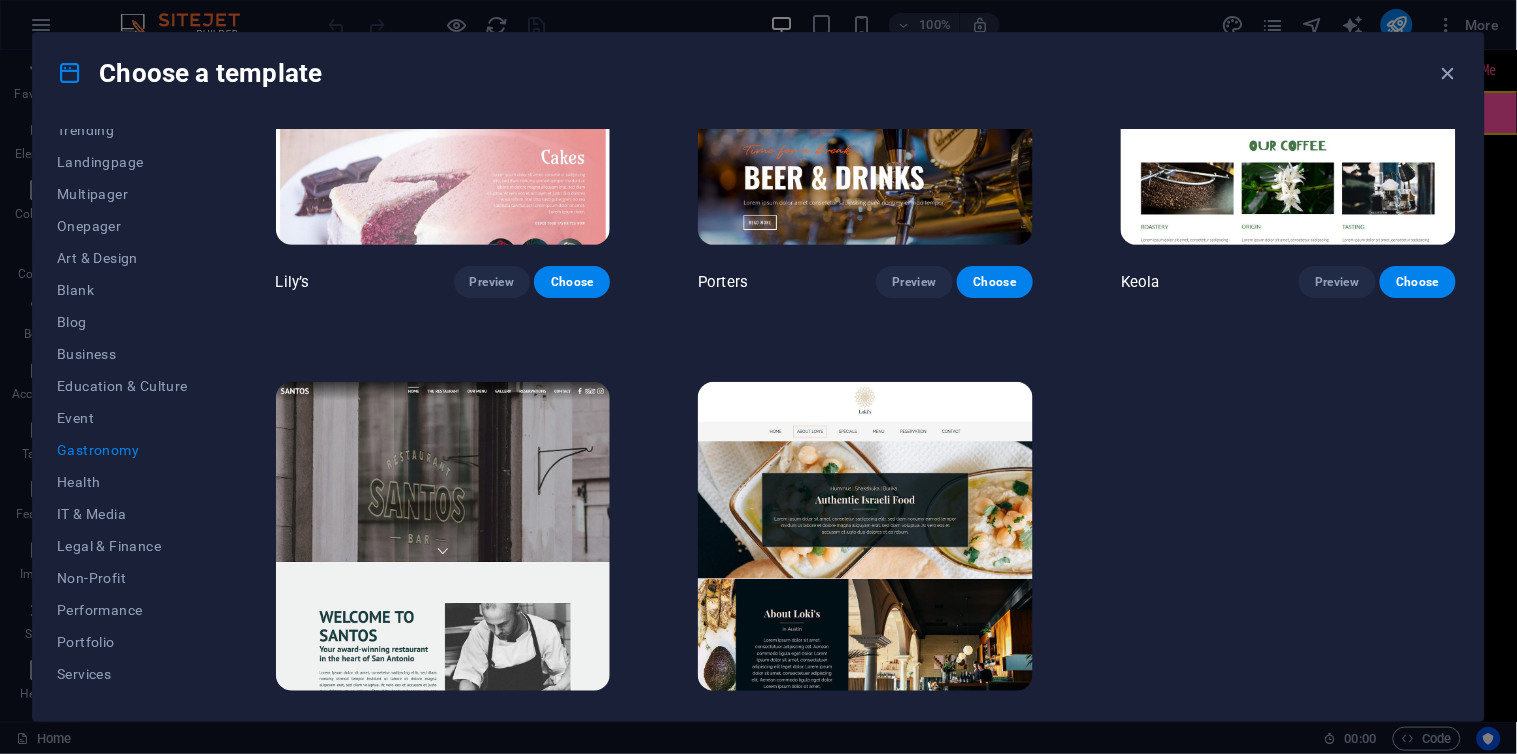 scroll, scrollTop: 2012, scrollLeft: 0, axis: vertical 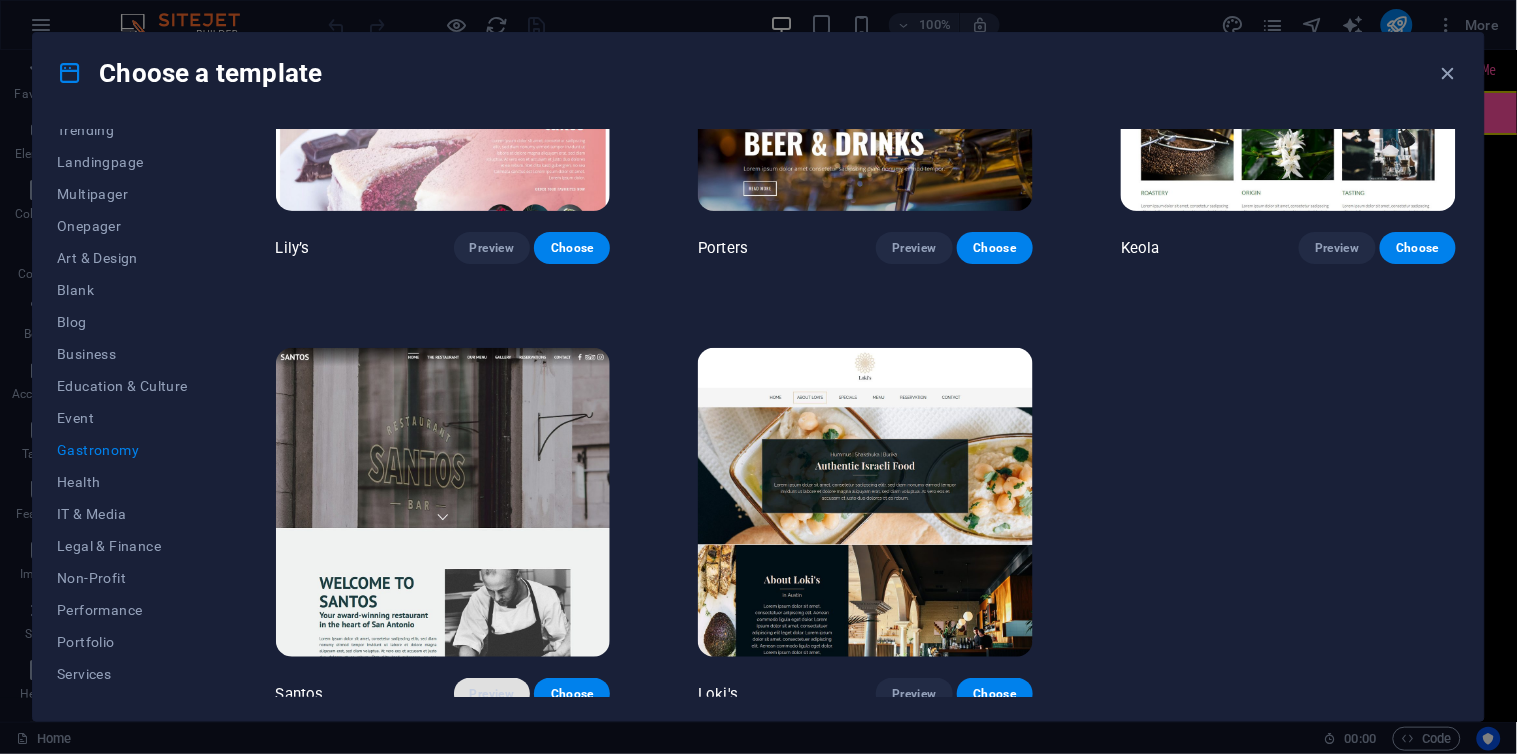 click on "Preview" at bounding box center [492, 694] 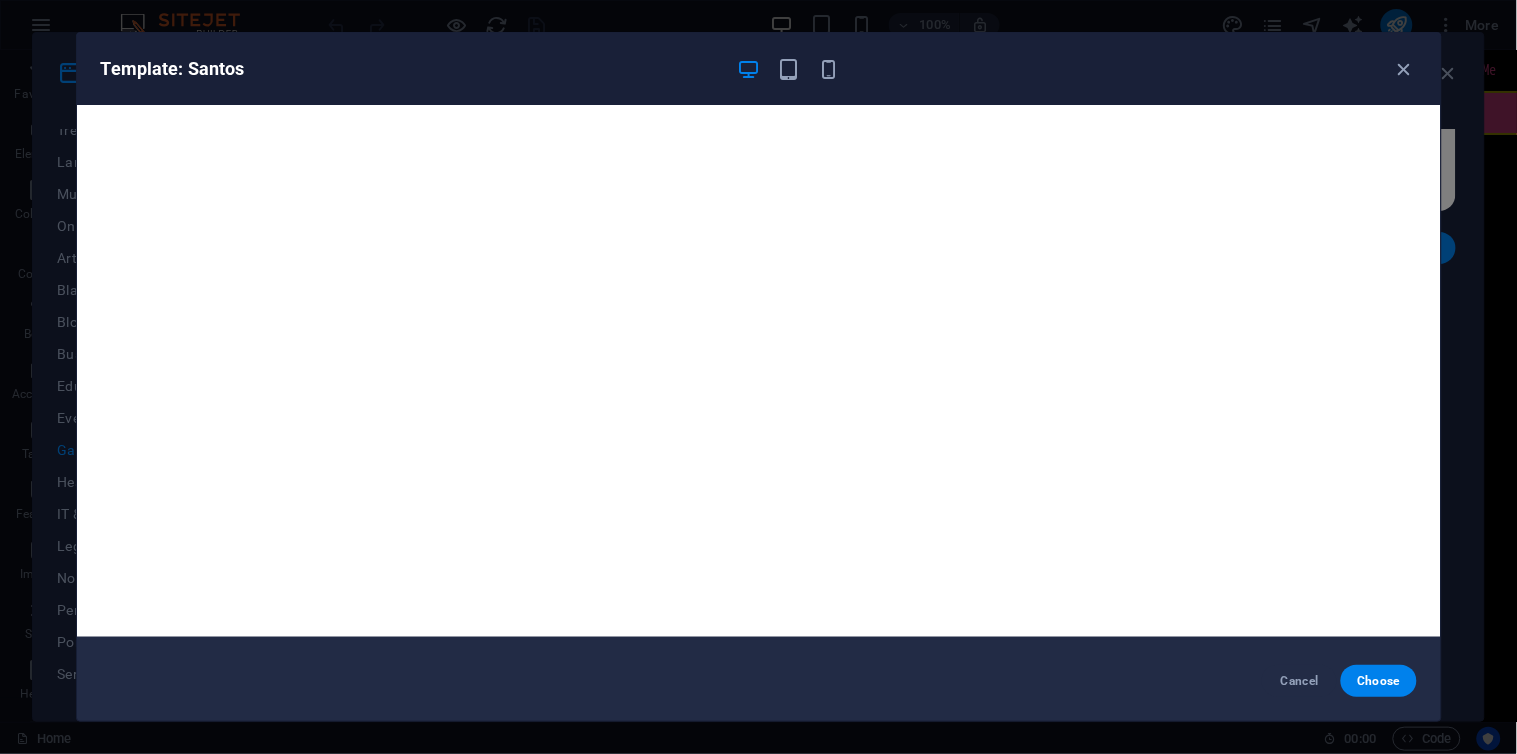 scroll, scrollTop: 0, scrollLeft: 0, axis: both 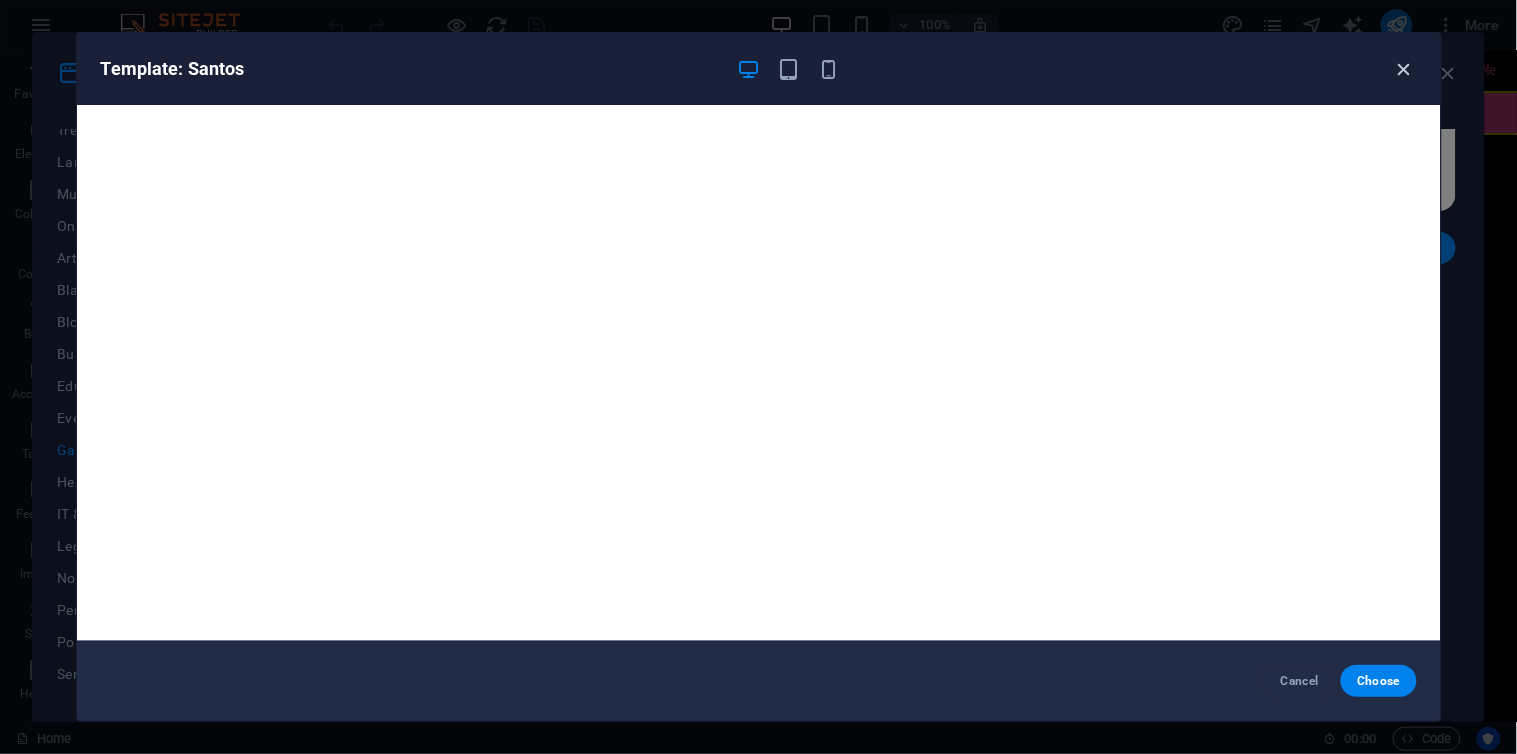 click at bounding box center (1404, 69) 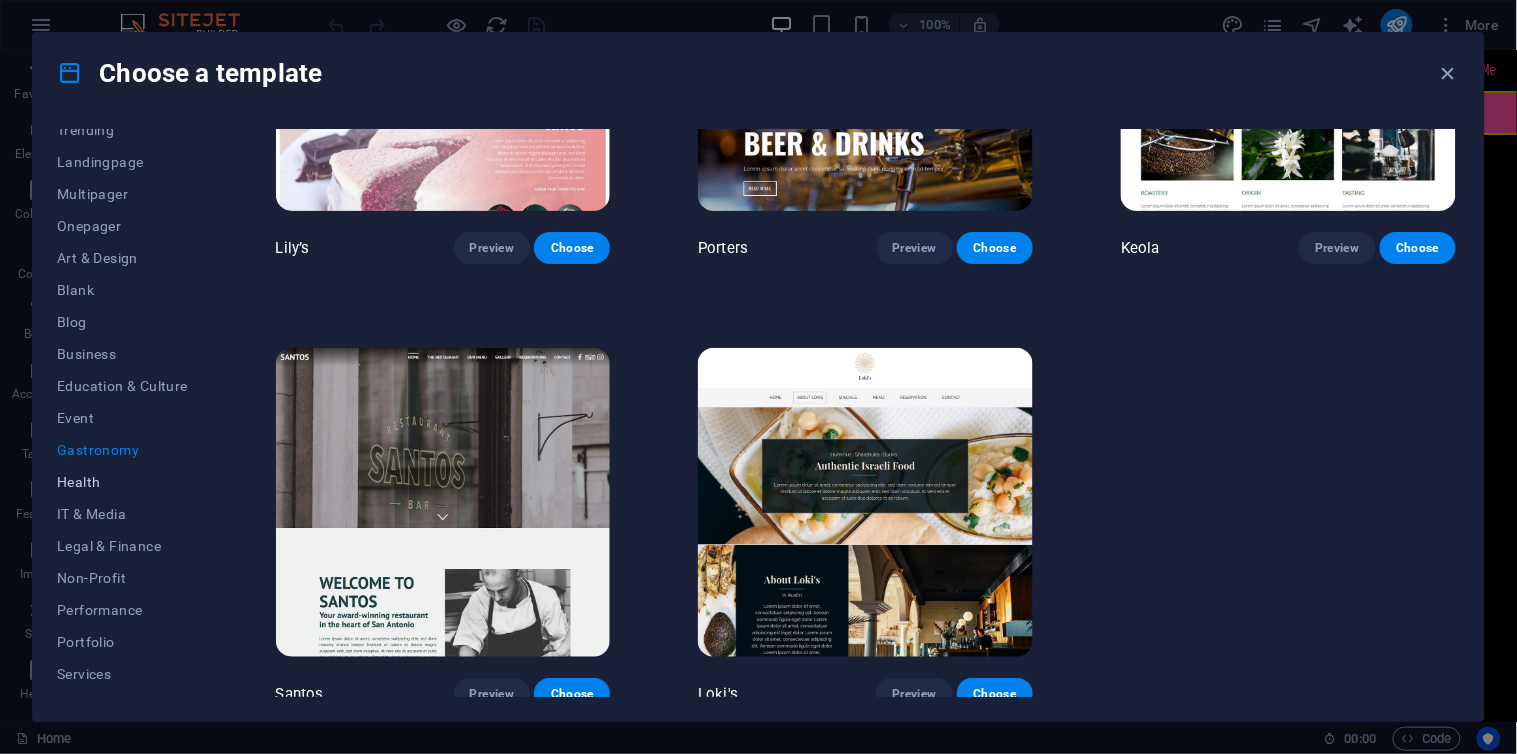 click on "Health" at bounding box center (122, 482) 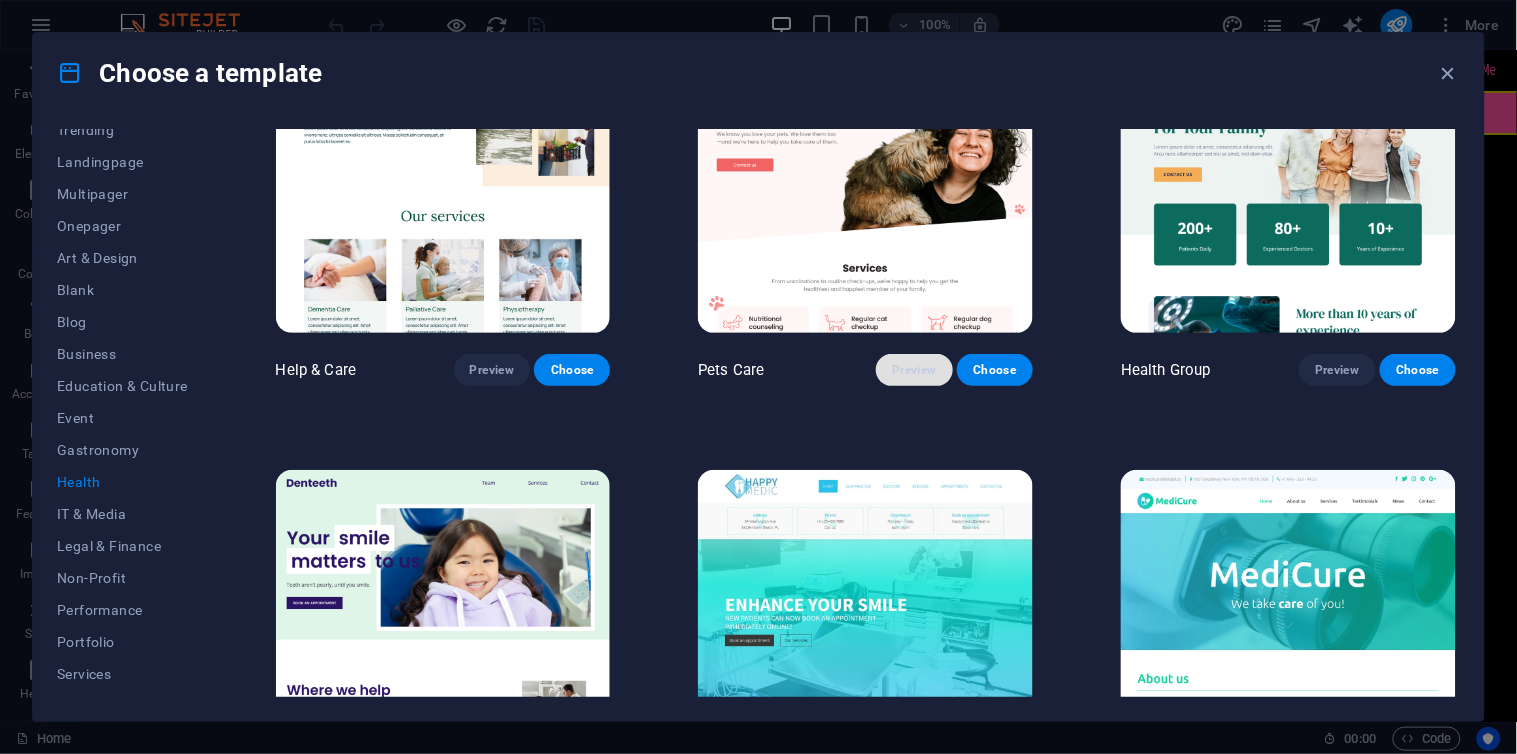 scroll, scrollTop: 0, scrollLeft: 0, axis: both 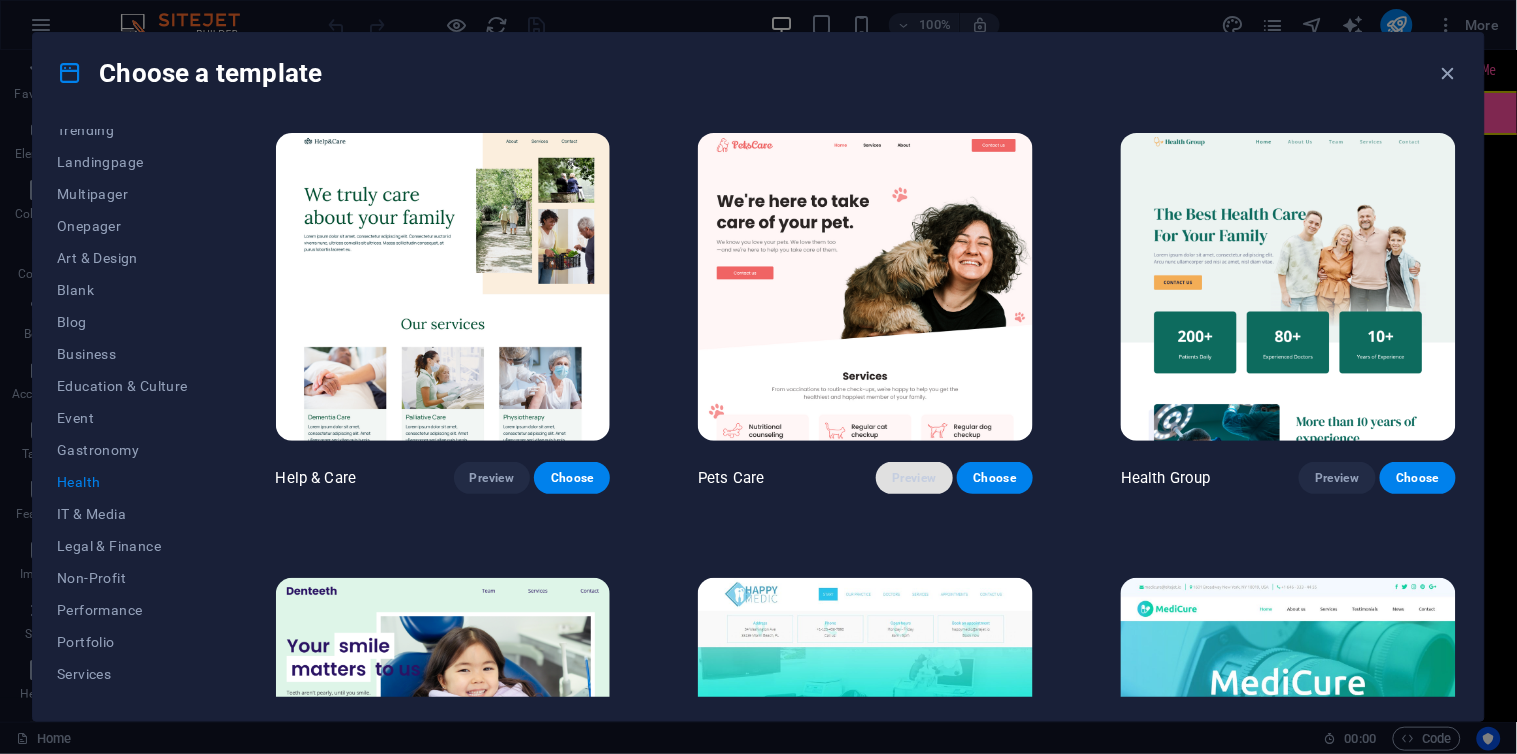 click on "Preview" at bounding box center (914, 478) 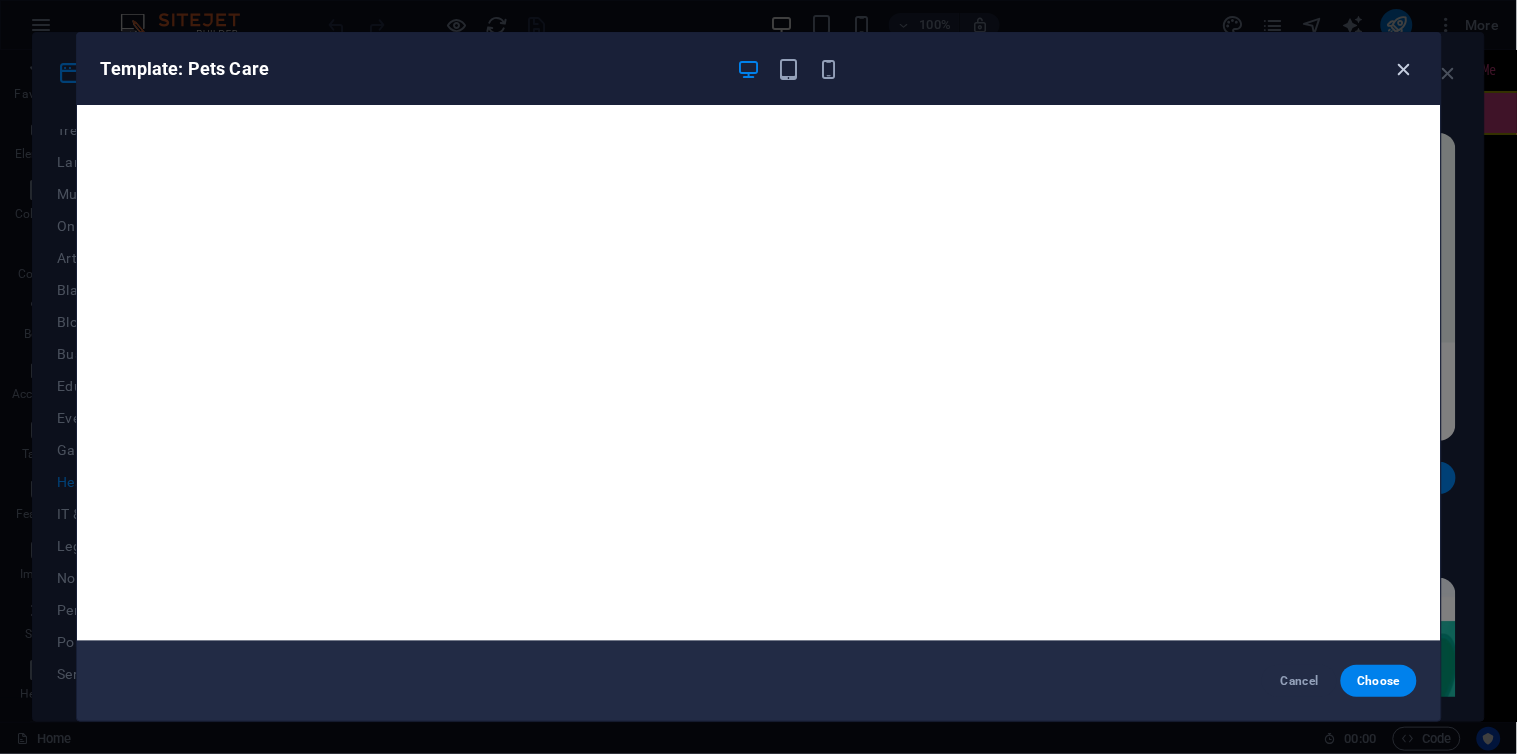 click at bounding box center [1404, 69] 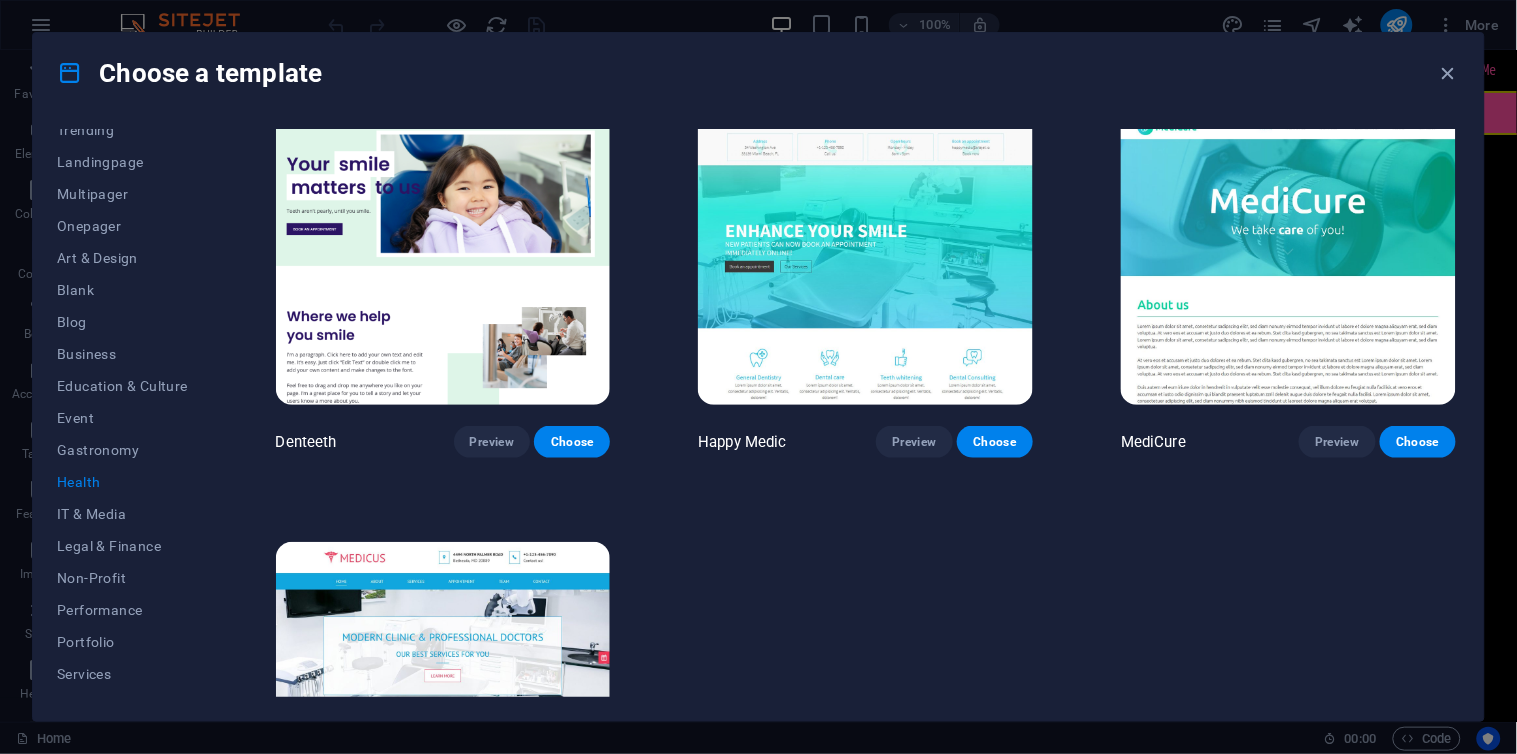 scroll, scrollTop: 666, scrollLeft: 0, axis: vertical 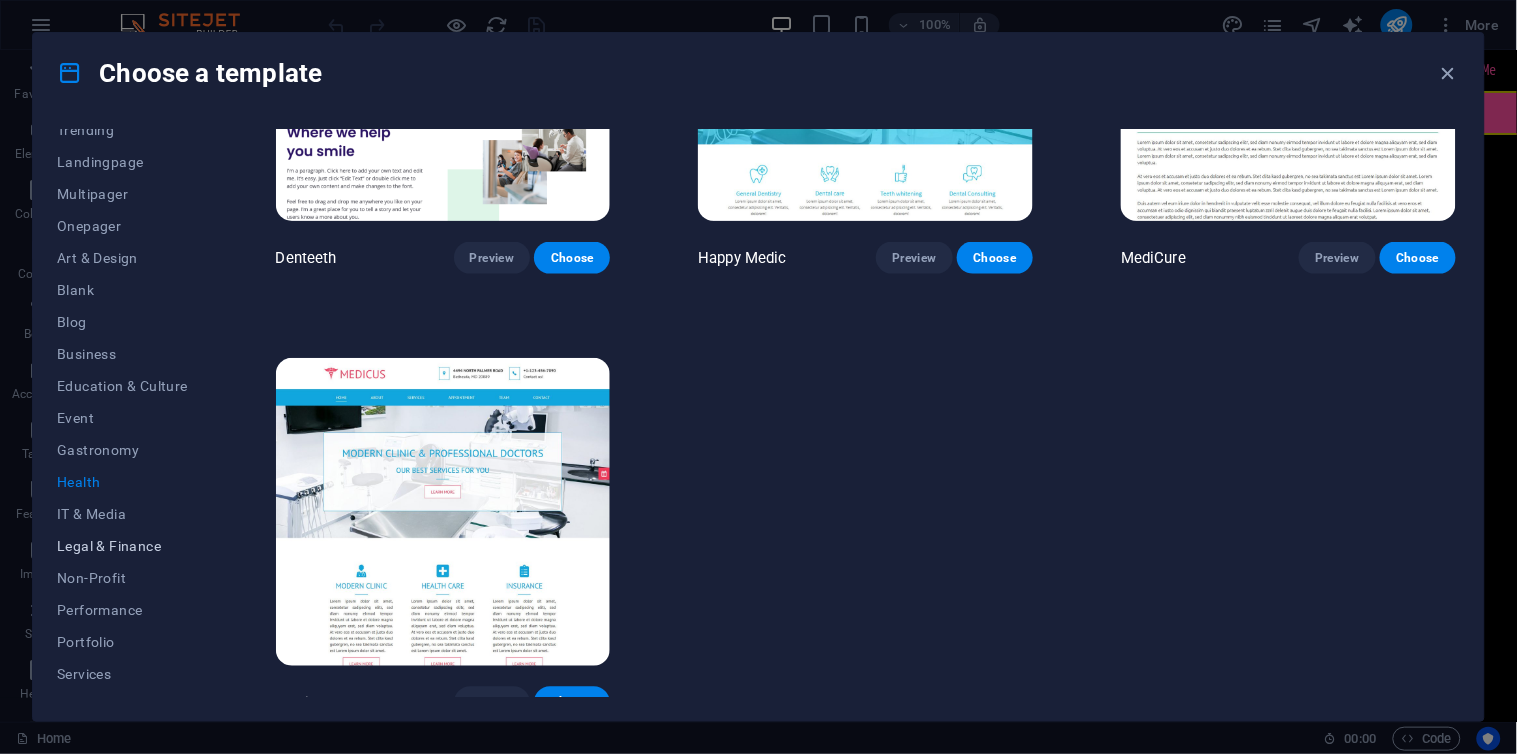 click on "Legal & Finance" at bounding box center [122, 546] 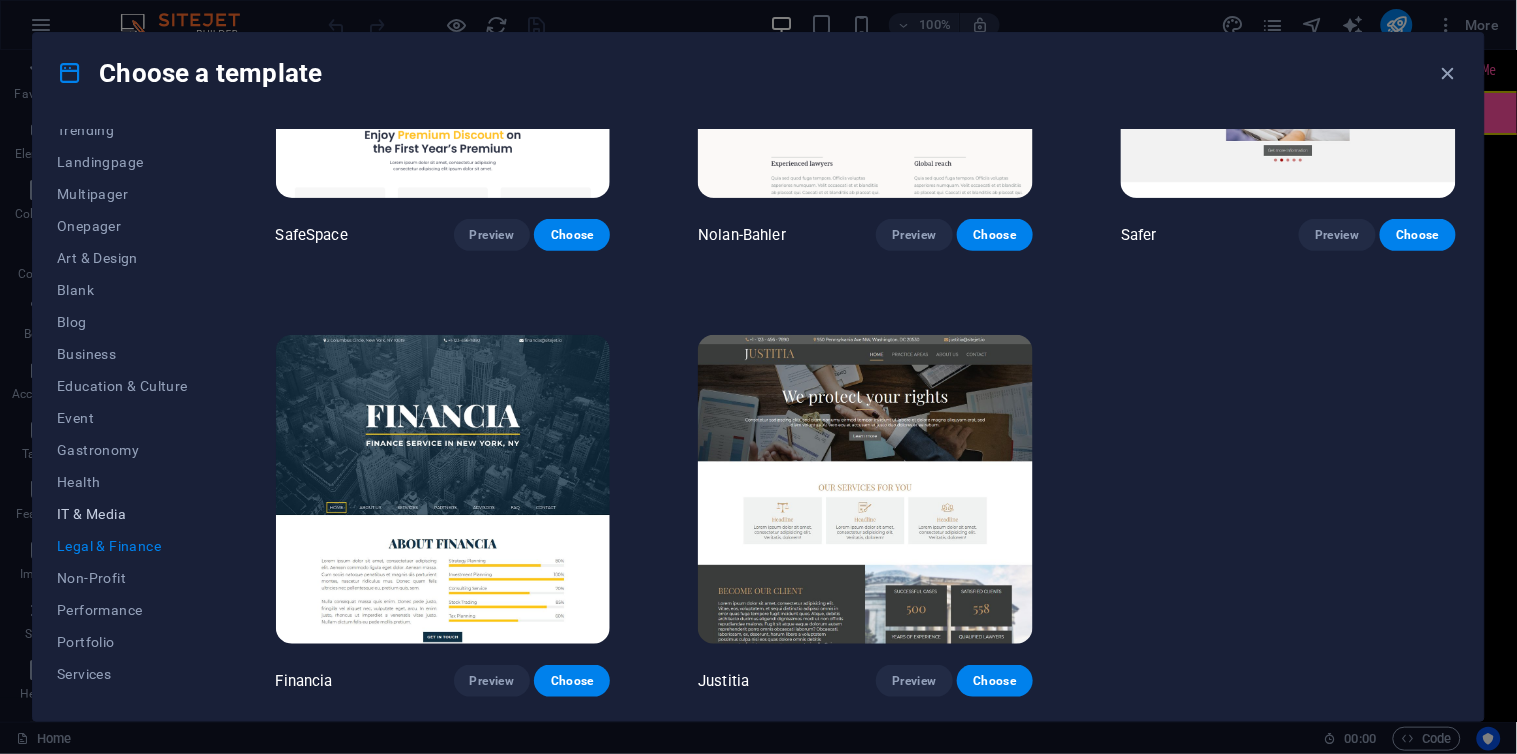 scroll, scrollTop: 0, scrollLeft: 0, axis: both 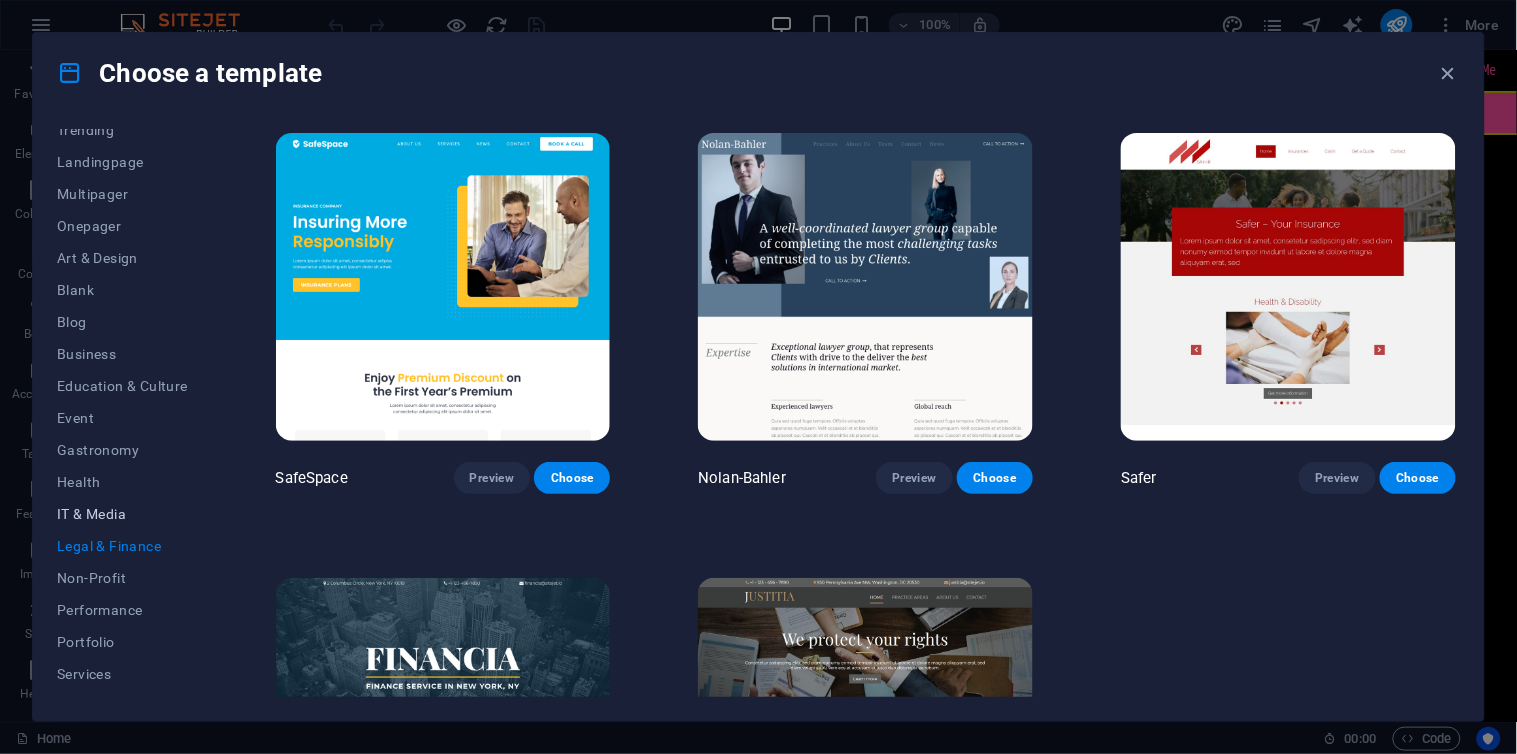 click on "IT & Media" at bounding box center (122, 514) 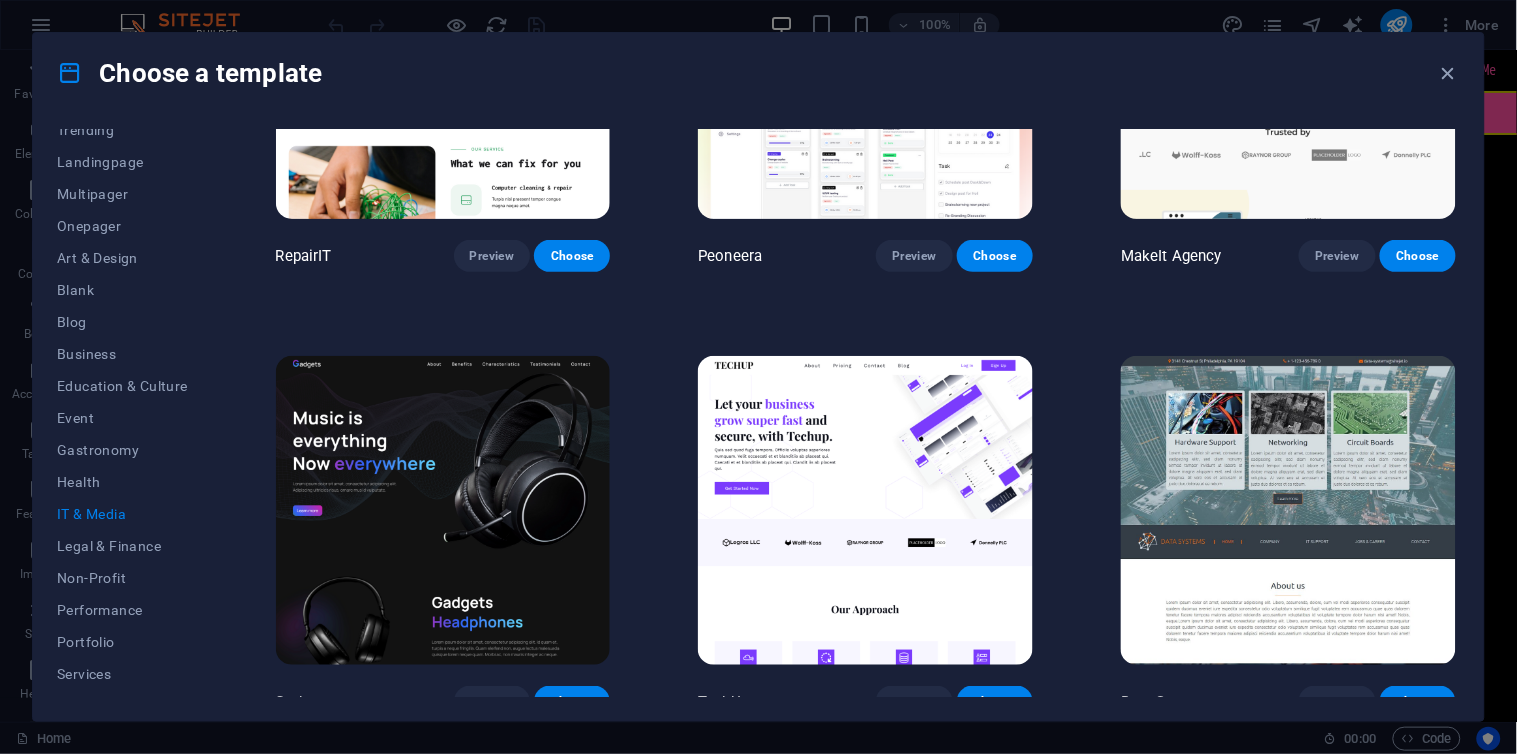 scroll, scrollTop: 0, scrollLeft: 0, axis: both 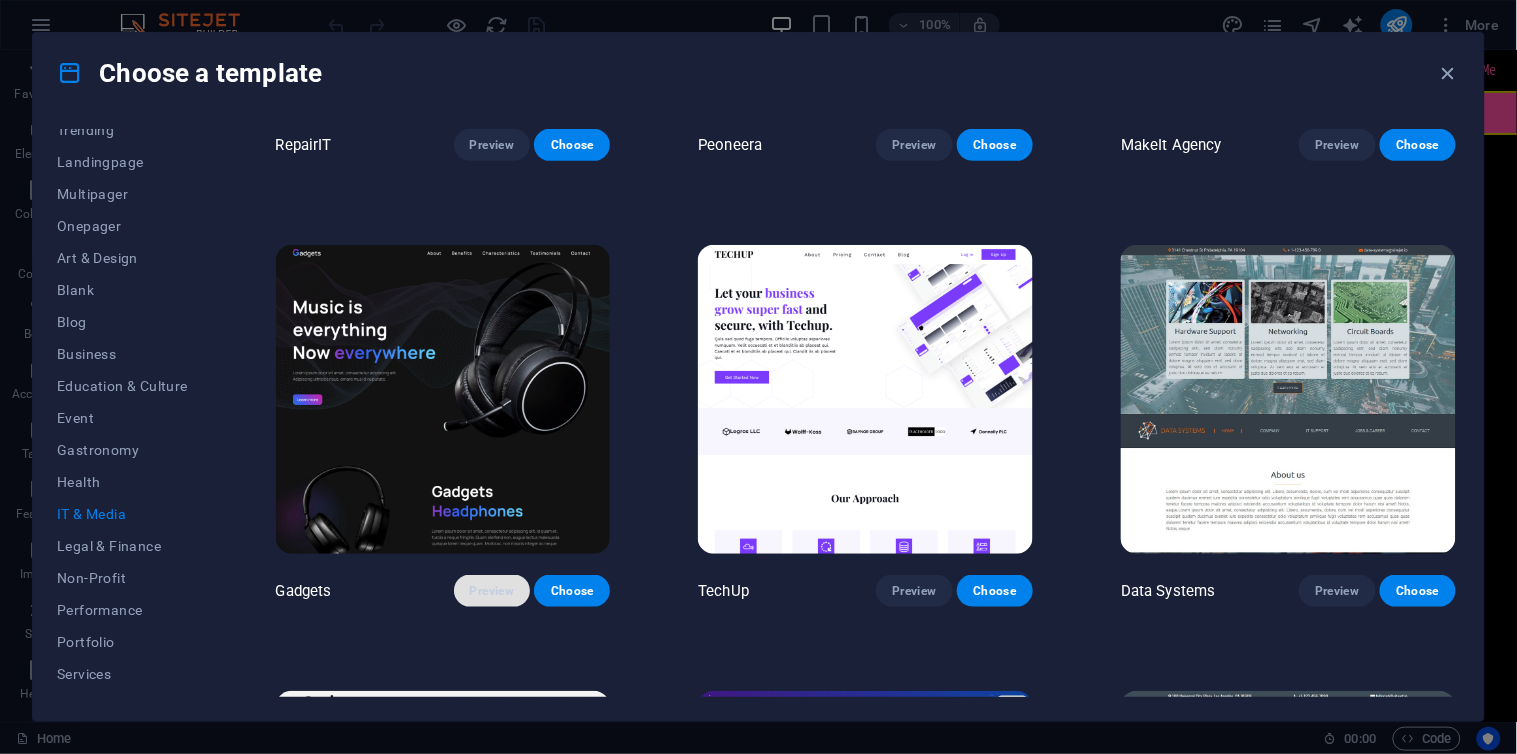 click on "Preview" at bounding box center (492, 591) 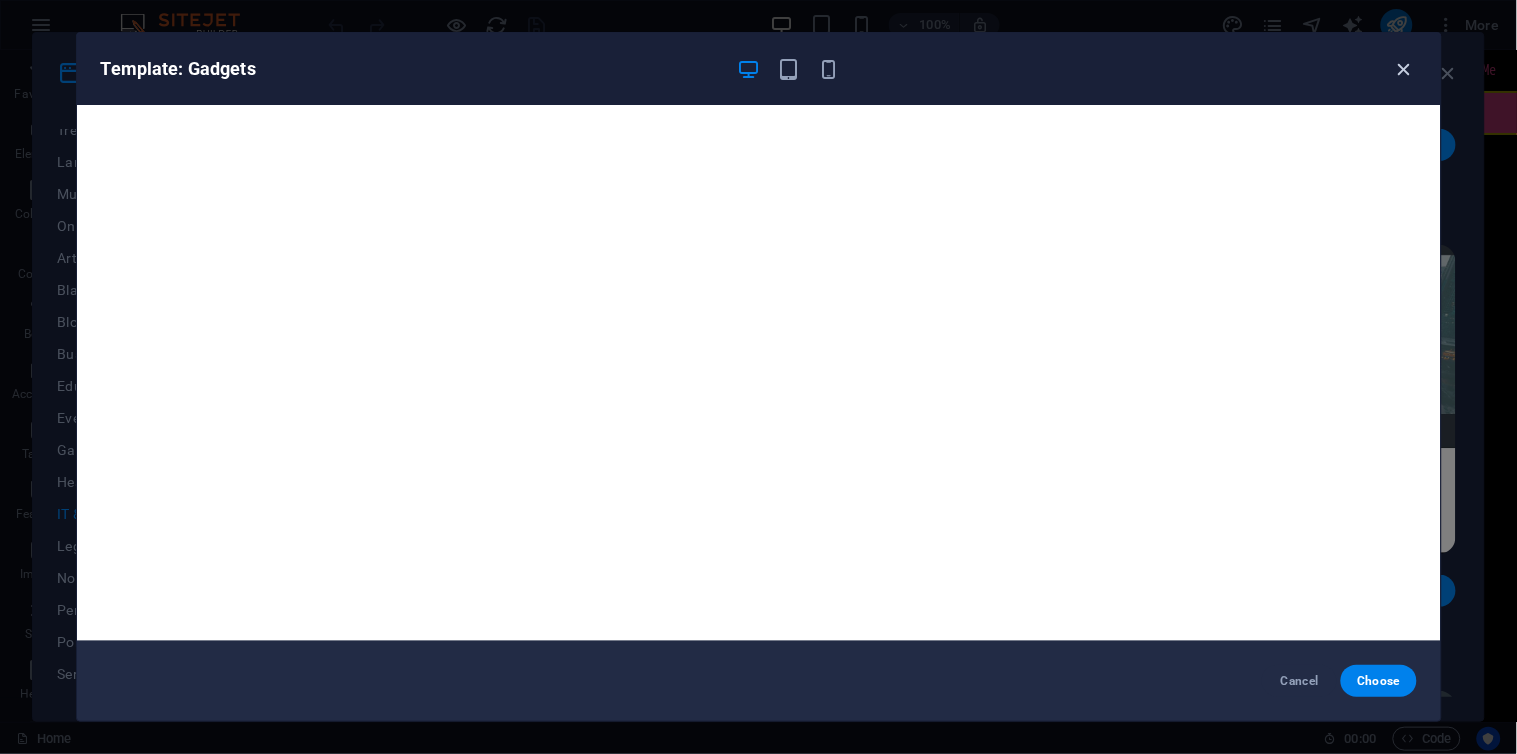 click at bounding box center [1404, 69] 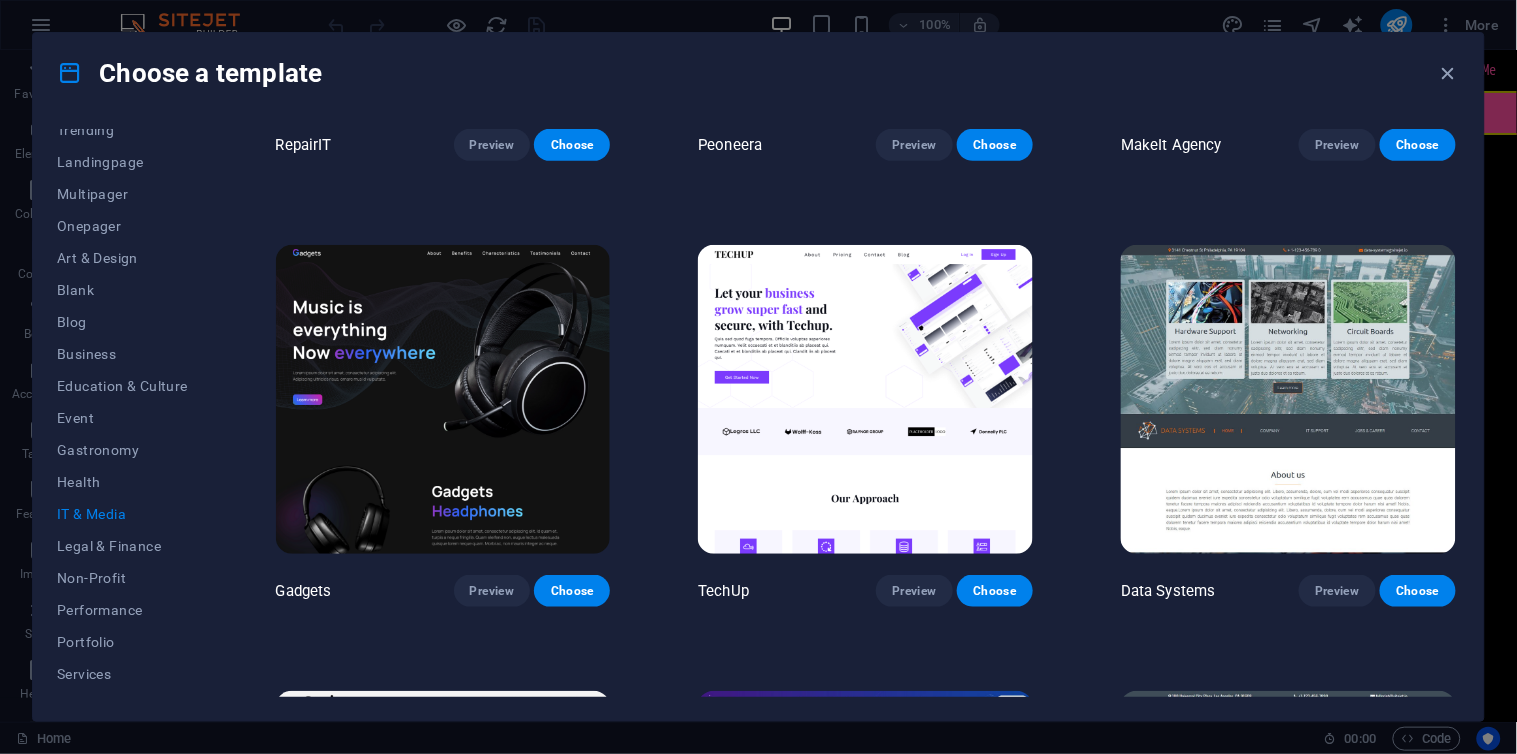 scroll, scrollTop: 777, scrollLeft: 0, axis: vertical 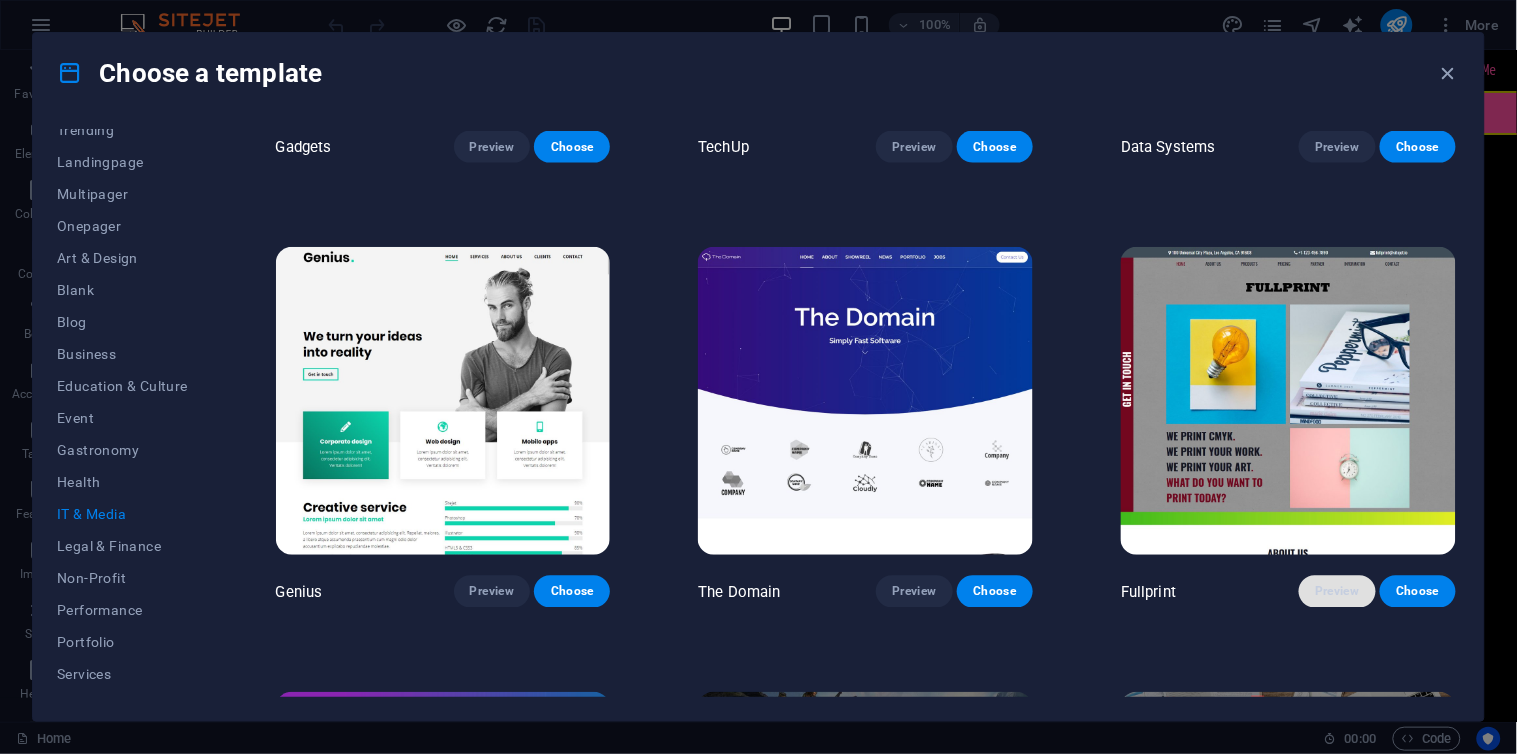 click on "Preview" at bounding box center [1337, 592] 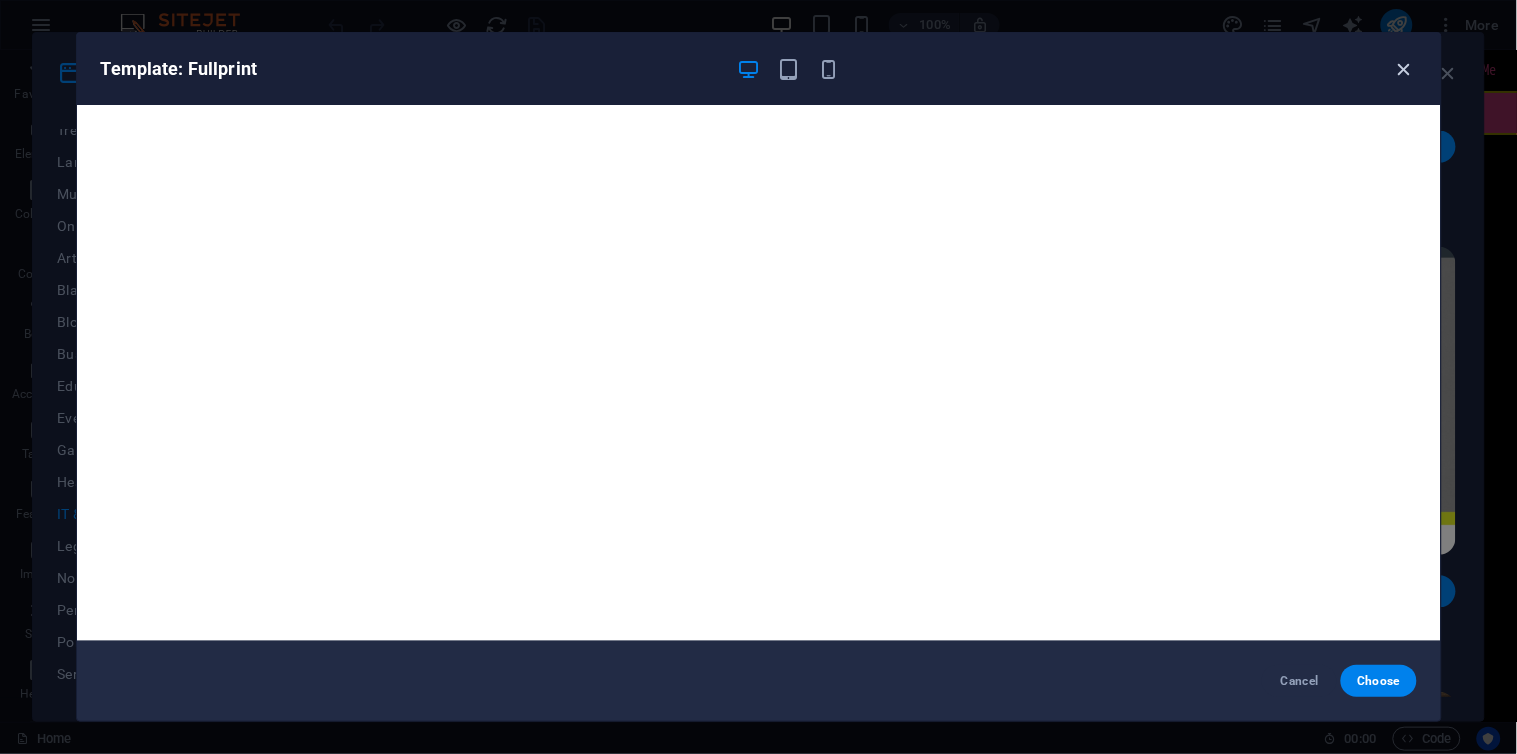 click at bounding box center [1404, 69] 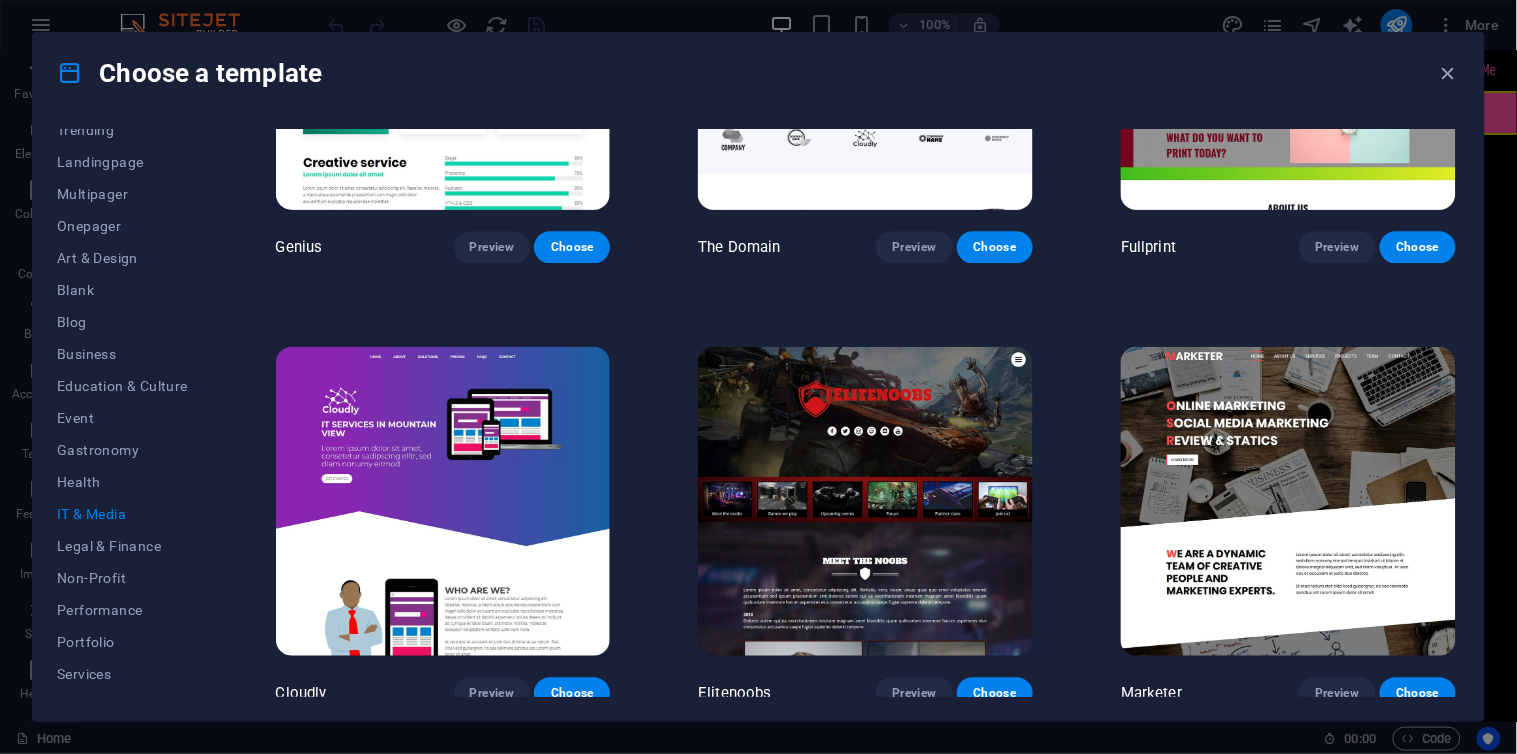 scroll, scrollTop: 1125, scrollLeft: 0, axis: vertical 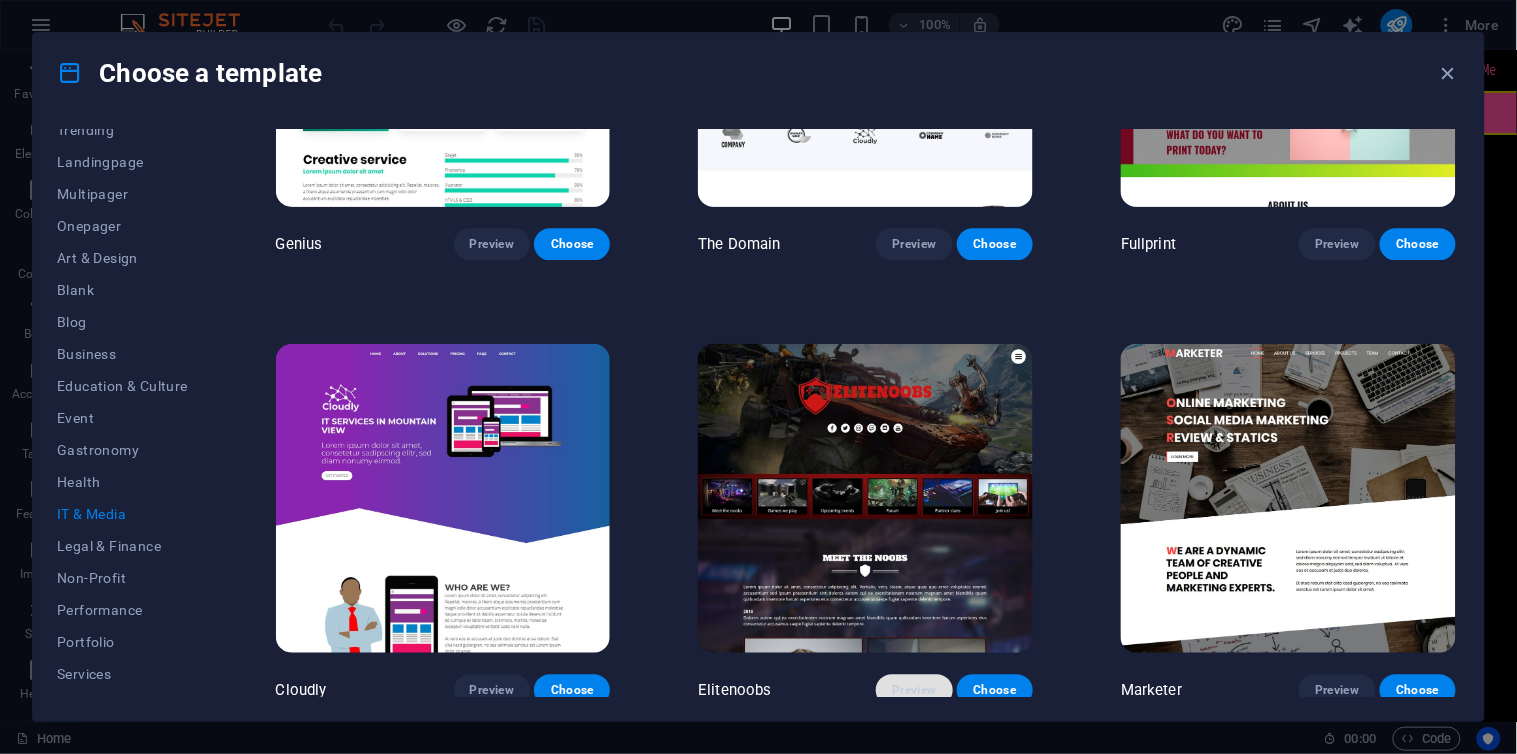 click on "Preview" at bounding box center [914, 690] 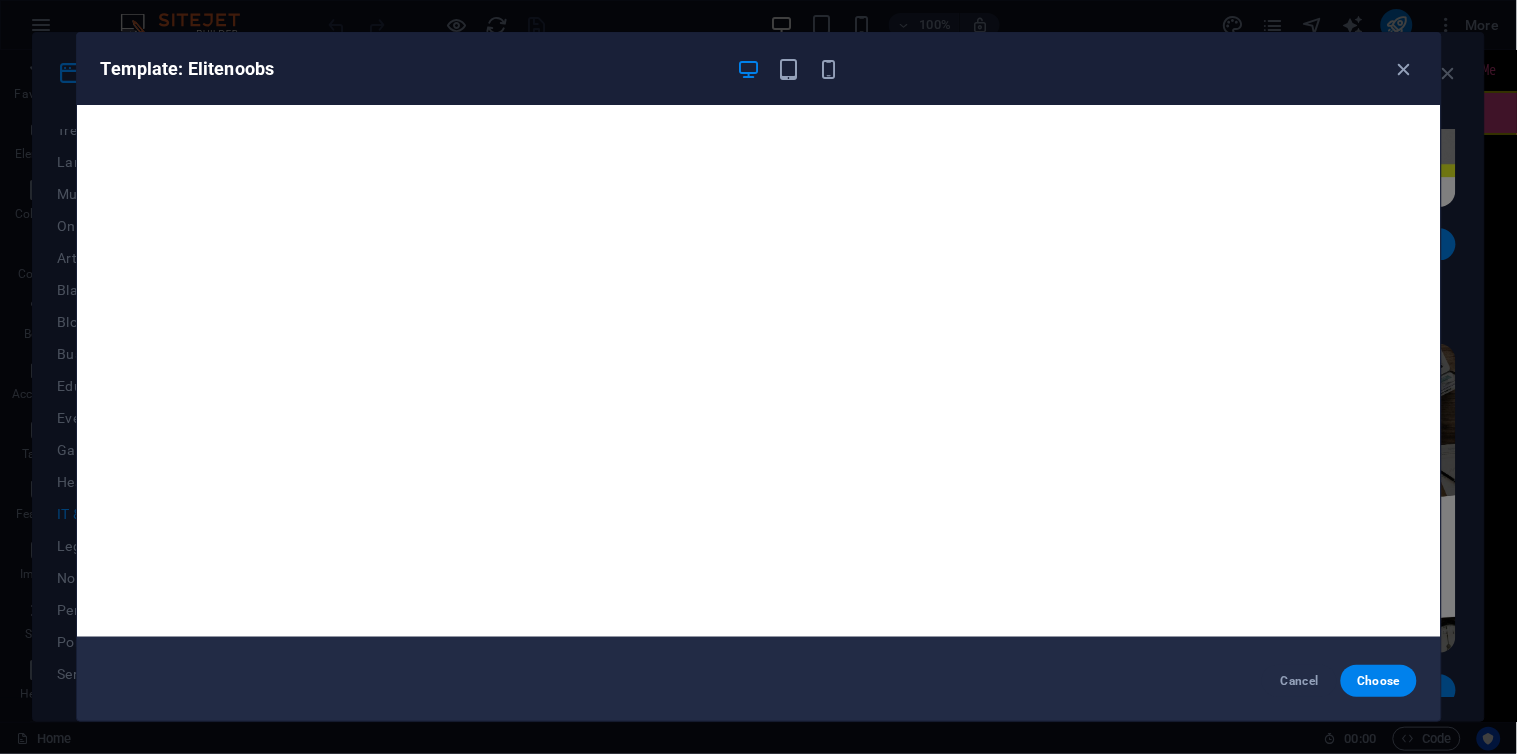scroll, scrollTop: 0, scrollLeft: 0, axis: both 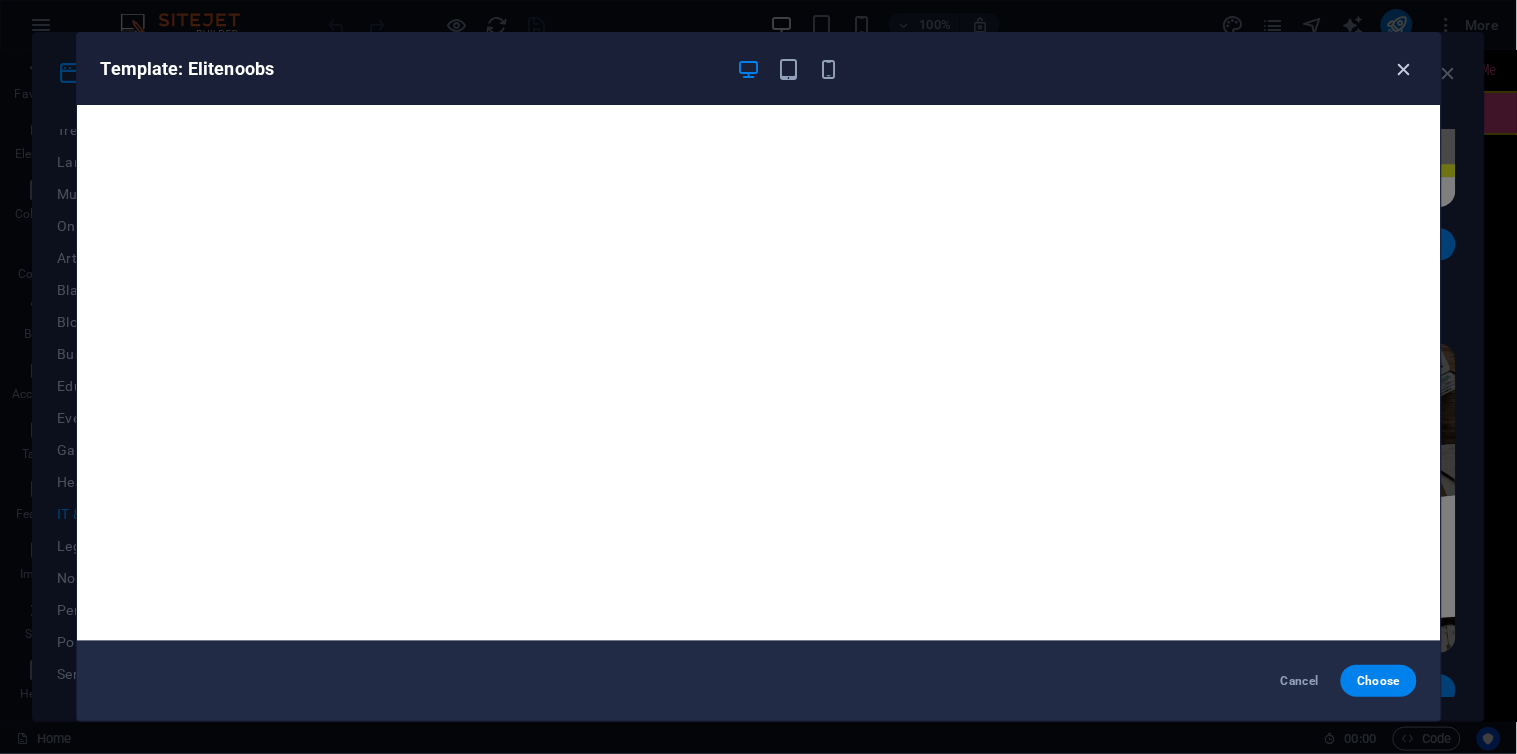 click at bounding box center (1404, 69) 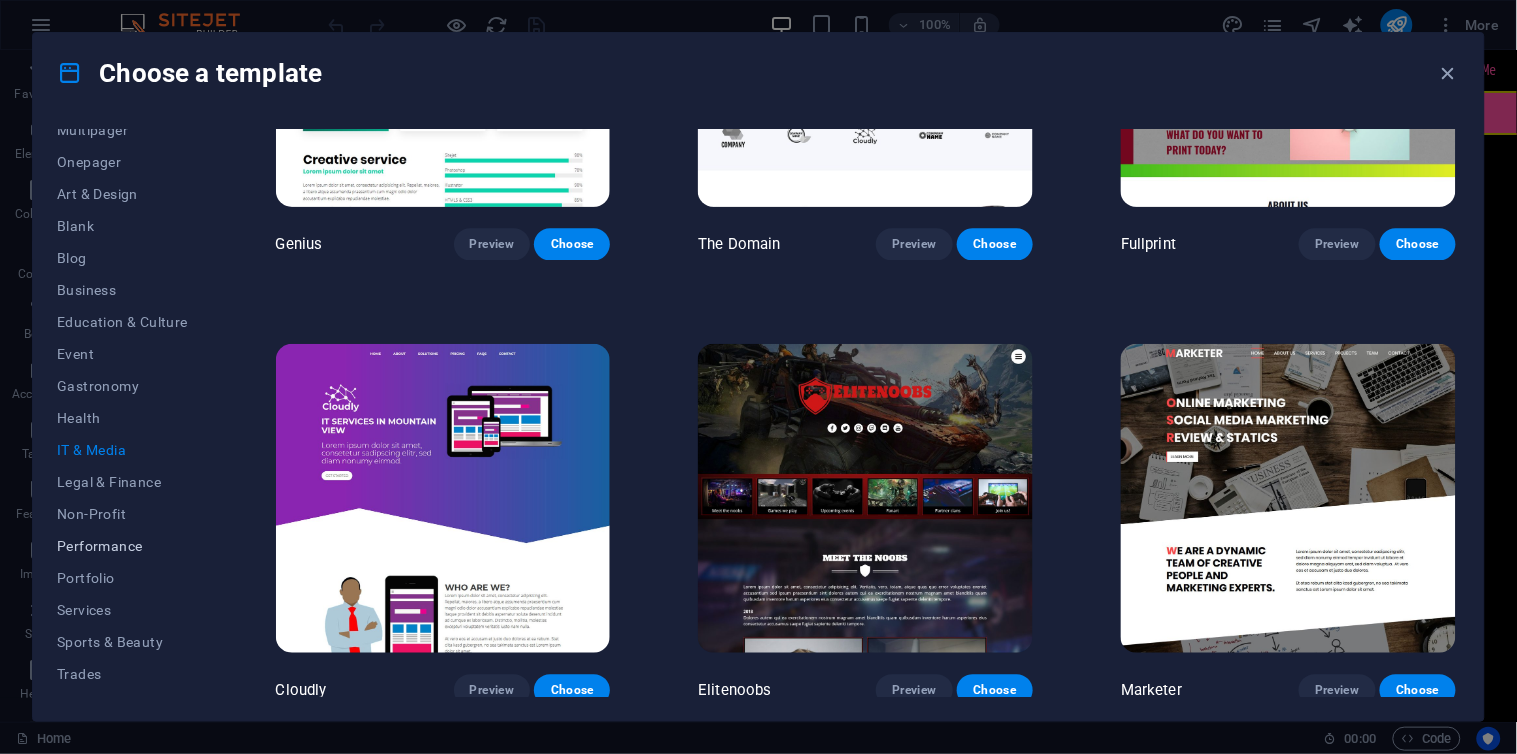 scroll, scrollTop: 231, scrollLeft: 0, axis: vertical 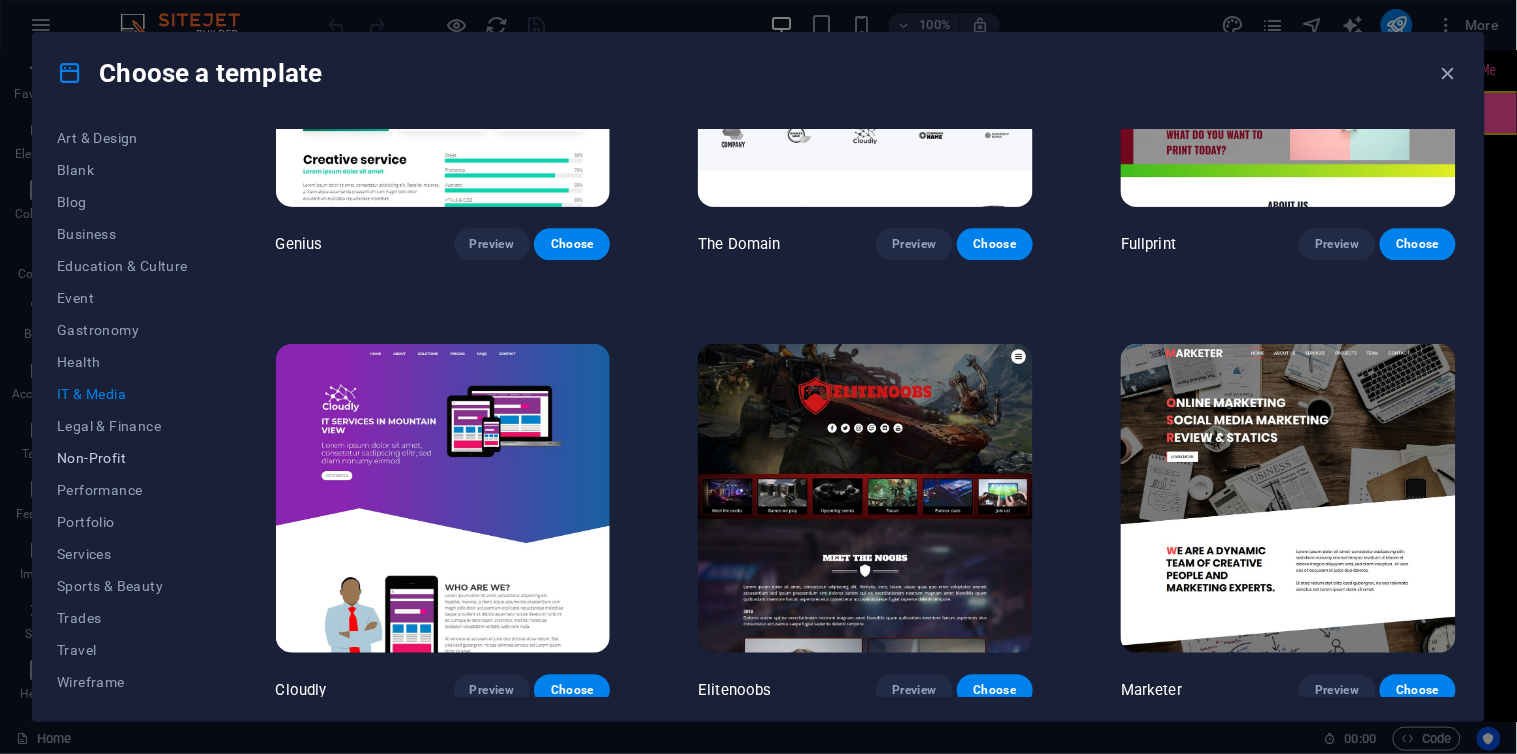 click on "Non-Profit" at bounding box center (122, 458) 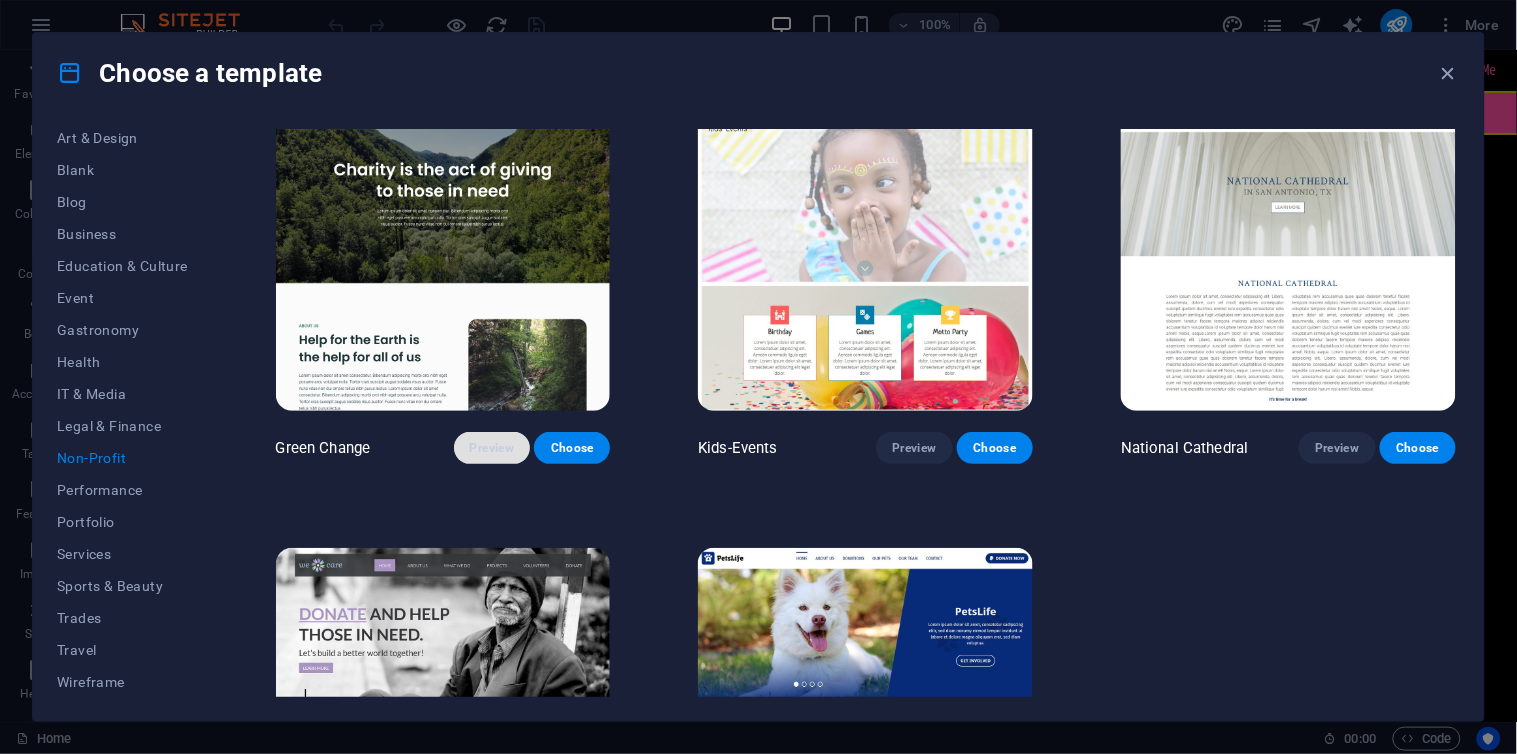 scroll, scrollTop: 0, scrollLeft: 0, axis: both 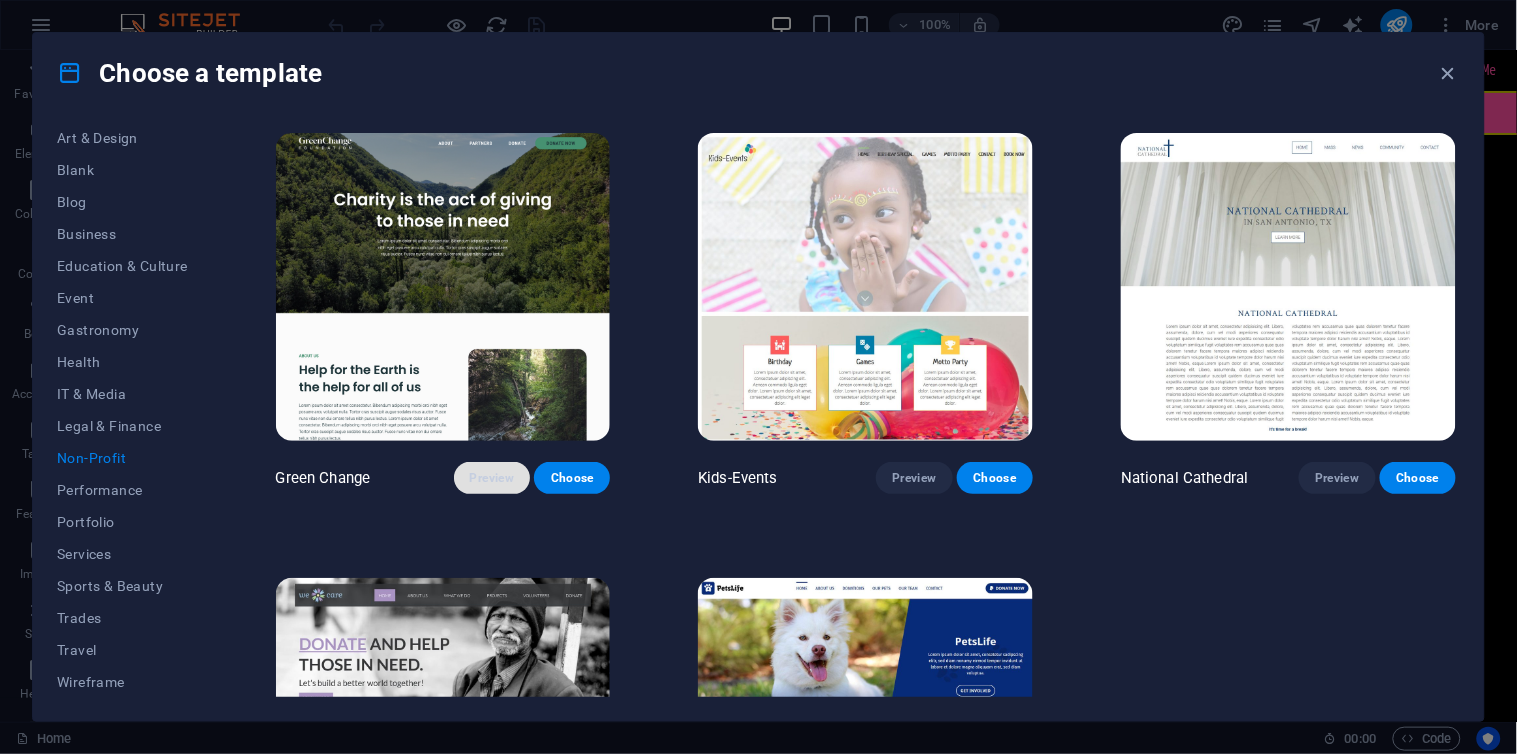 click on "Preview" at bounding box center [492, 478] 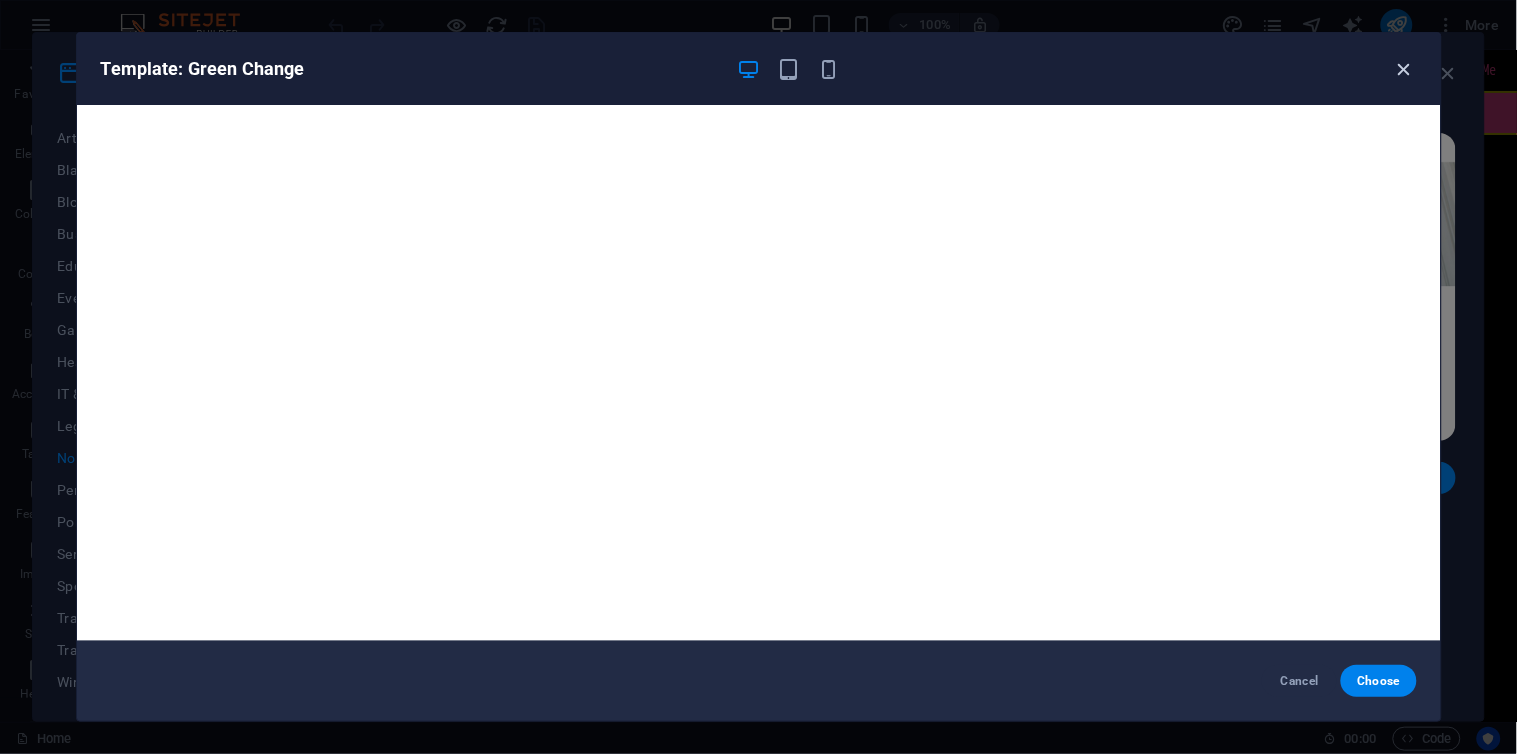 click at bounding box center (1404, 69) 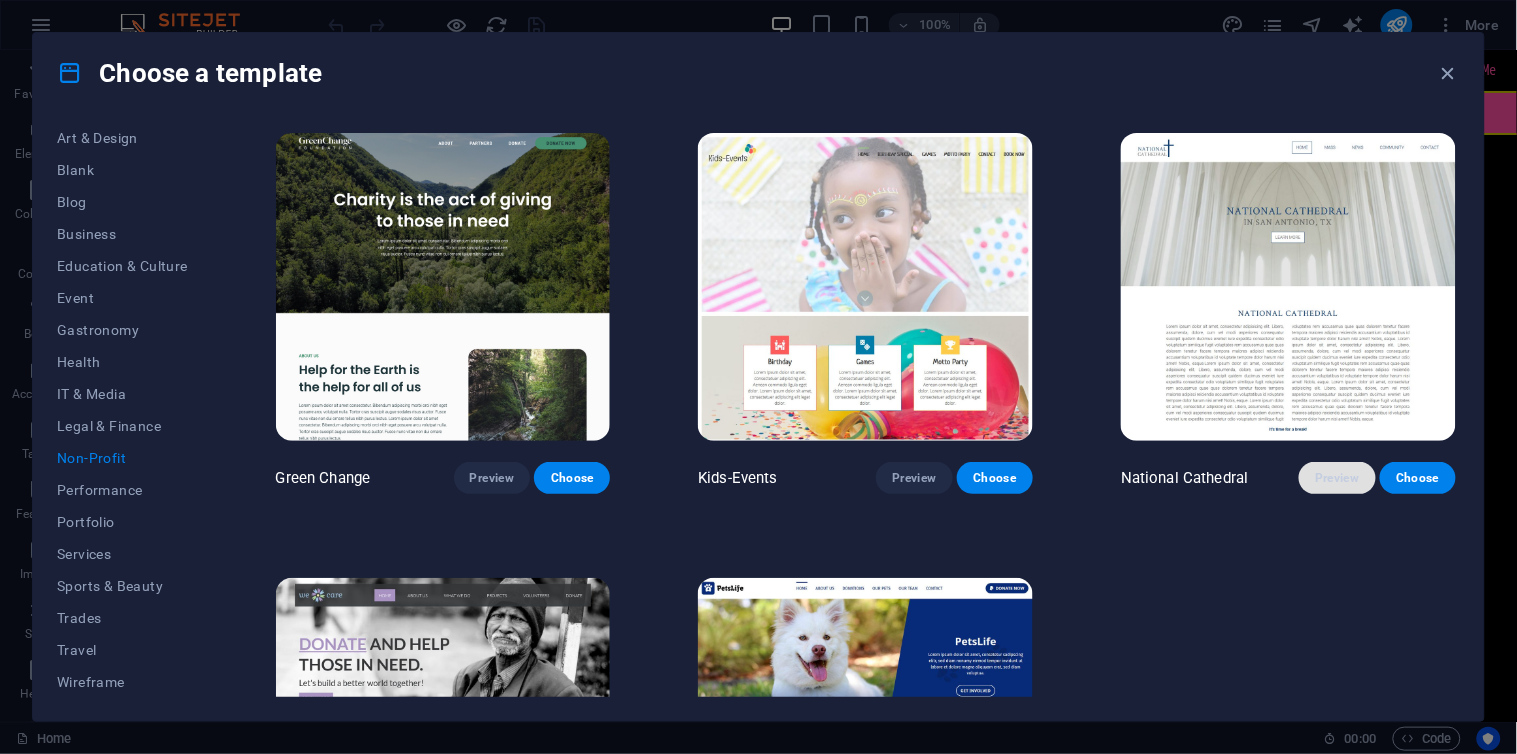 click on "Preview" at bounding box center [1337, 478] 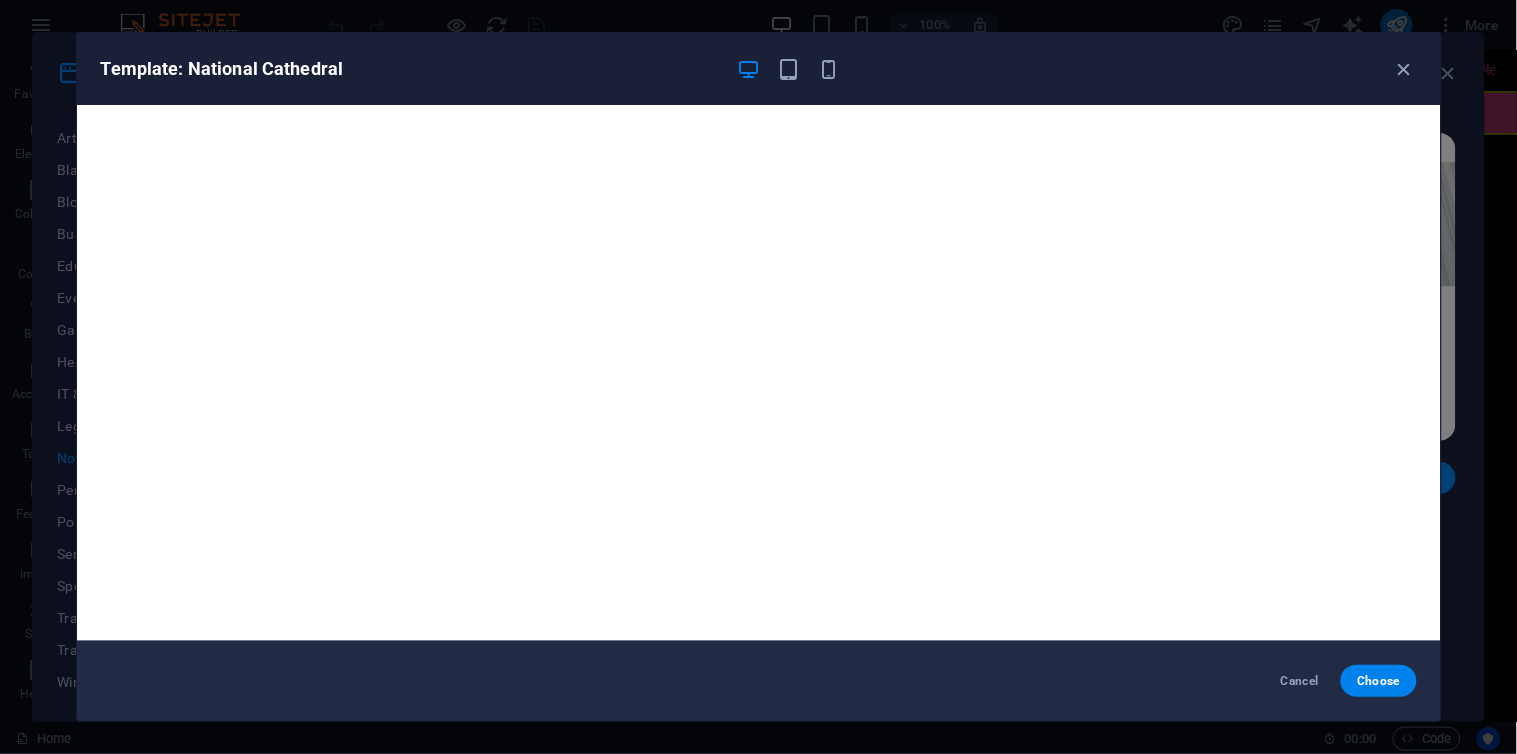 click on "Template: National Cathedral" at bounding box center (759, 69) 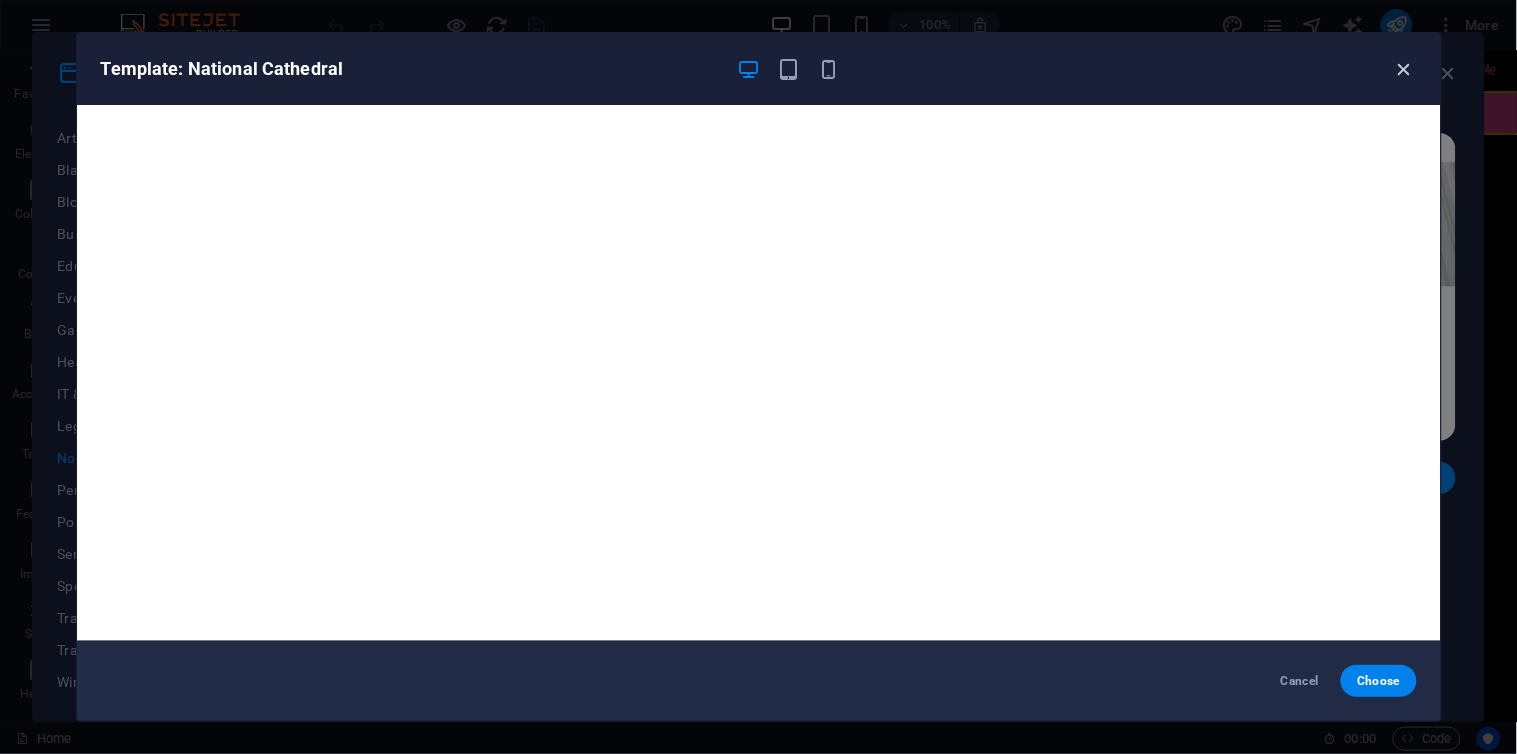 click on "Template: National Cathedral" at bounding box center [759, 69] 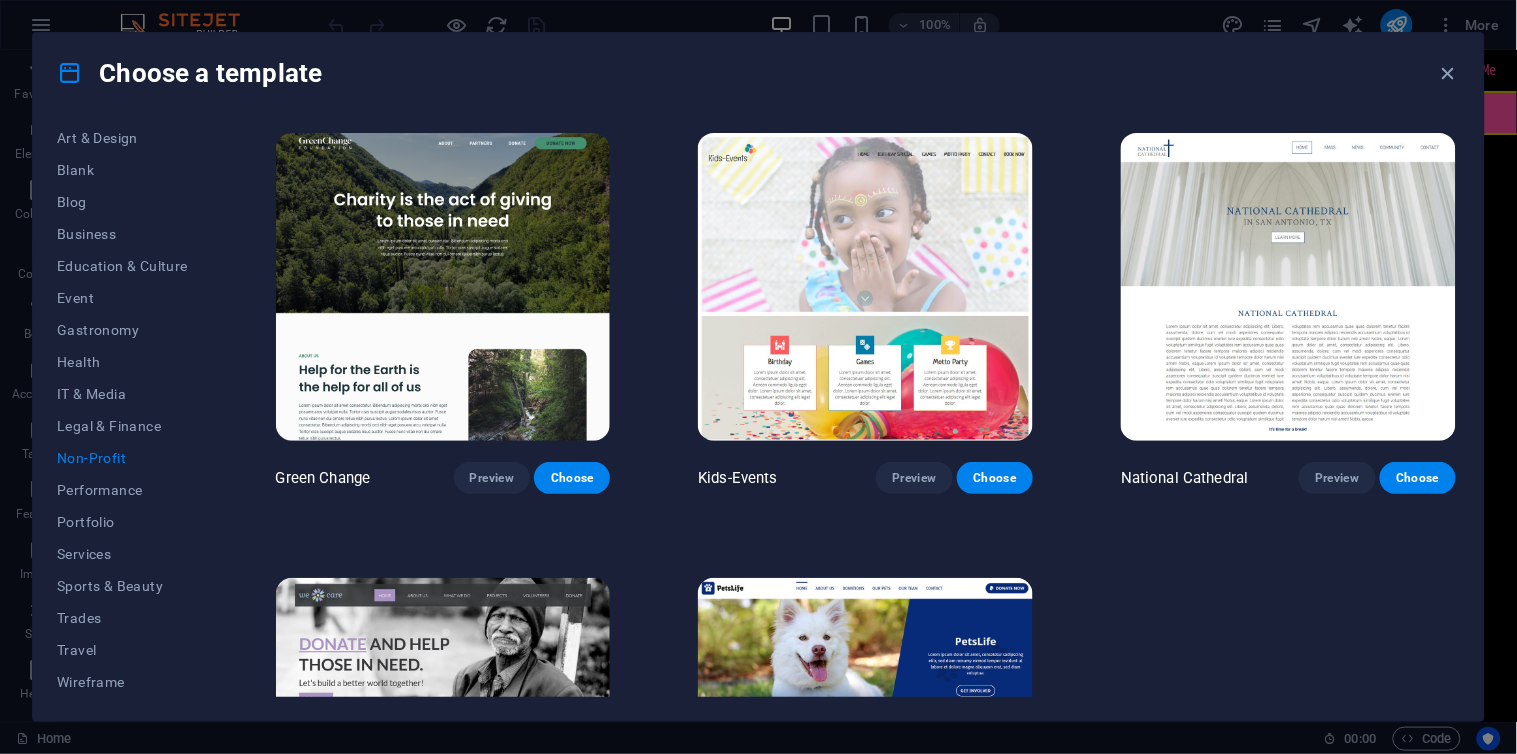 scroll, scrollTop: 237, scrollLeft: 0, axis: vertical 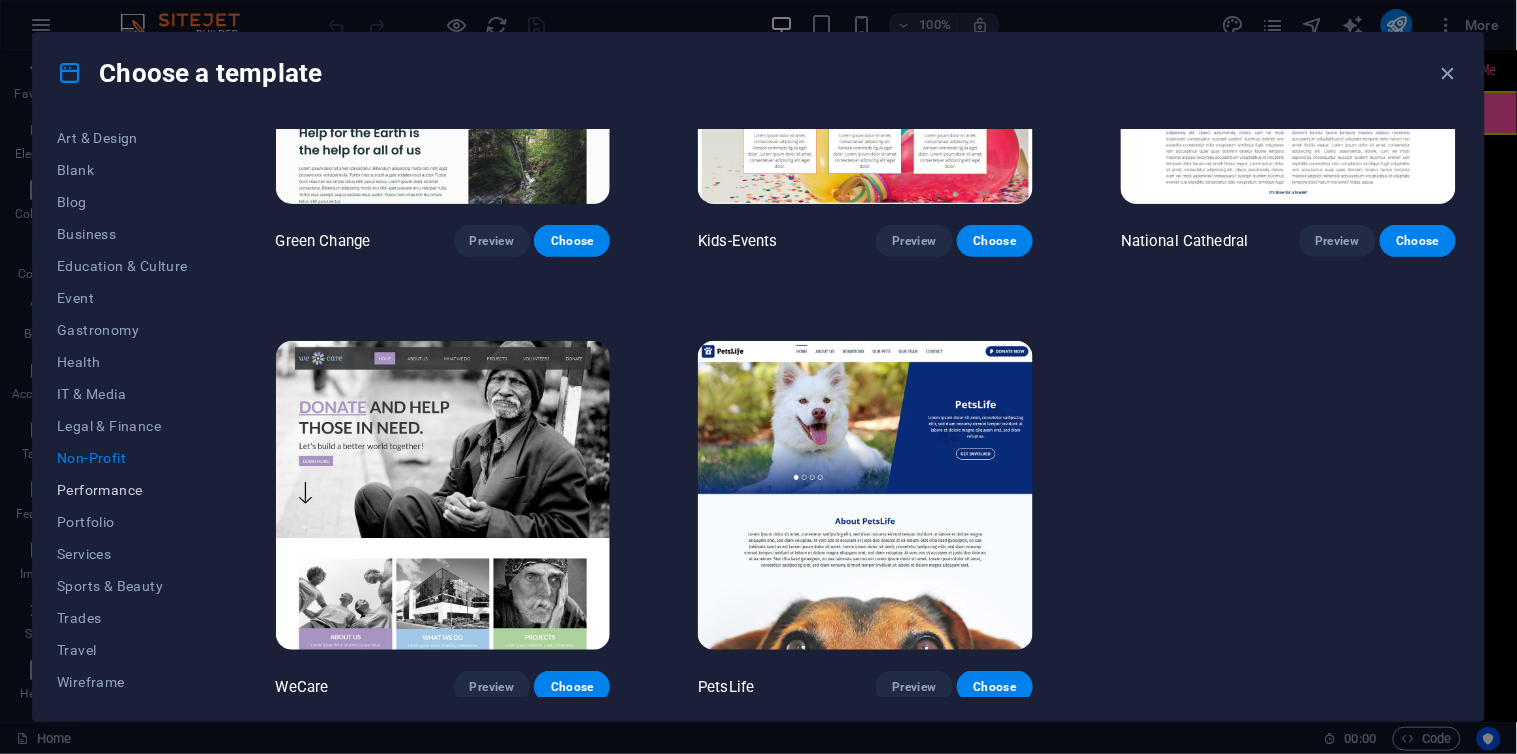 click on "Performance" at bounding box center [122, 490] 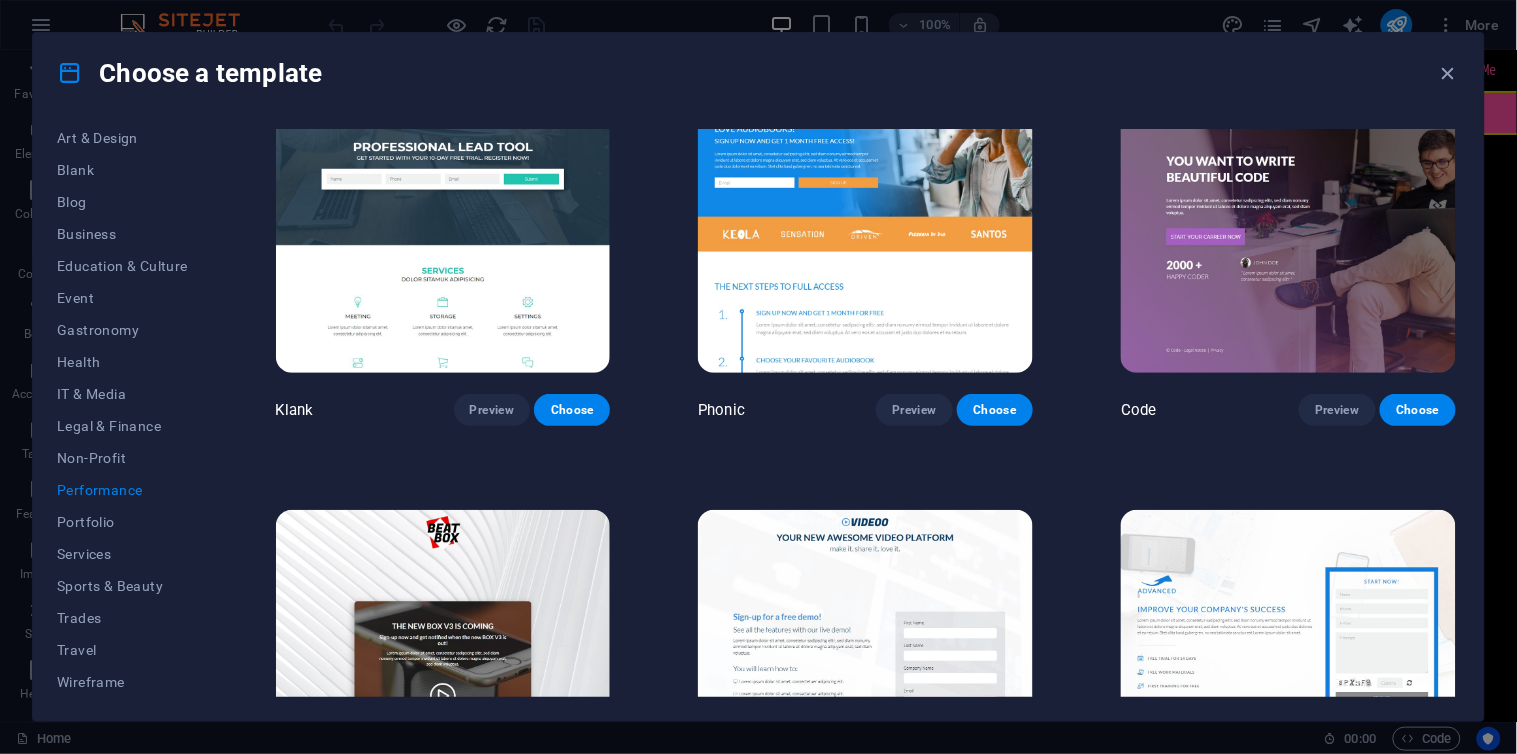 scroll, scrollTop: 0, scrollLeft: 0, axis: both 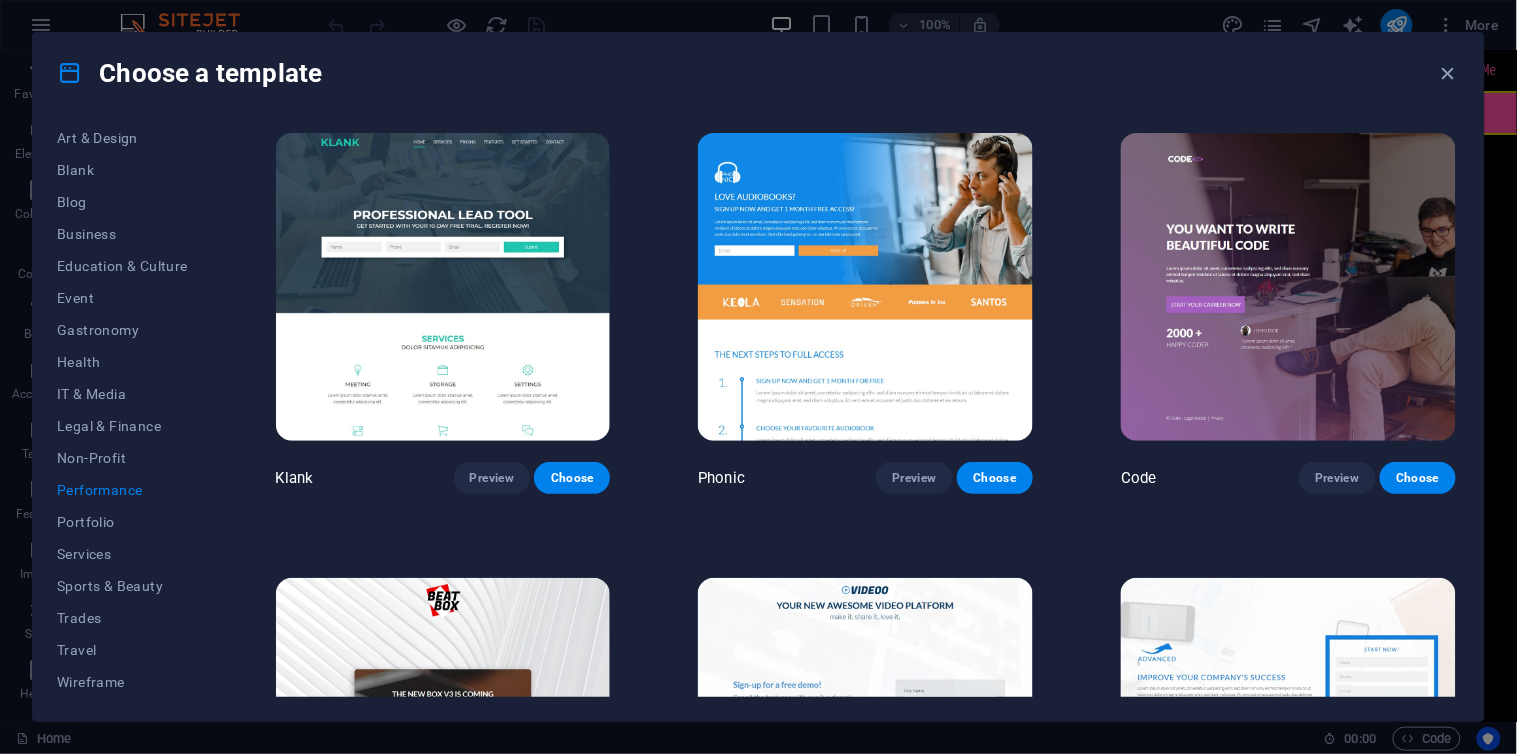 click on "Preview Choose" at bounding box center (1377, 478) 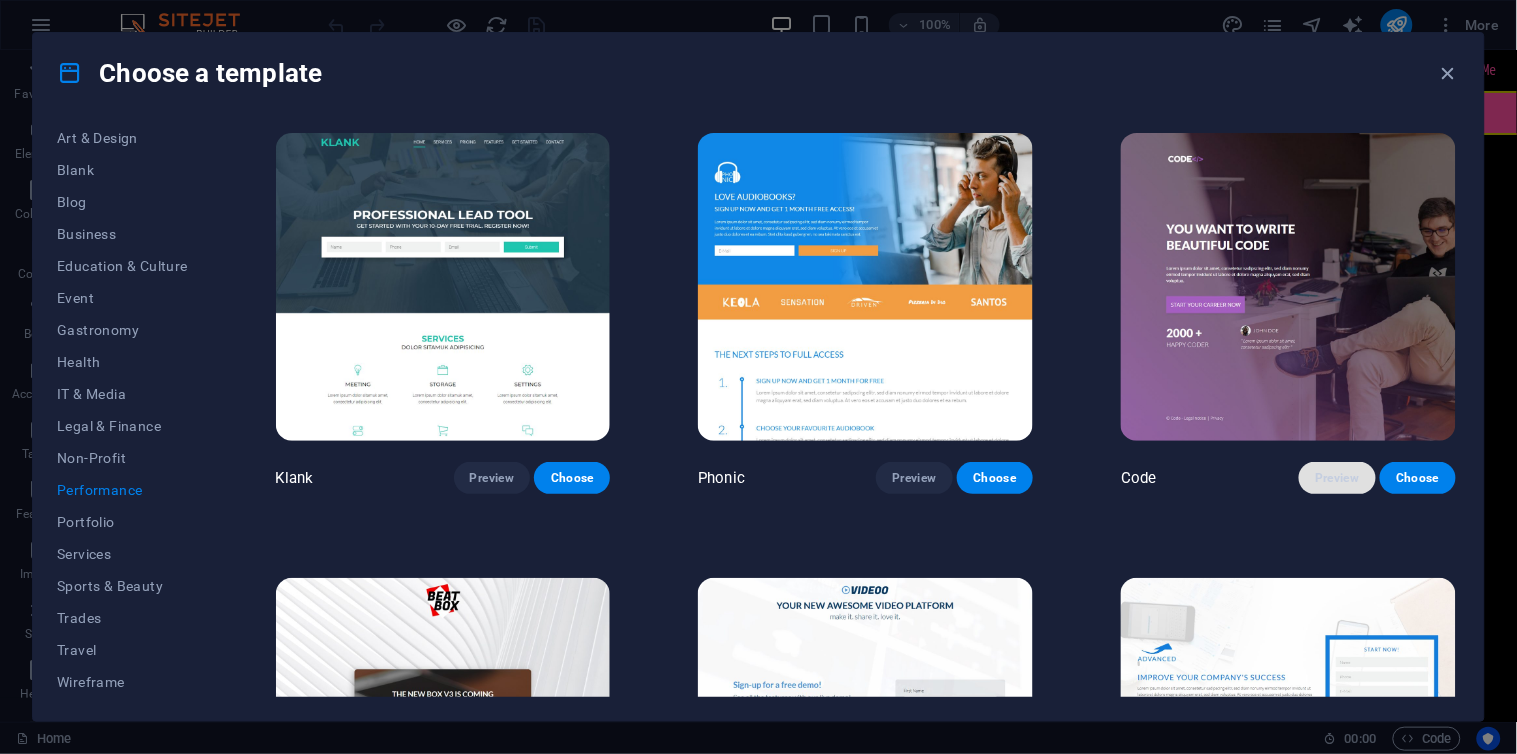 click on "Preview" at bounding box center (1337, 478) 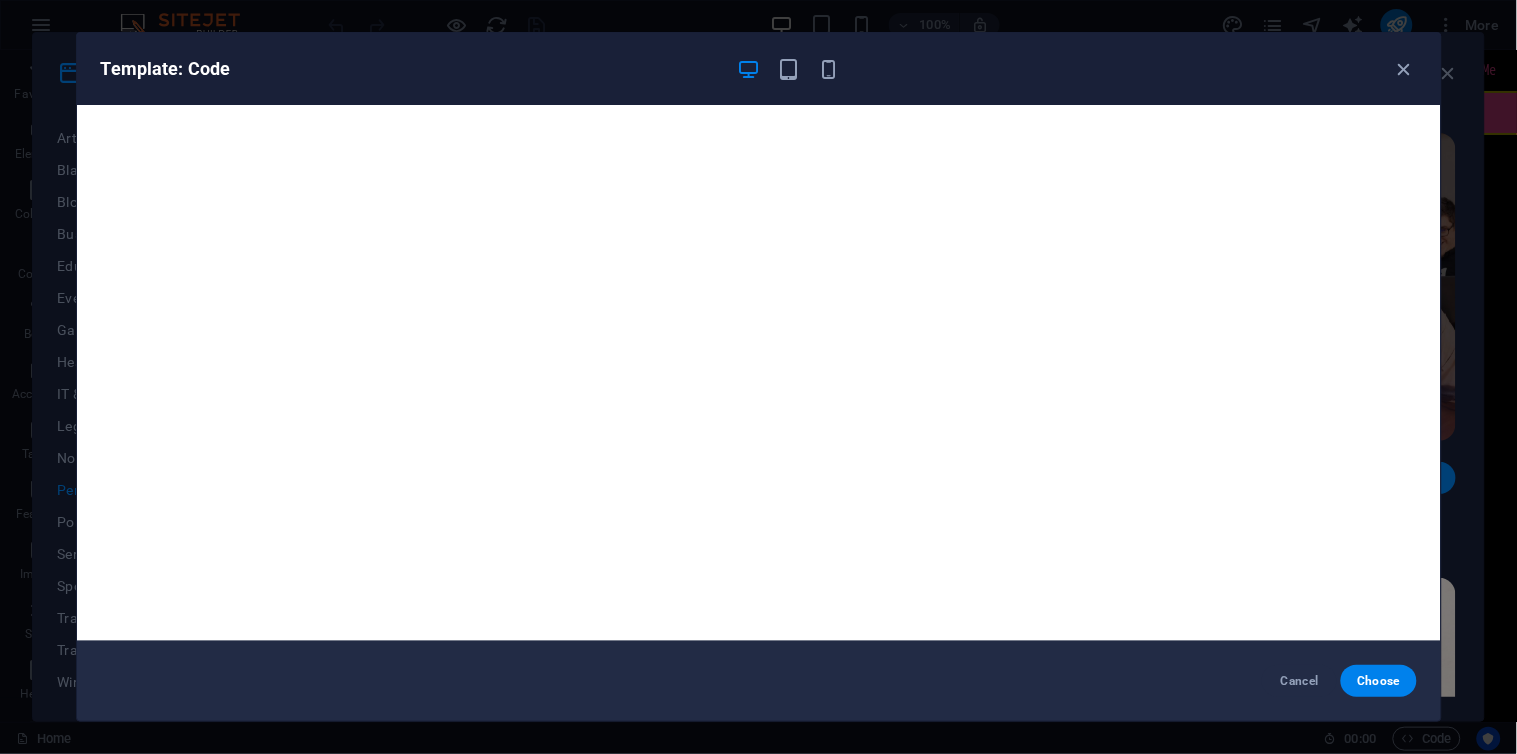 scroll, scrollTop: 4, scrollLeft: 0, axis: vertical 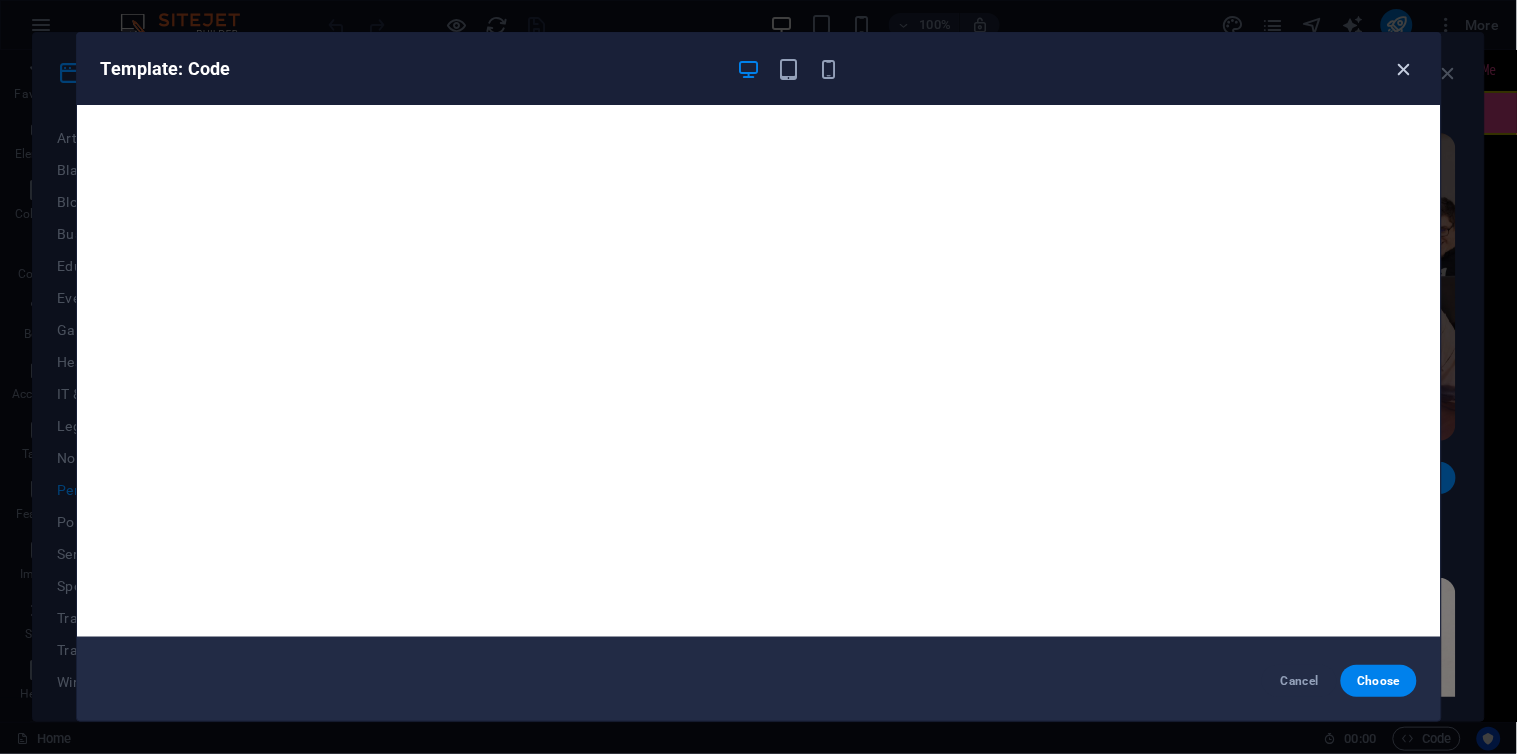 click at bounding box center [1404, 69] 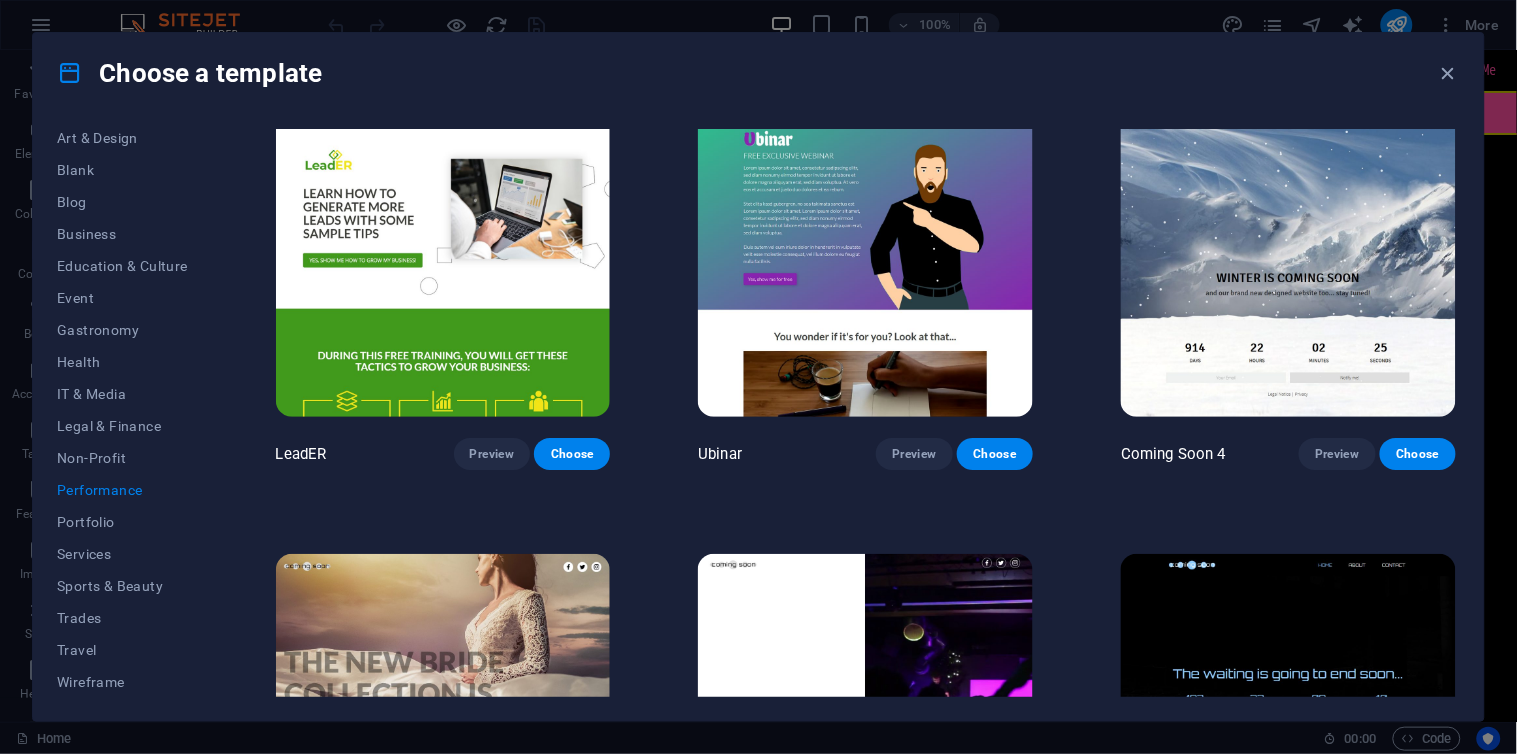scroll, scrollTop: 2012, scrollLeft: 0, axis: vertical 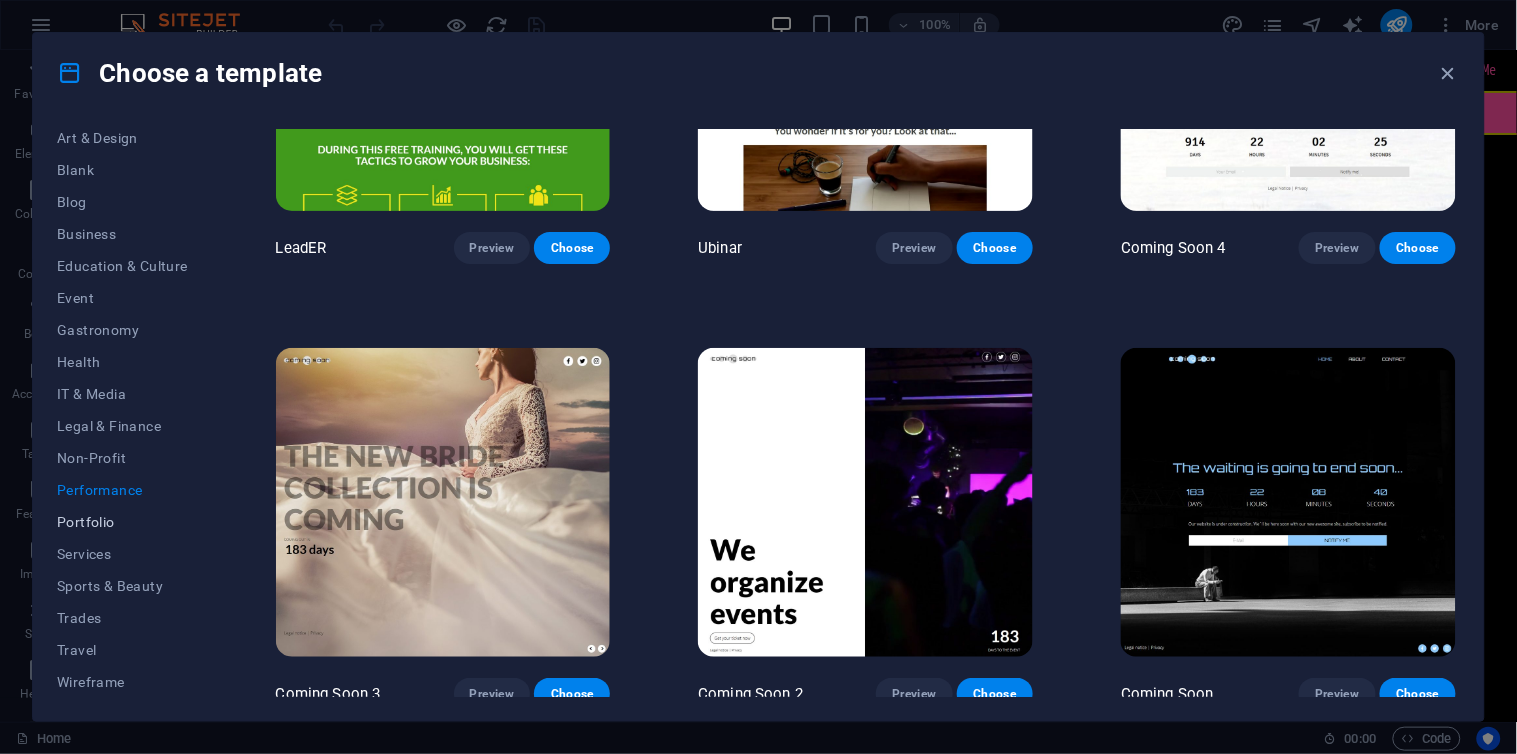 click on "Portfolio" at bounding box center (122, 522) 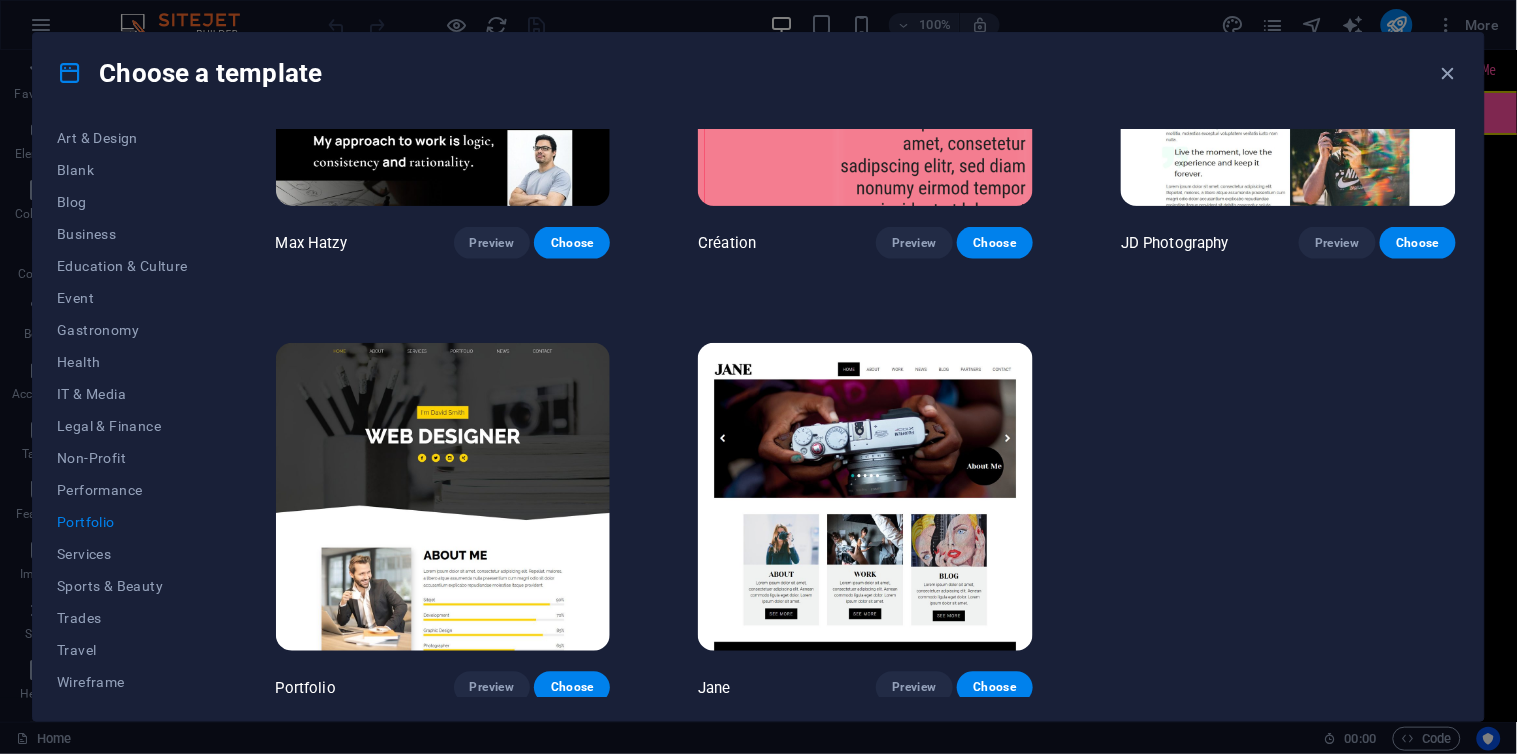 scroll, scrollTop: 682, scrollLeft: 0, axis: vertical 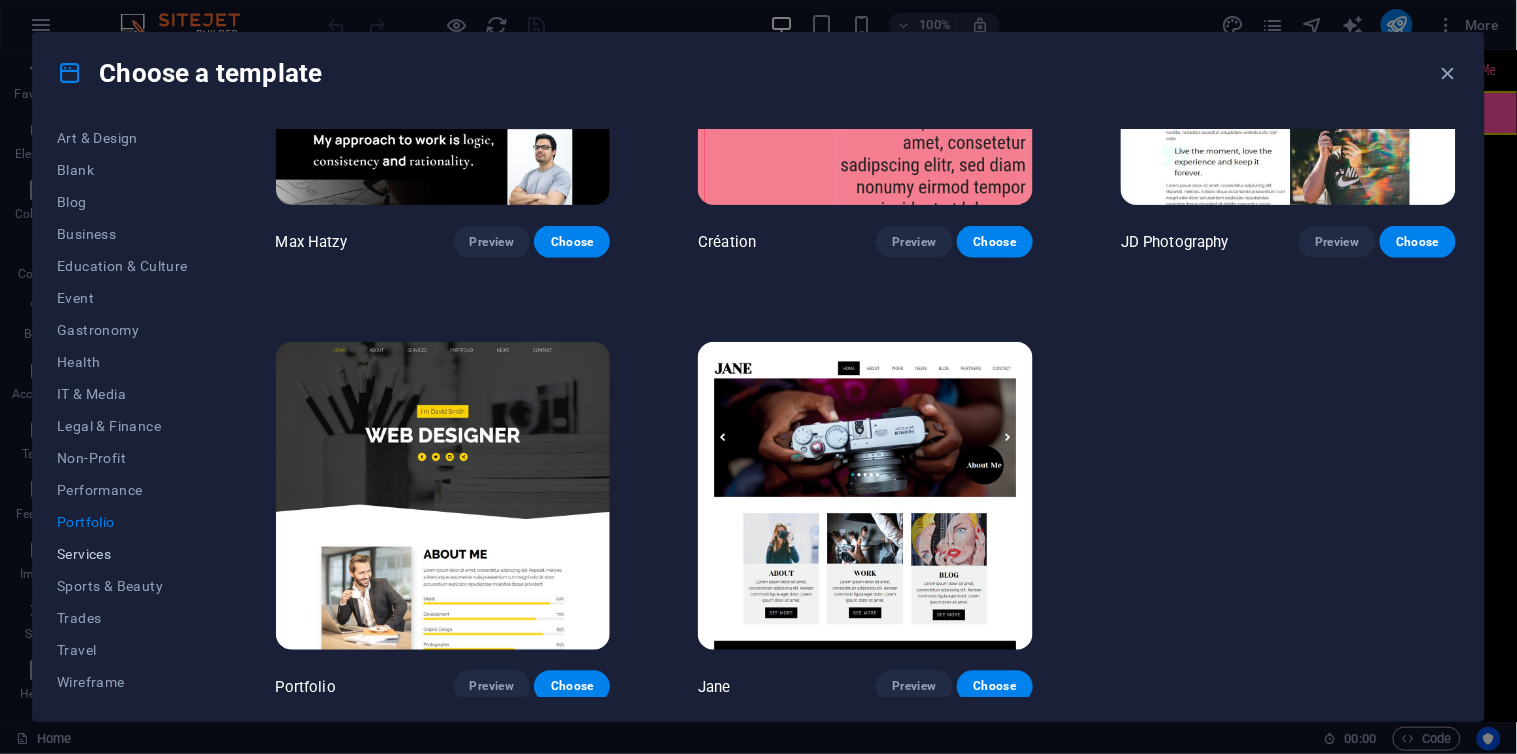click on "Services" at bounding box center [122, 554] 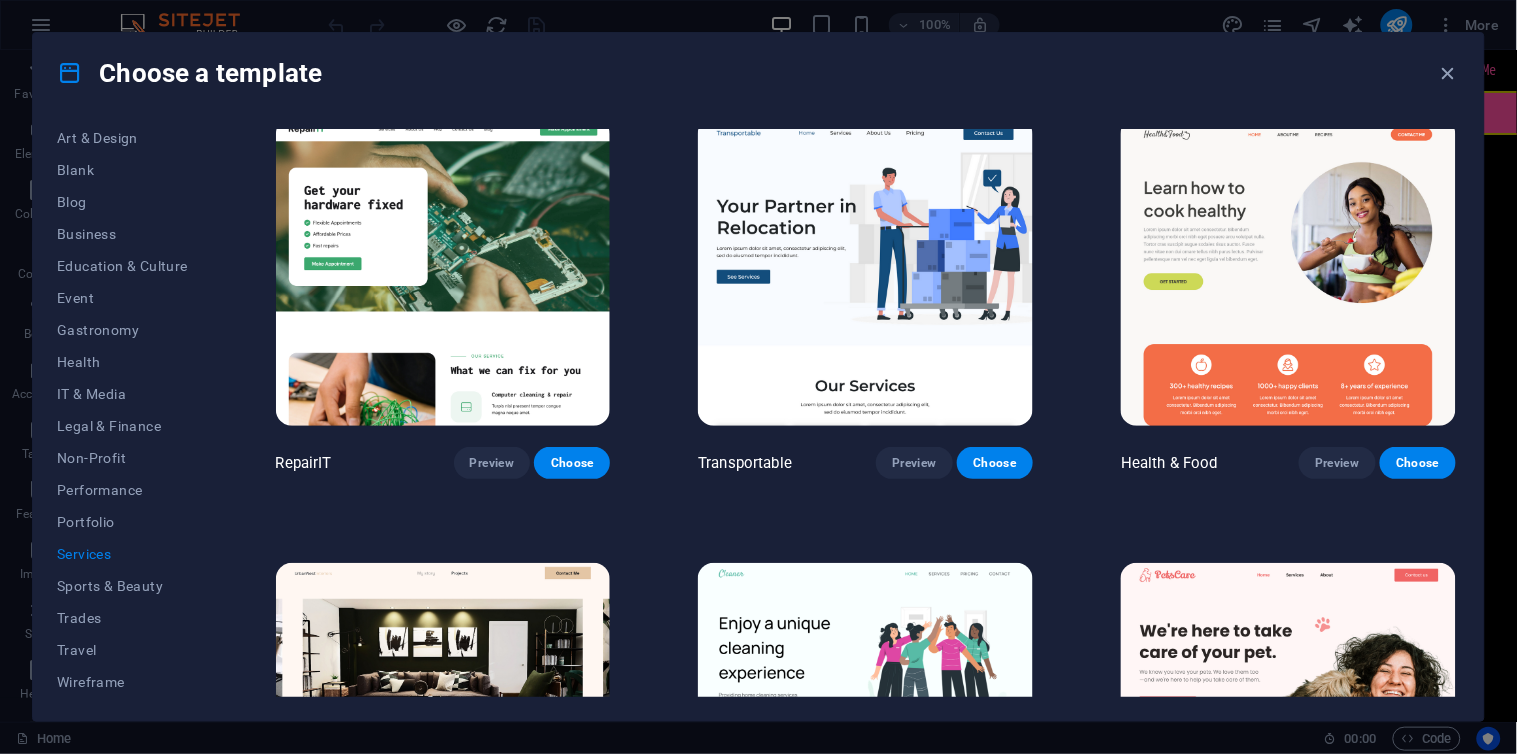 scroll, scrollTop: 0, scrollLeft: 0, axis: both 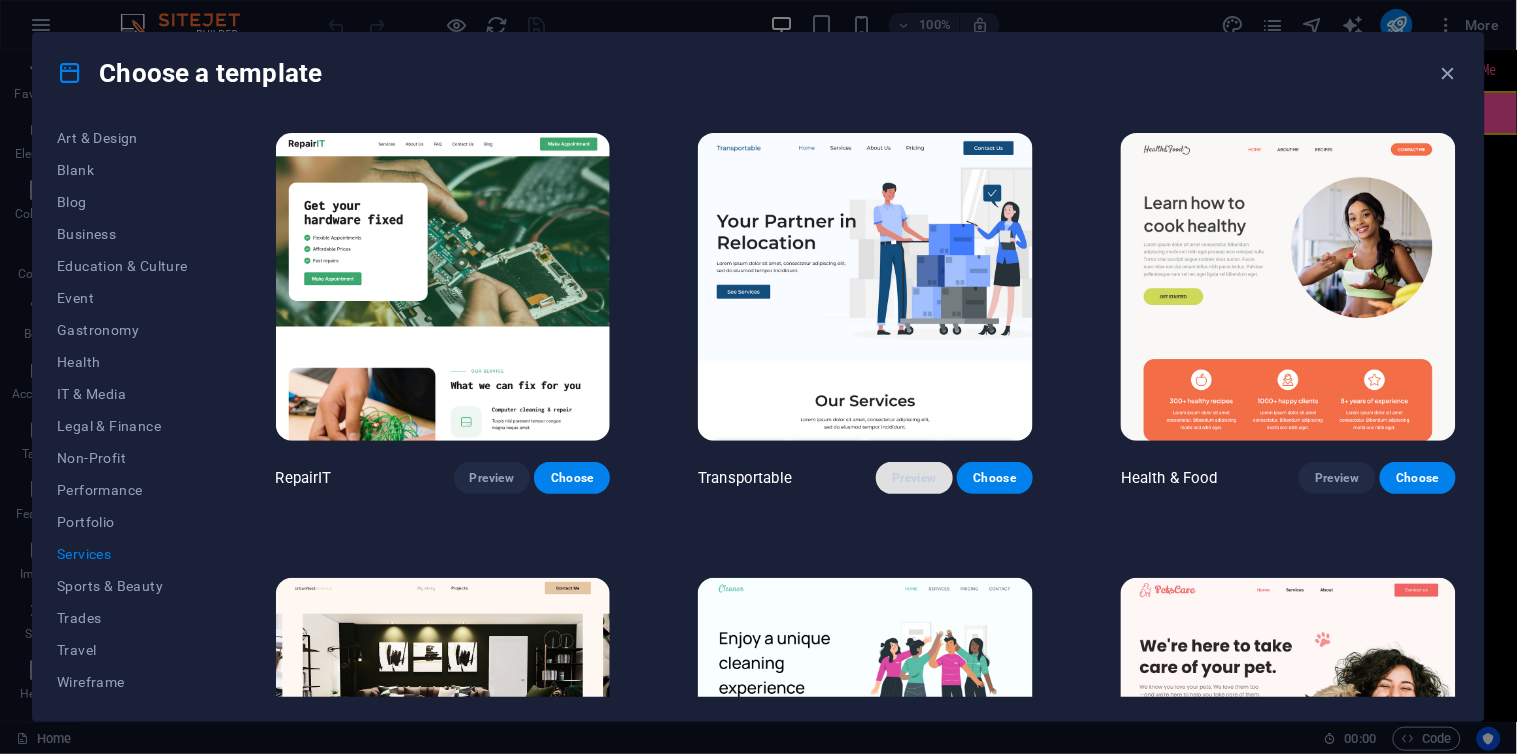 click on "Preview" at bounding box center (914, 478) 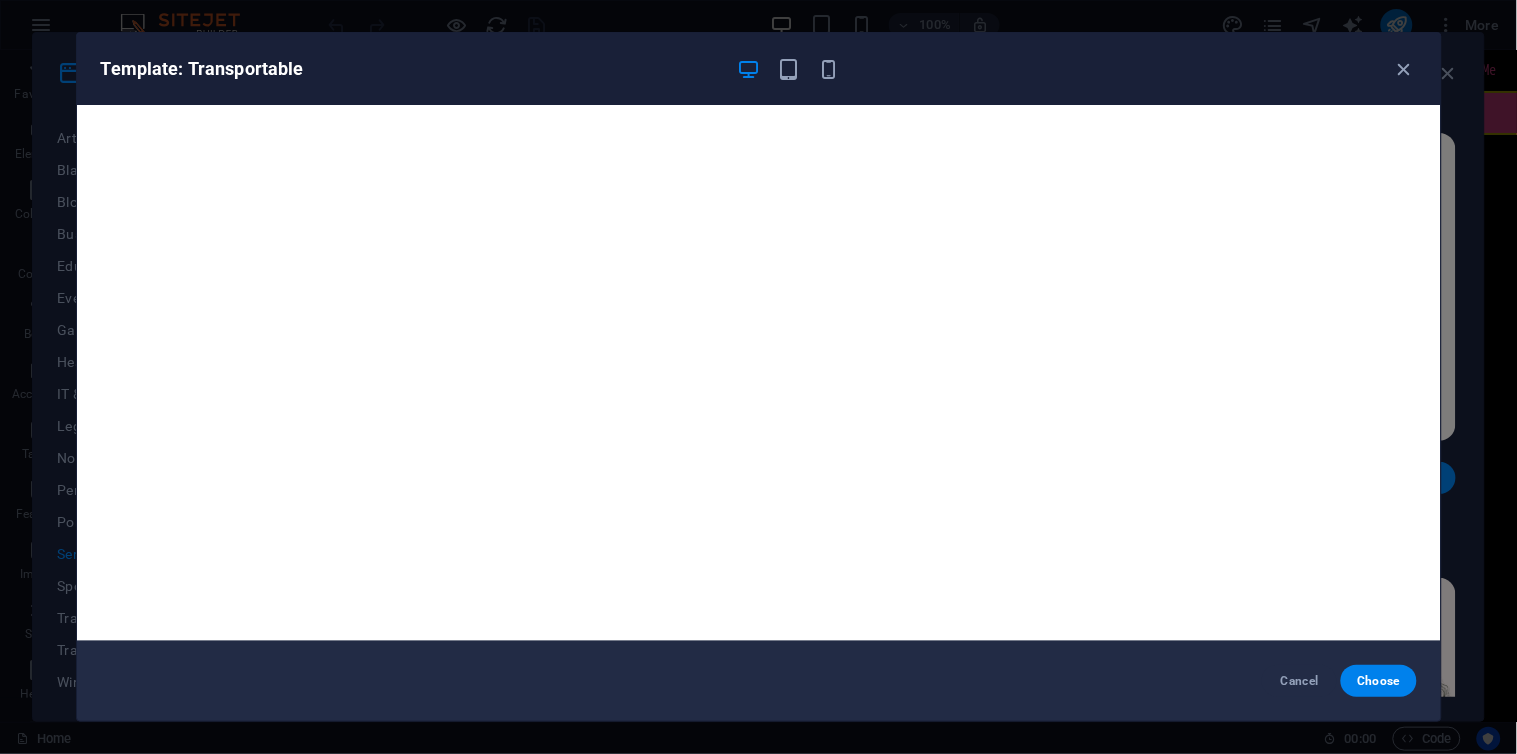 scroll, scrollTop: 4, scrollLeft: 0, axis: vertical 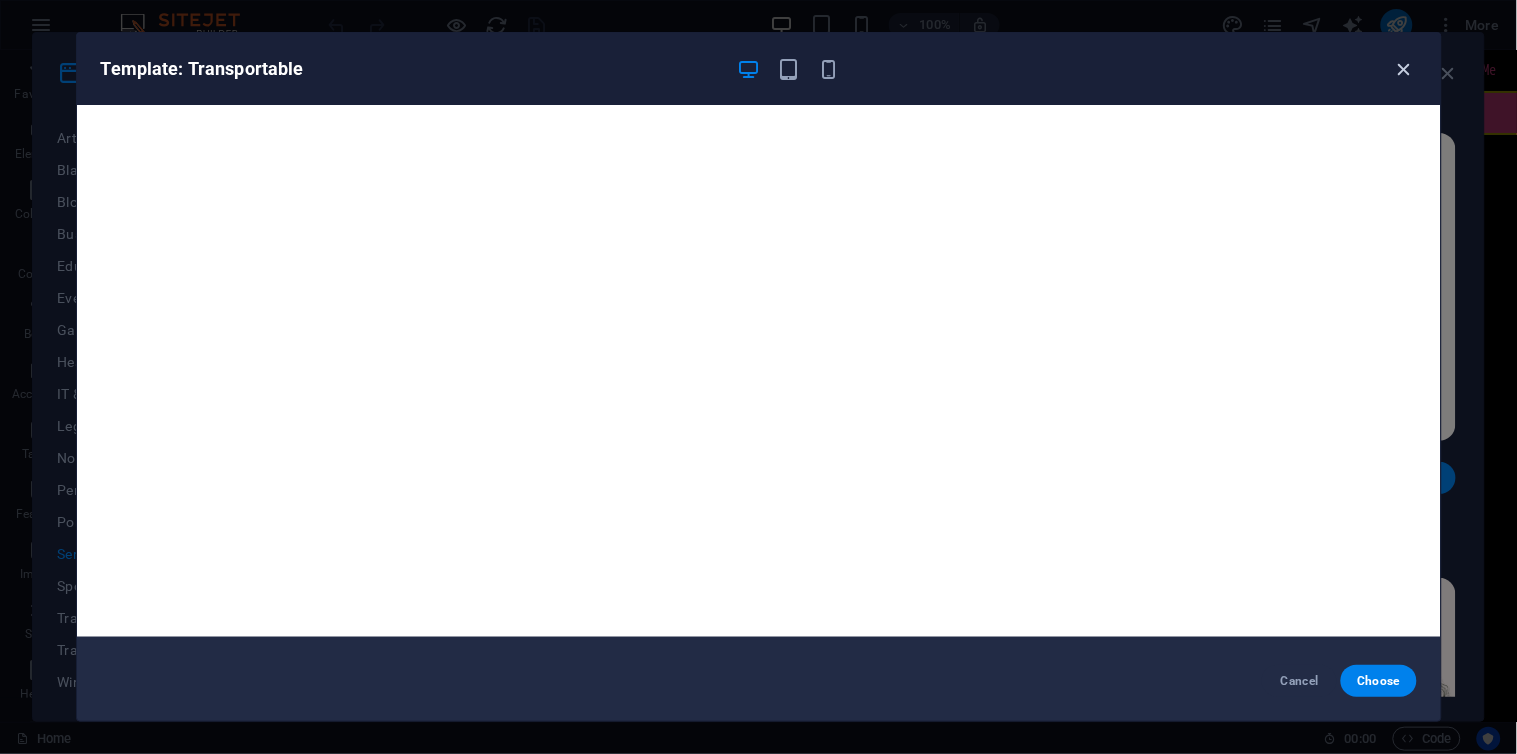 click at bounding box center [1404, 69] 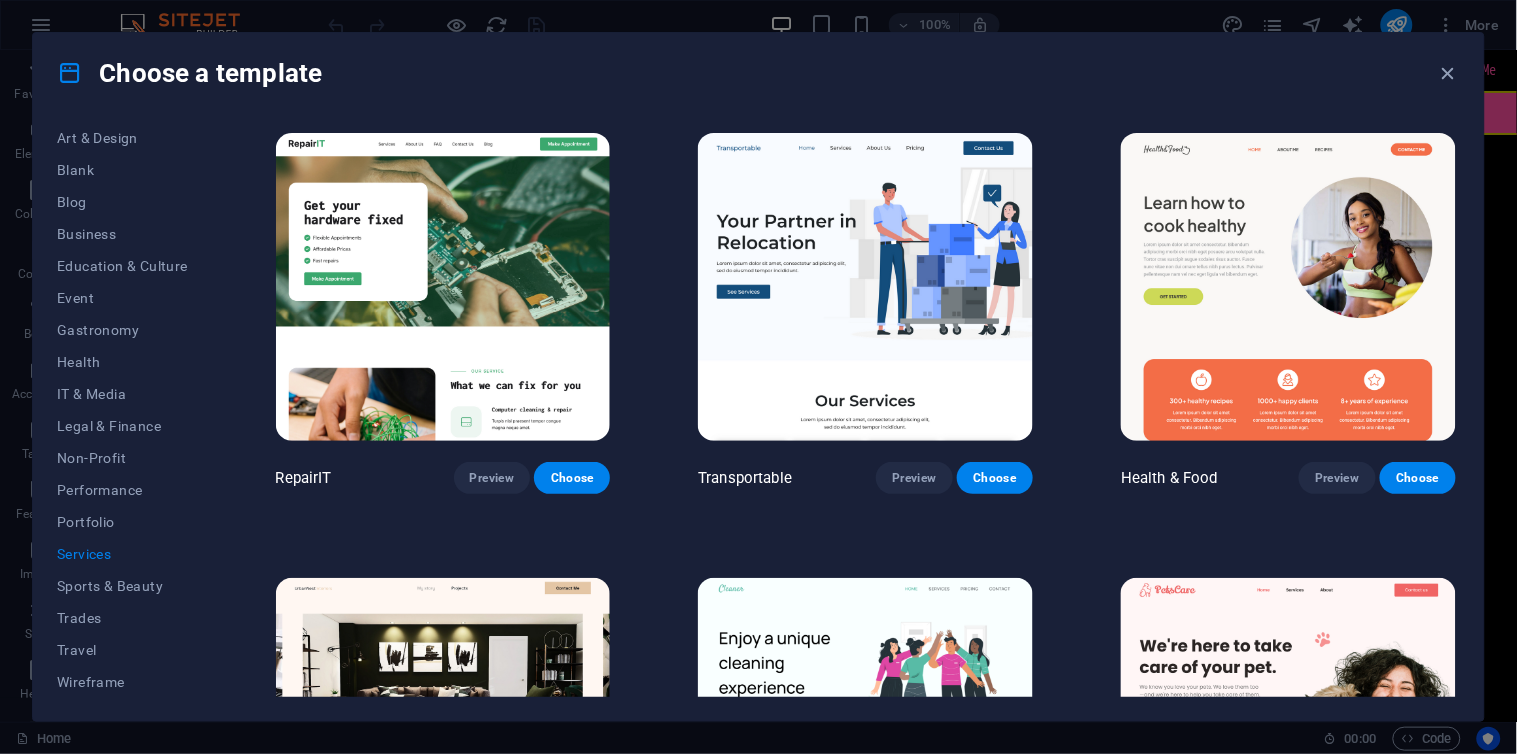 scroll, scrollTop: 444, scrollLeft: 0, axis: vertical 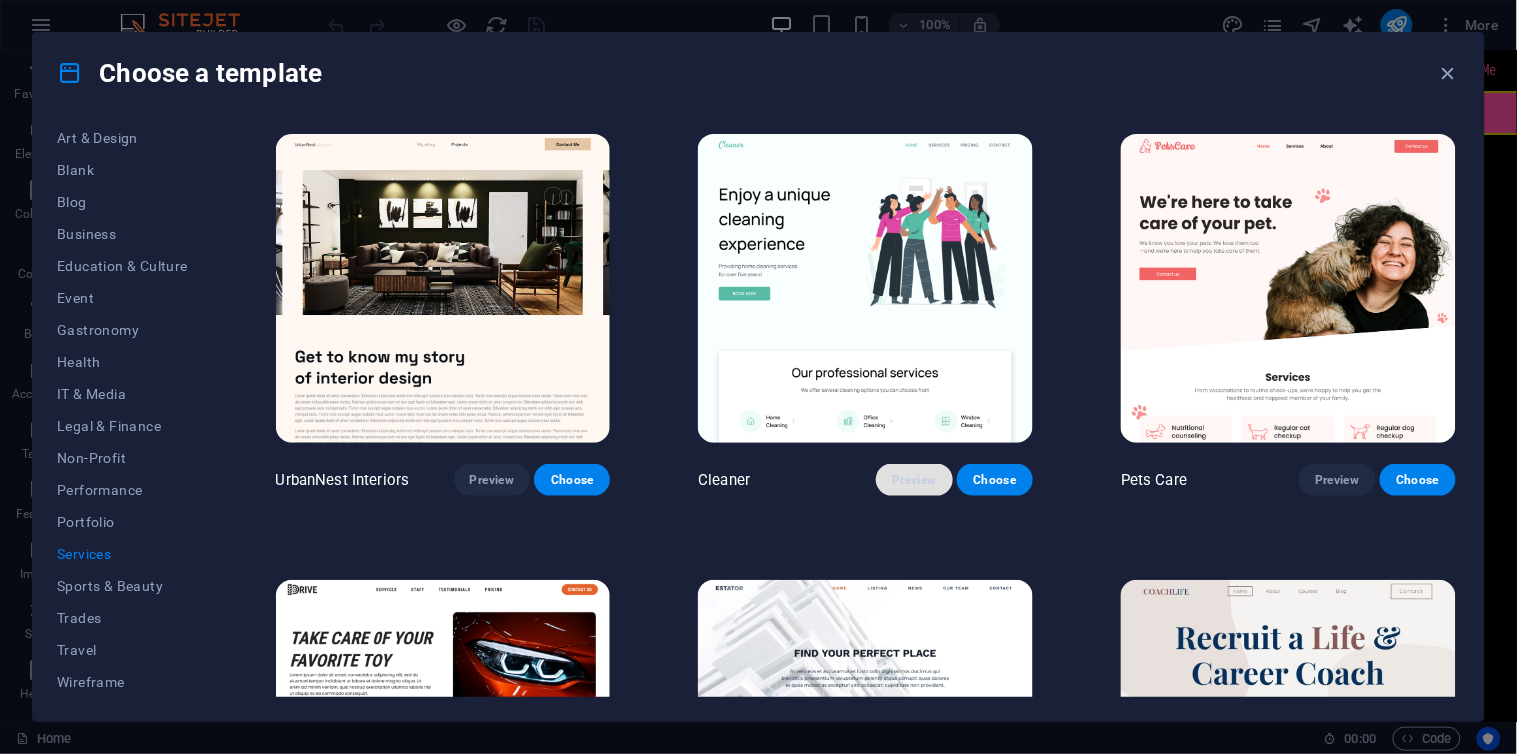 click on "Preview" at bounding box center (914, 480) 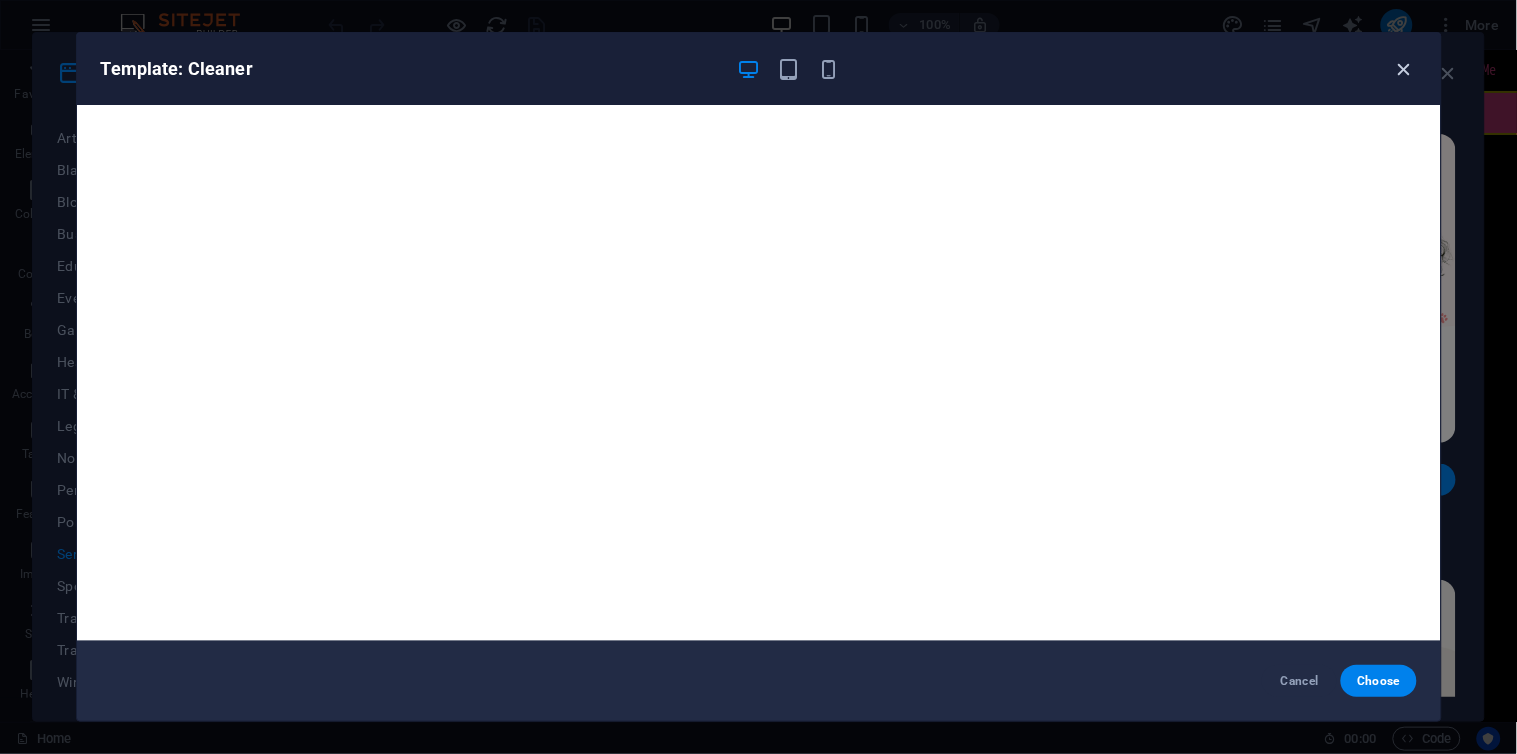 click at bounding box center [1404, 69] 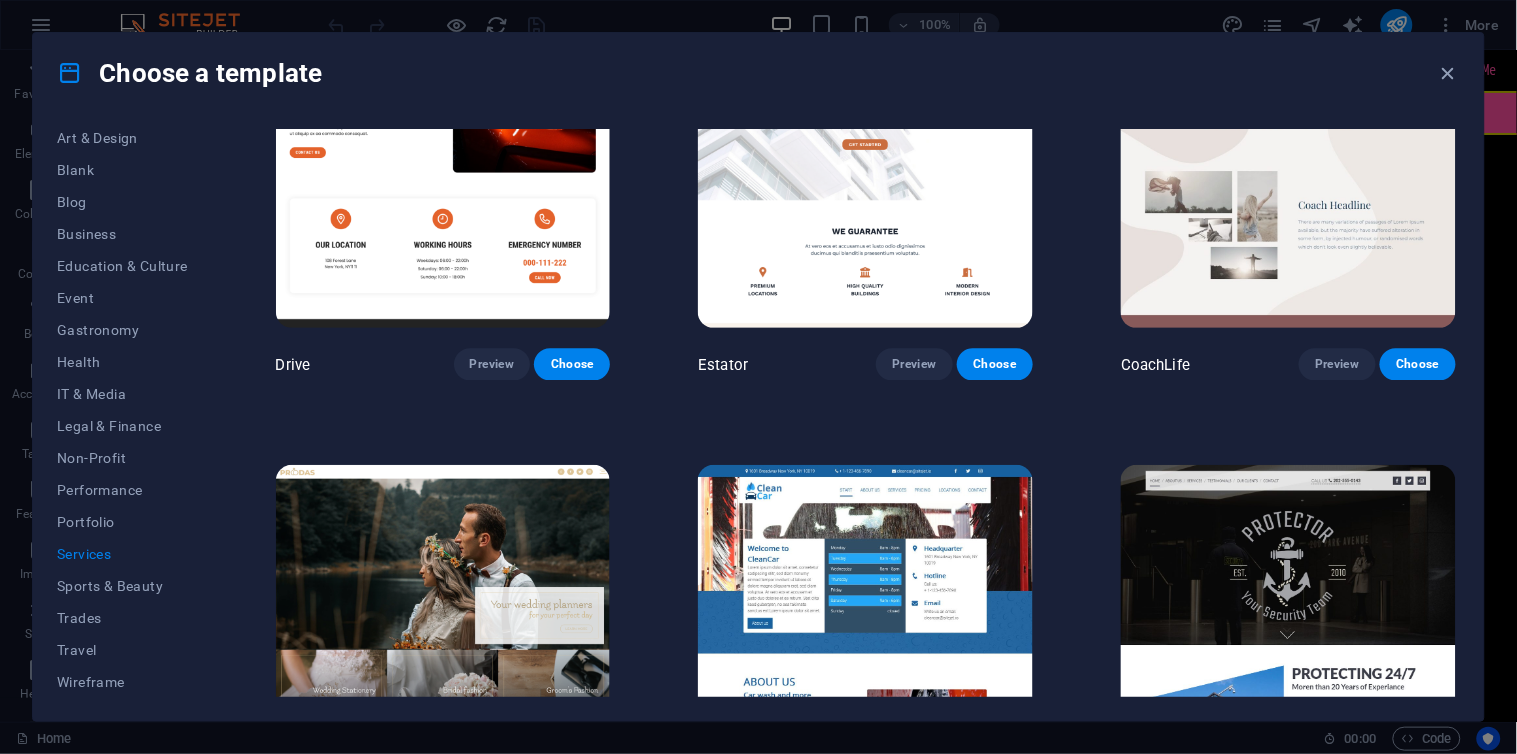 scroll, scrollTop: 1222, scrollLeft: 0, axis: vertical 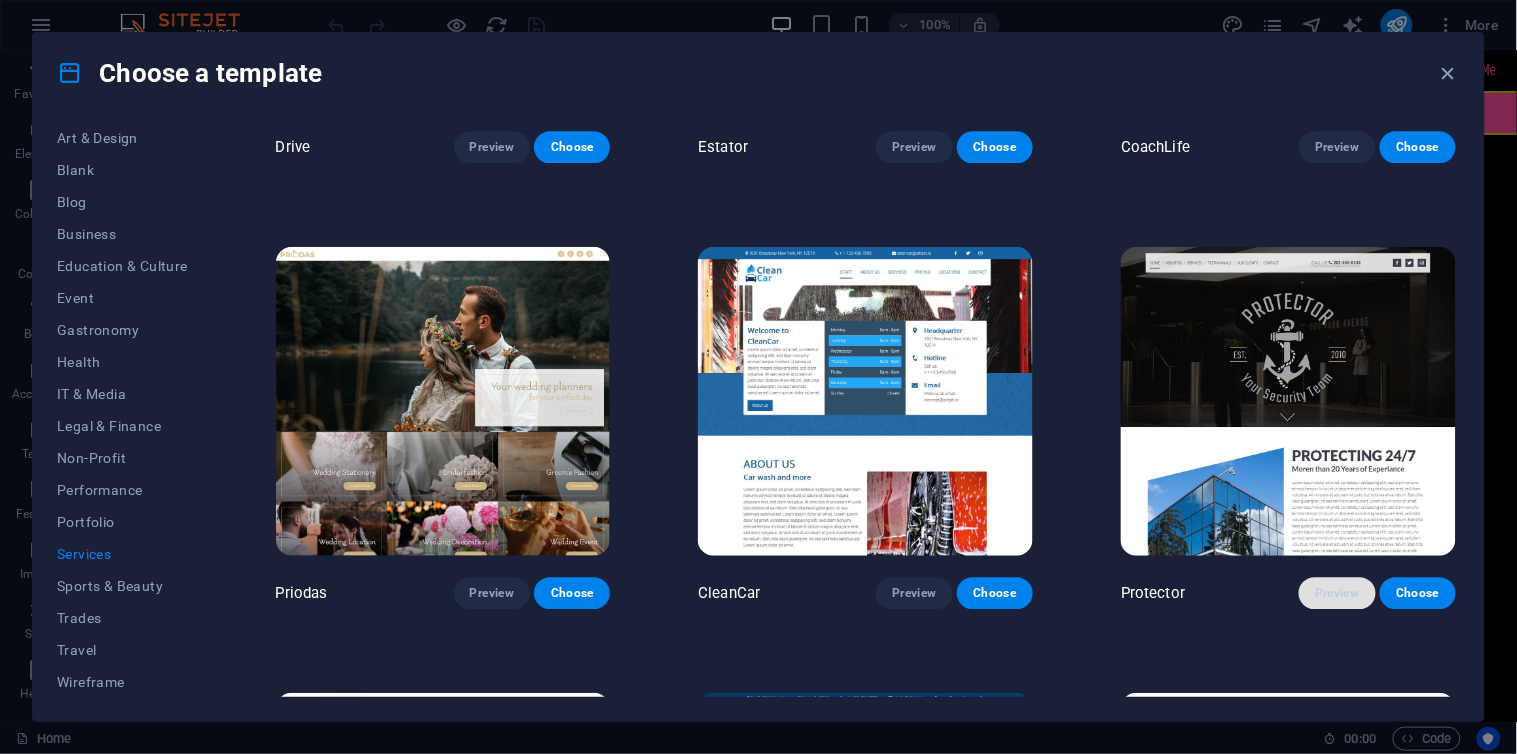 click on "Preview" at bounding box center [1337, 593] 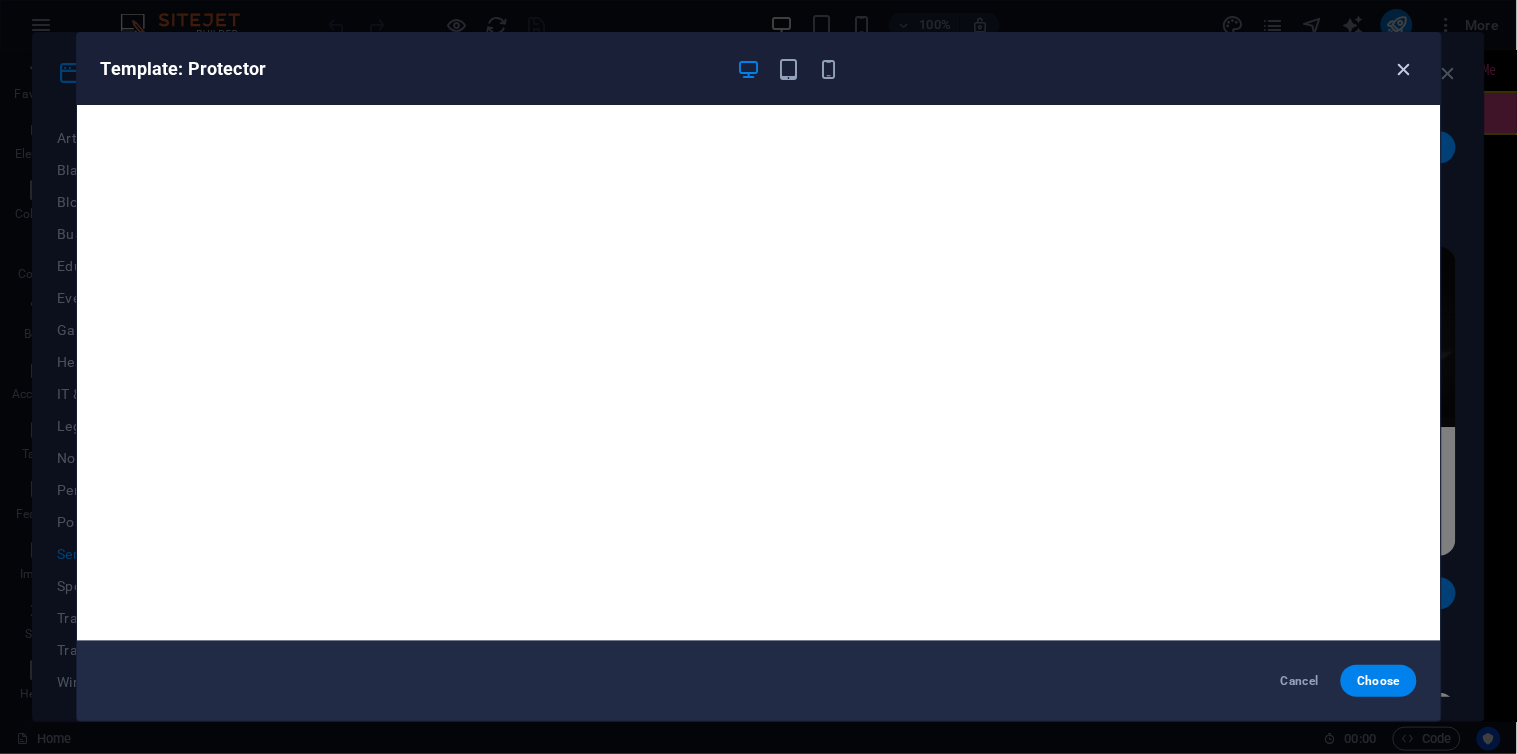 click at bounding box center (1404, 69) 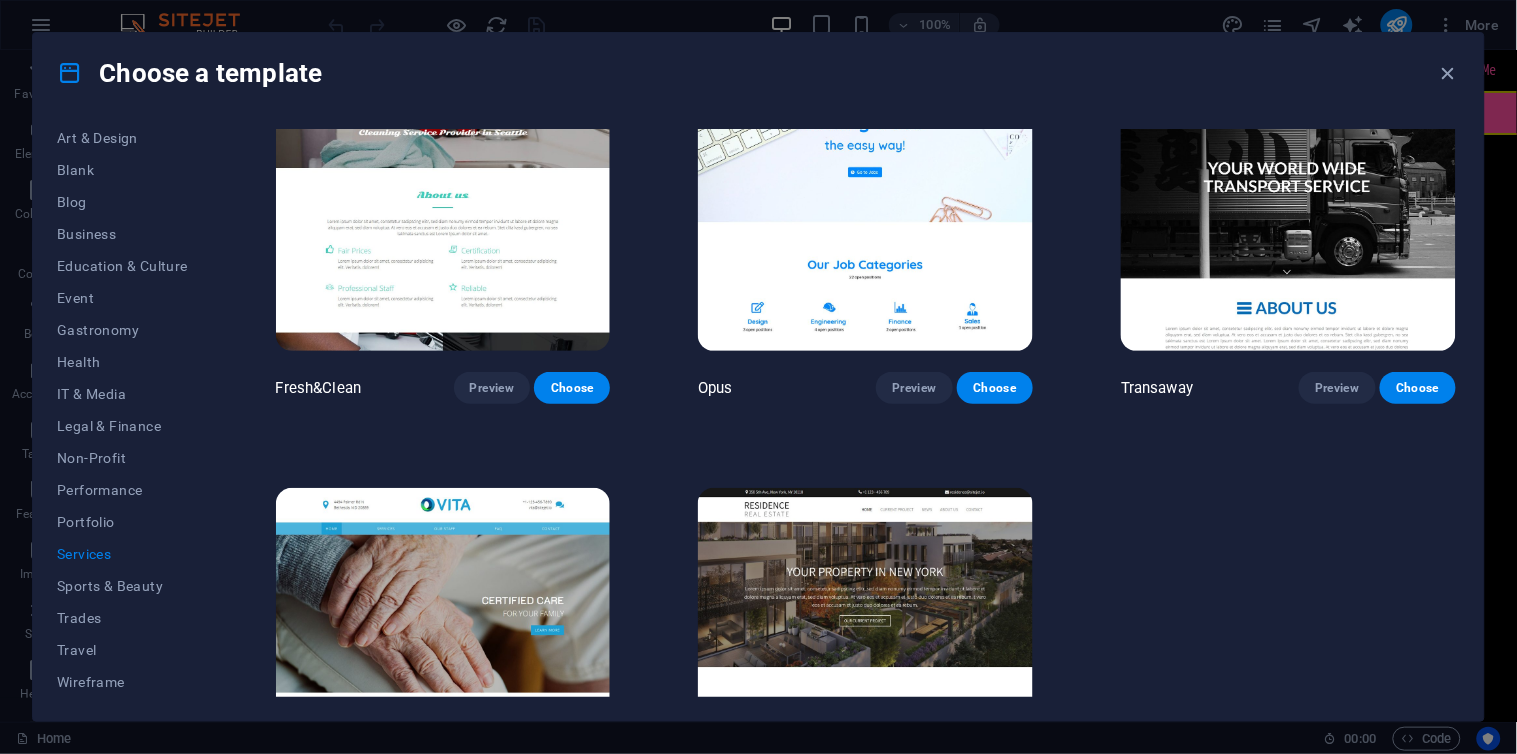 scroll, scrollTop: 2455, scrollLeft: 0, axis: vertical 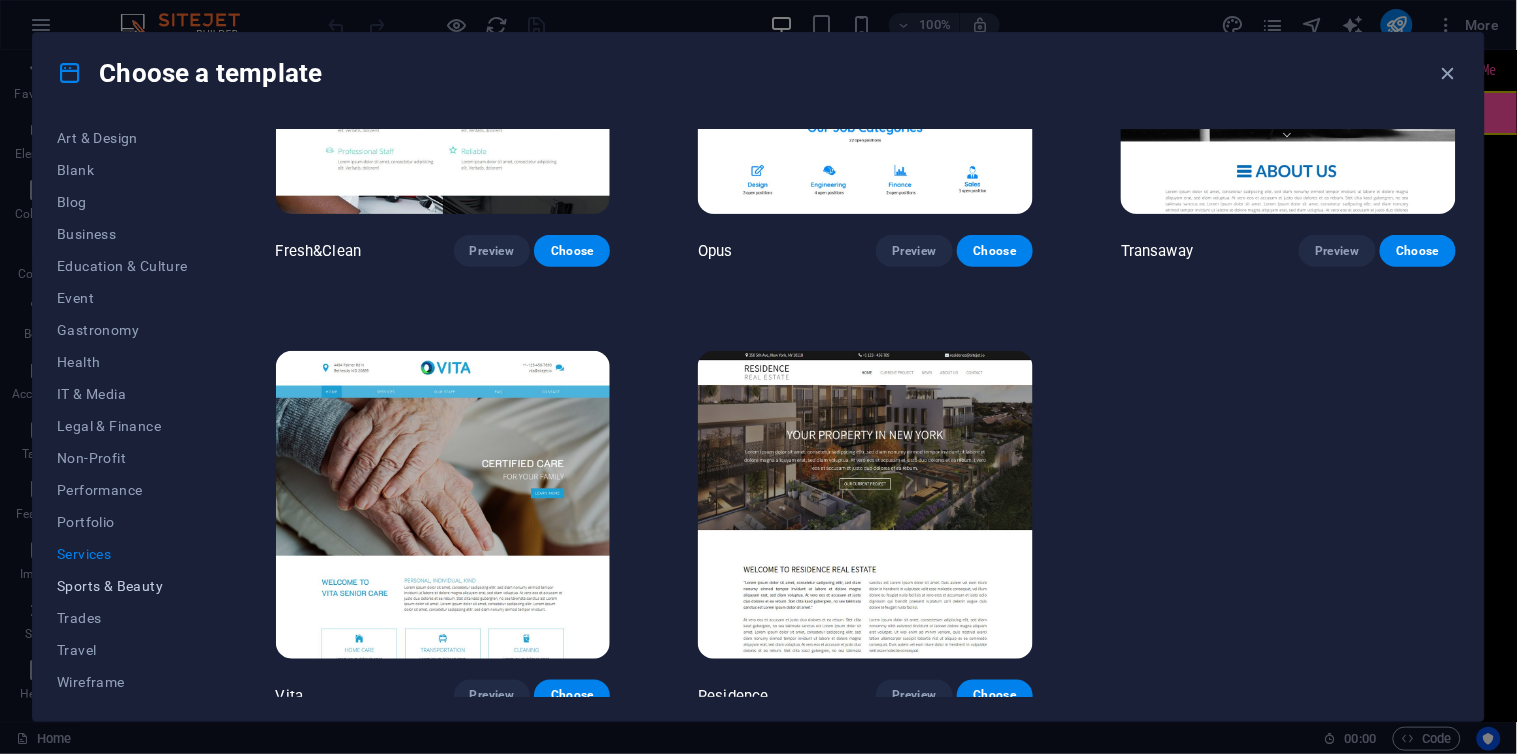 click on "Sports & Beauty" at bounding box center [122, 586] 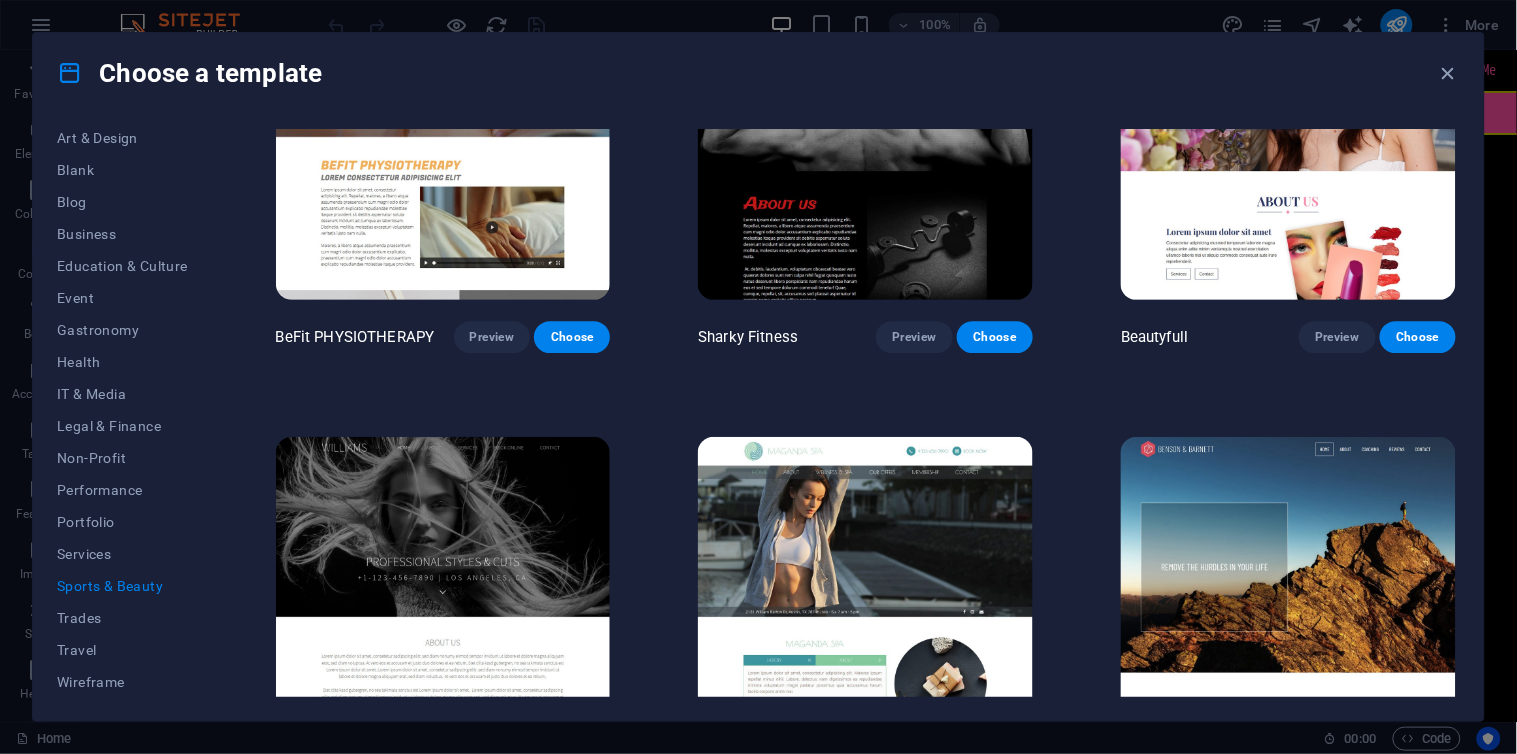 scroll, scrollTop: 1568, scrollLeft: 0, axis: vertical 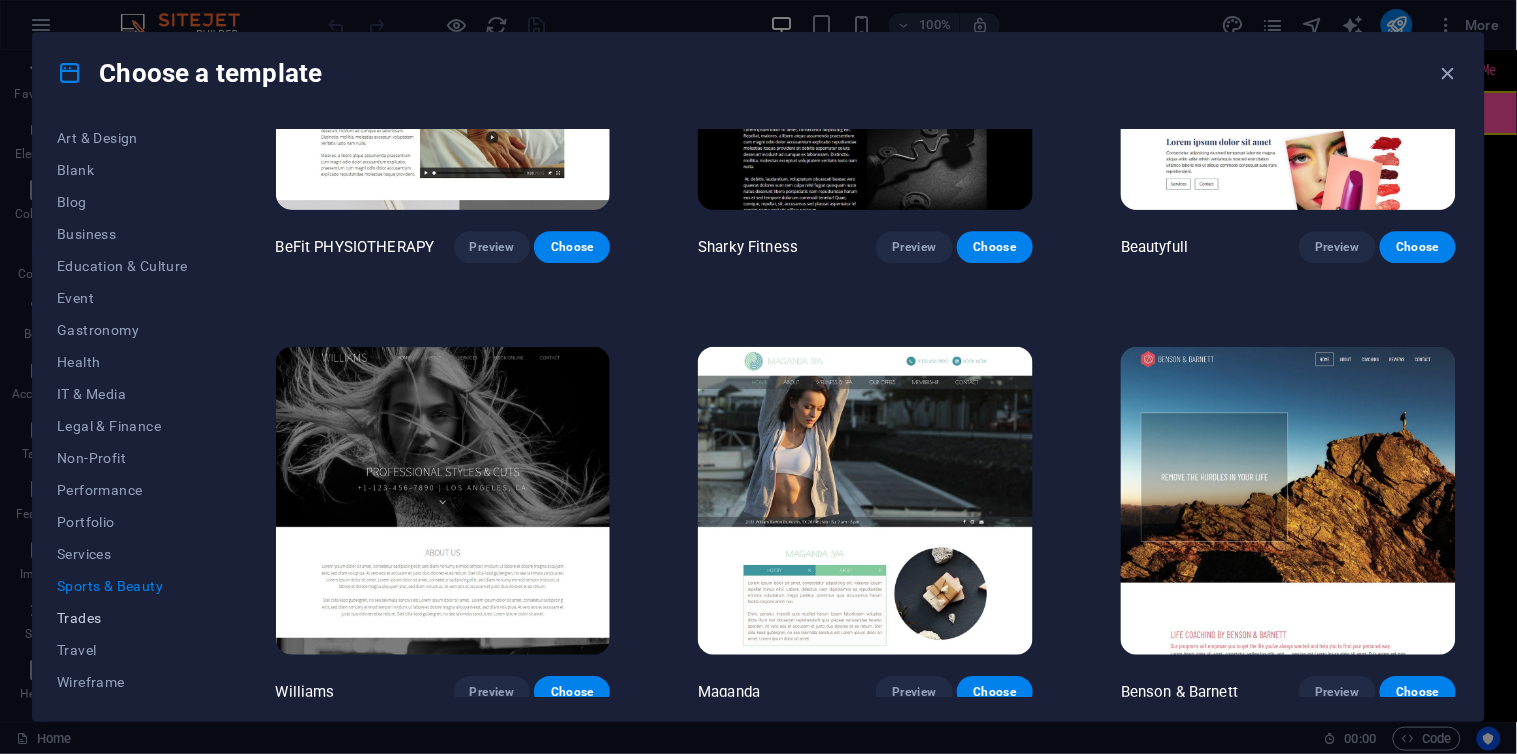 click on "Trades" at bounding box center (122, 618) 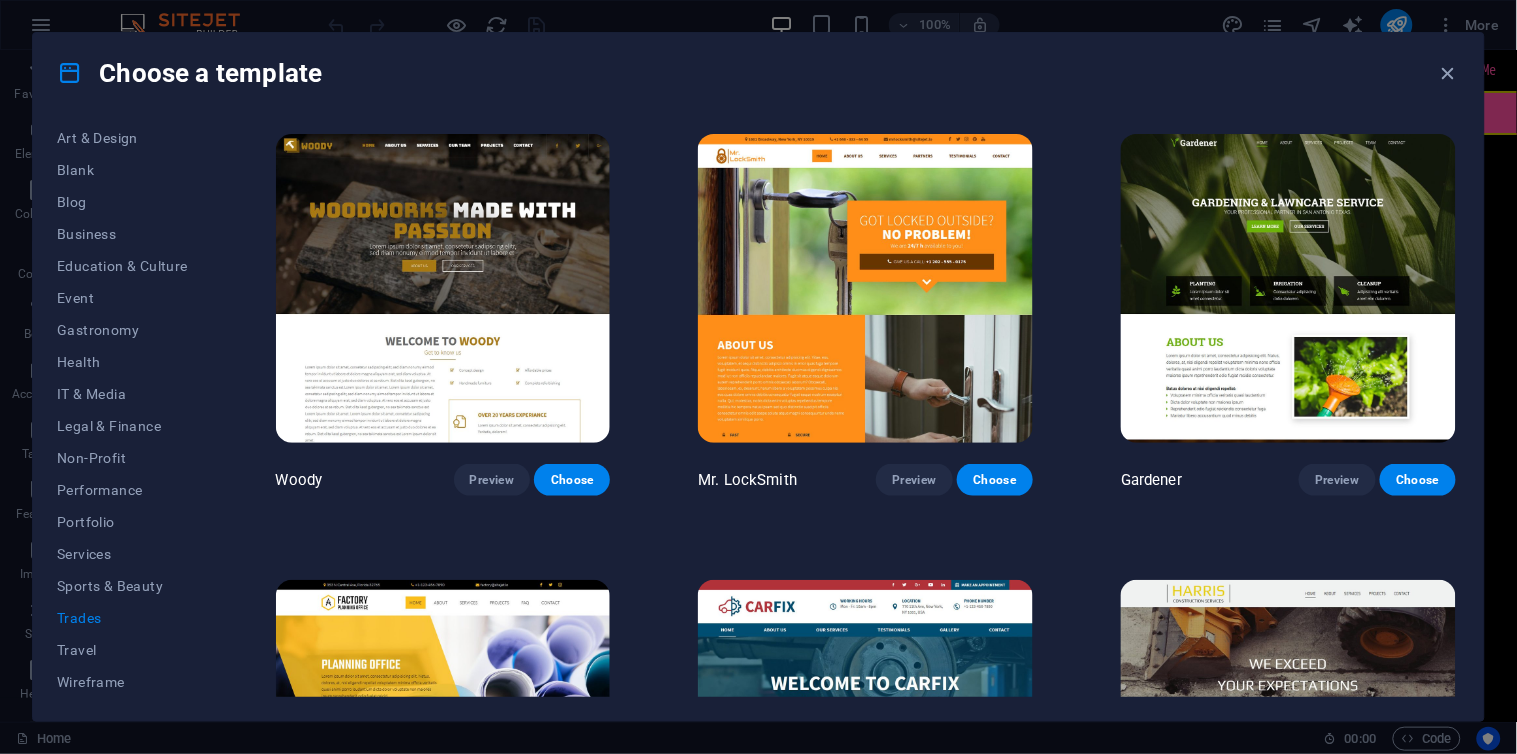 scroll, scrollTop: 682, scrollLeft: 0, axis: vertical 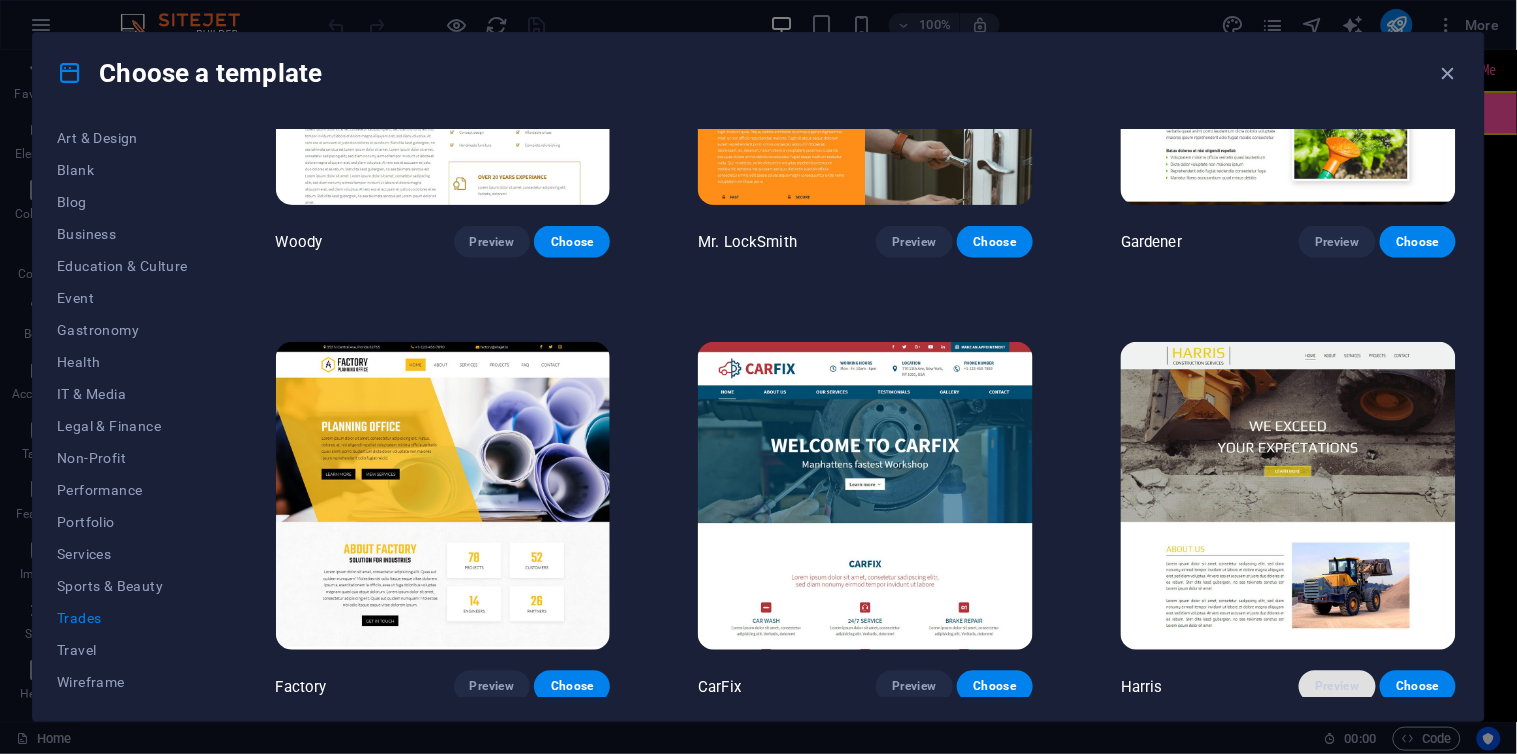 click on "Preview" at bounding box center [1337, 687] 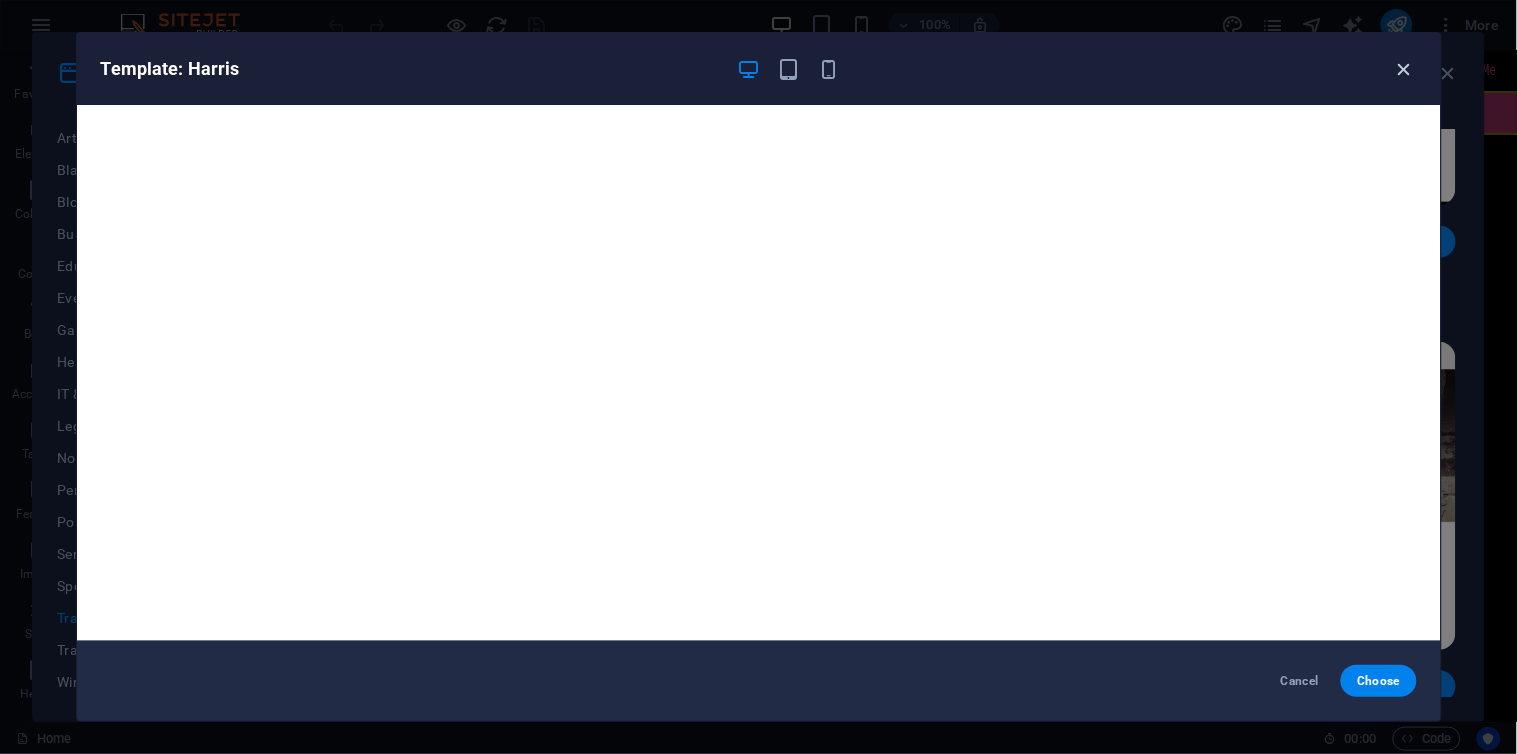 click at bounding box center (1404, 69) 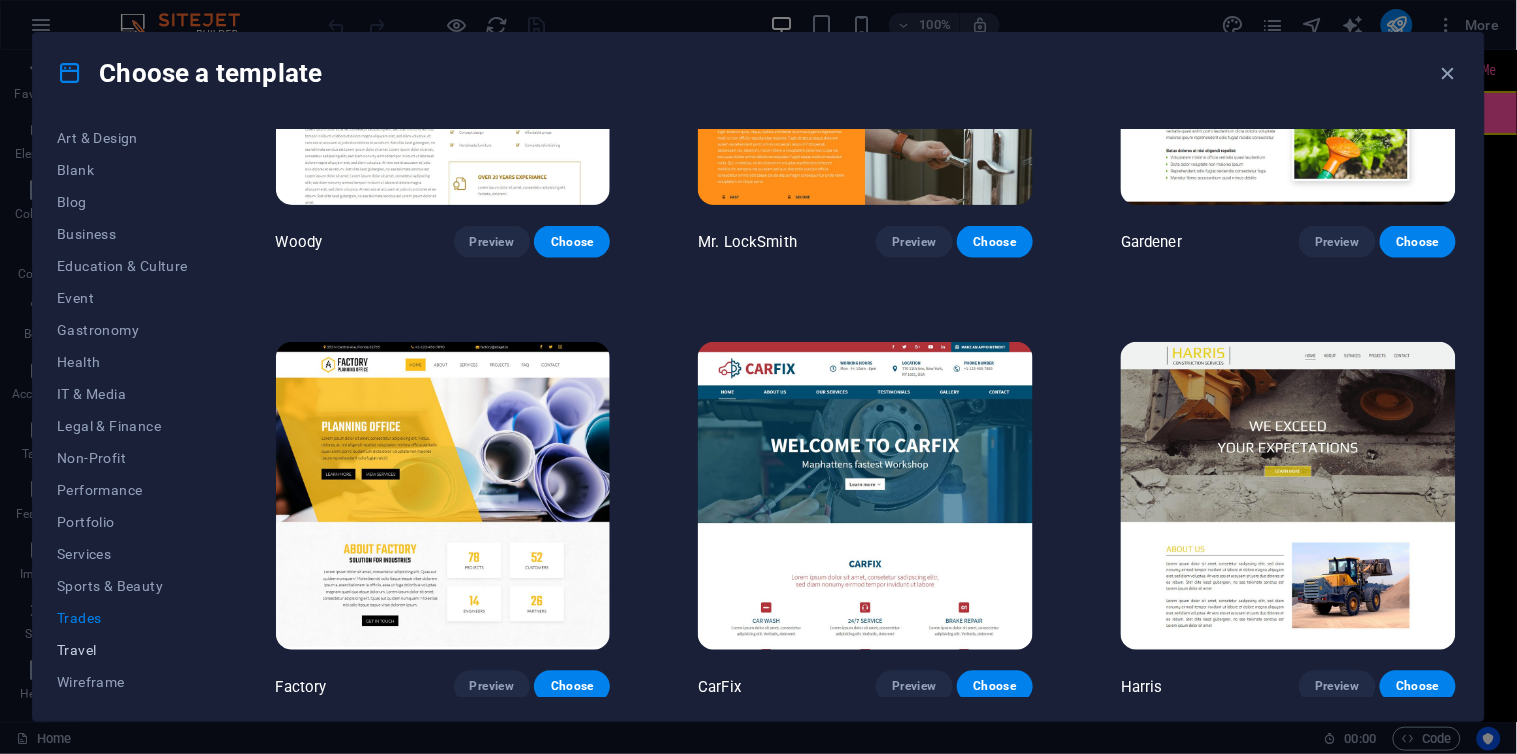 click on "Travel" at bounding box center (122, 650) 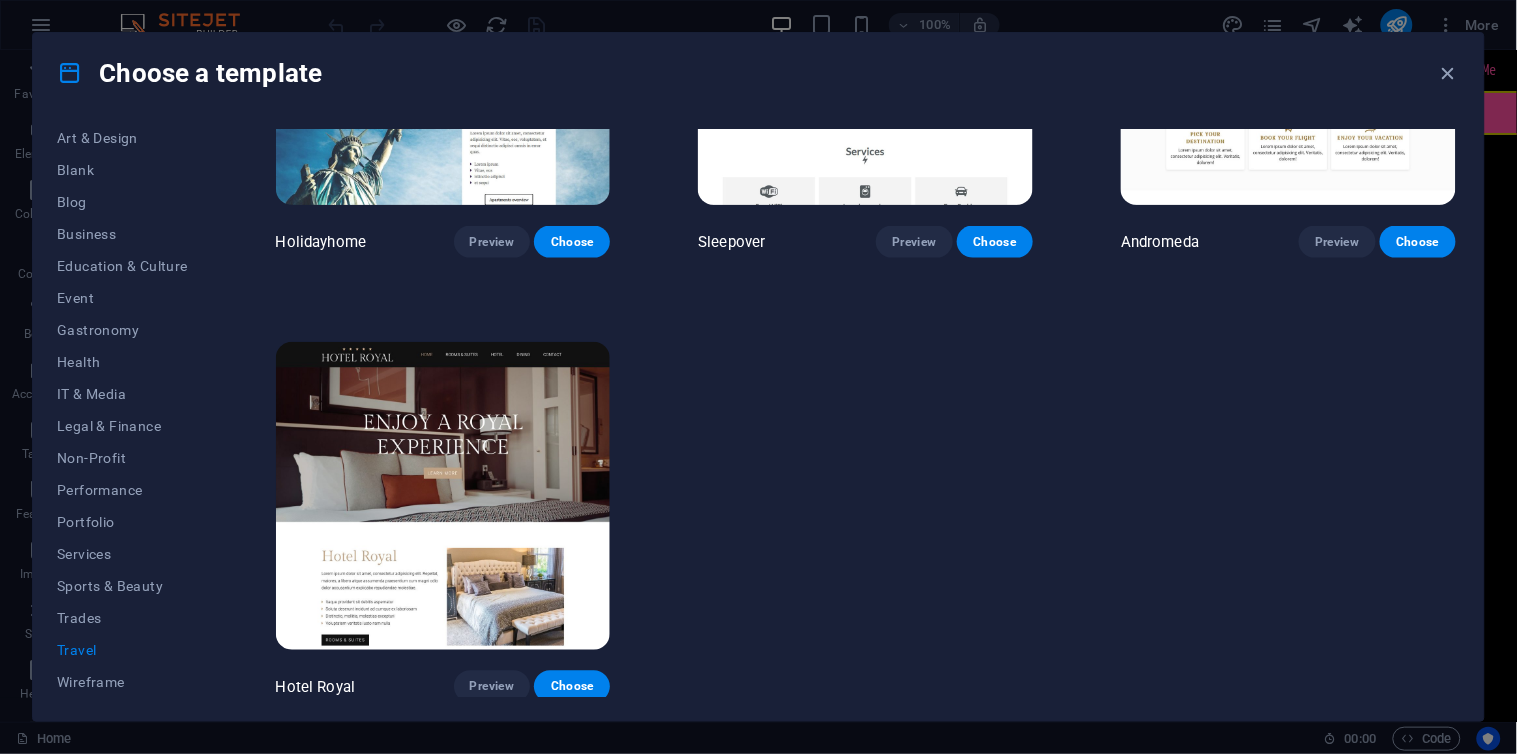 scroll, scrollTop: 0, scrollLeft: 0, axis: both 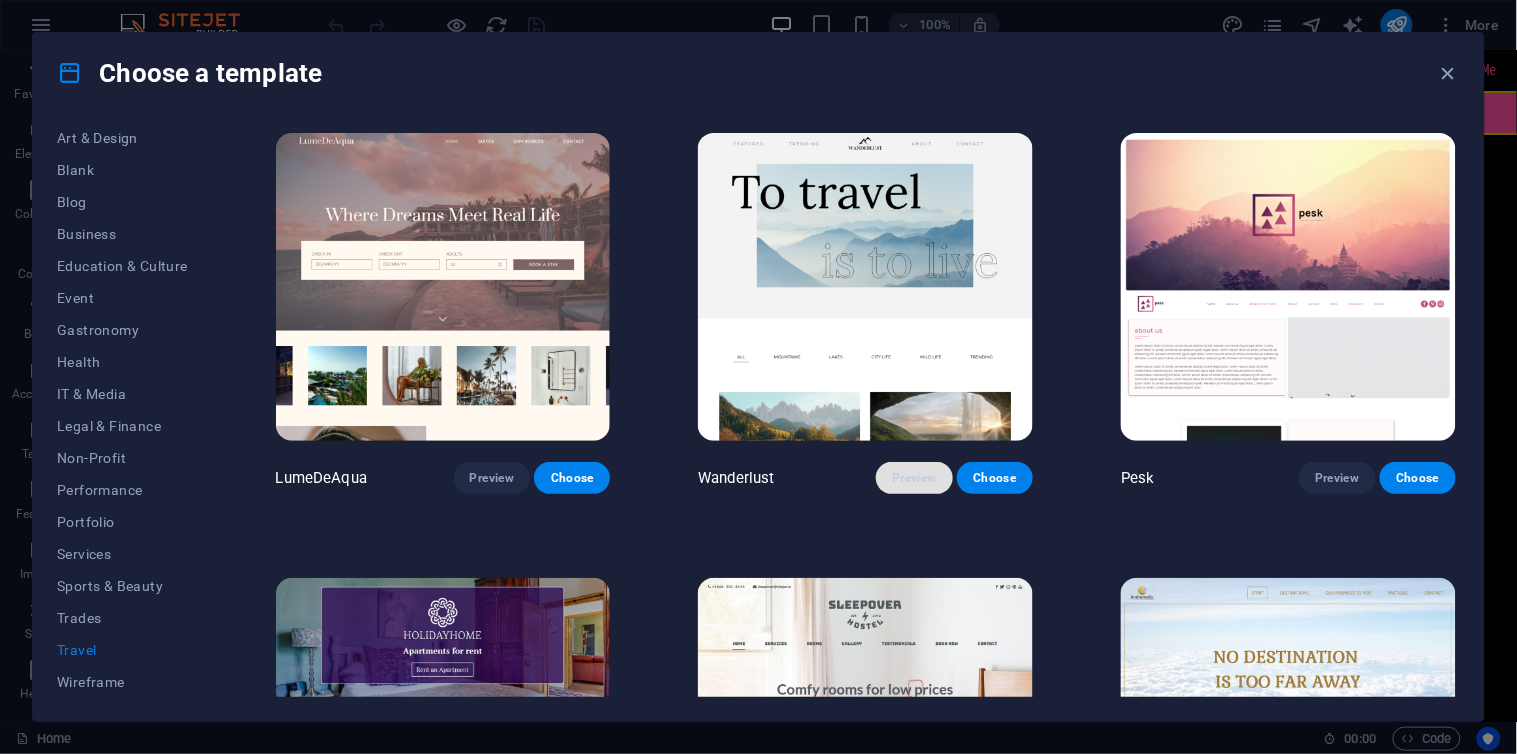 click on "Preview" at bounding box center (914, 478) 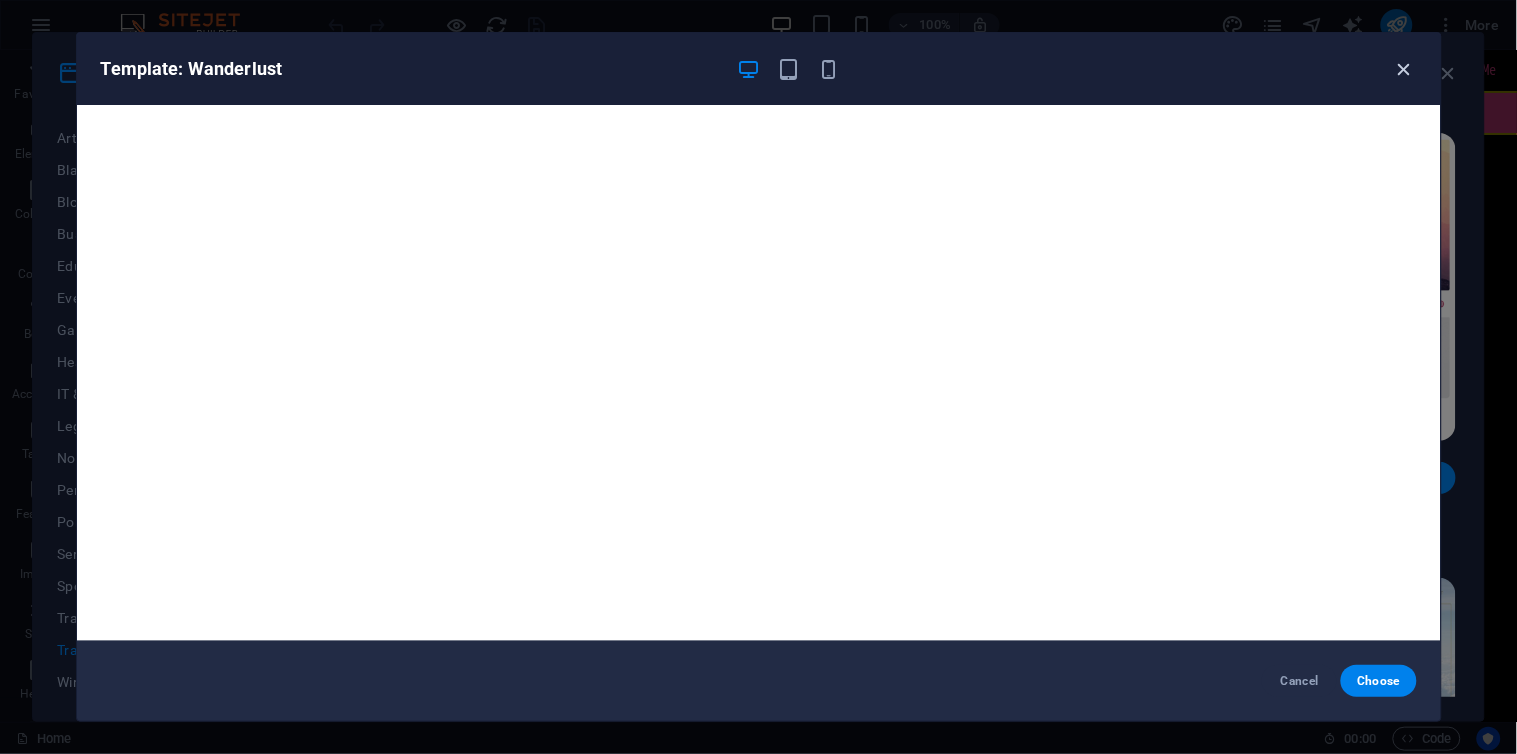click on "Template: Wanderlust" at bounding box center [759, 69] 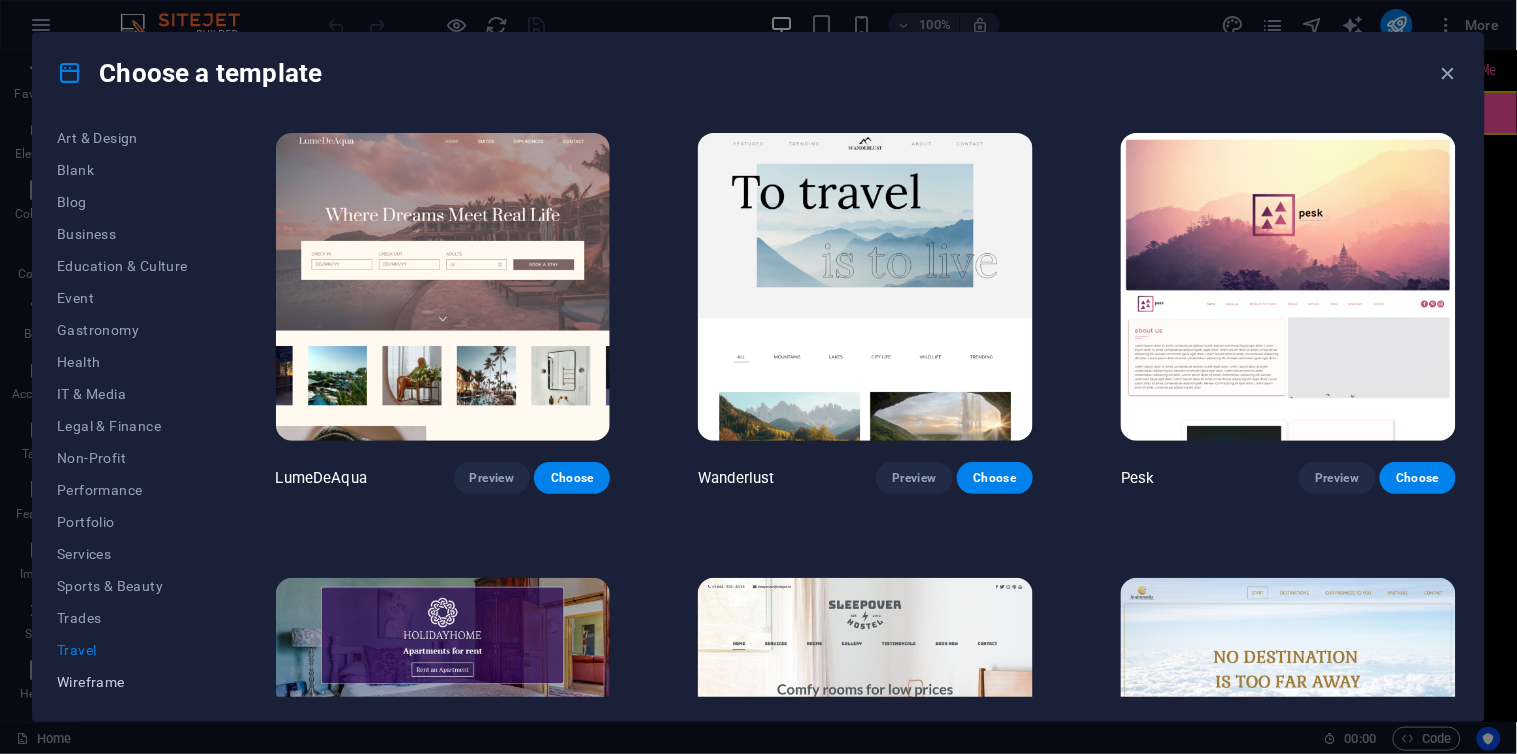 click on "Wireframe" at bounding box center [122, 682] 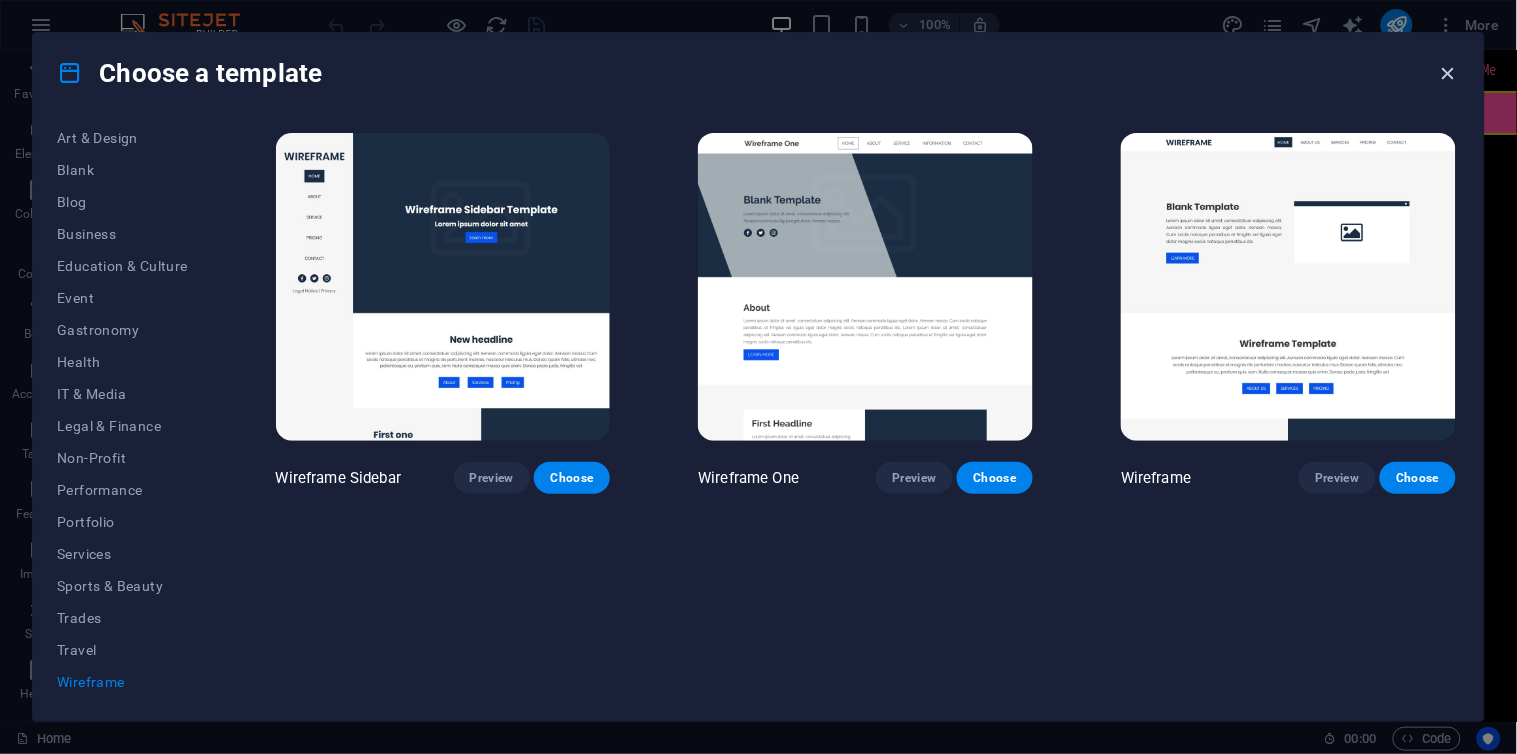 click at bounding box center (1448, 73) 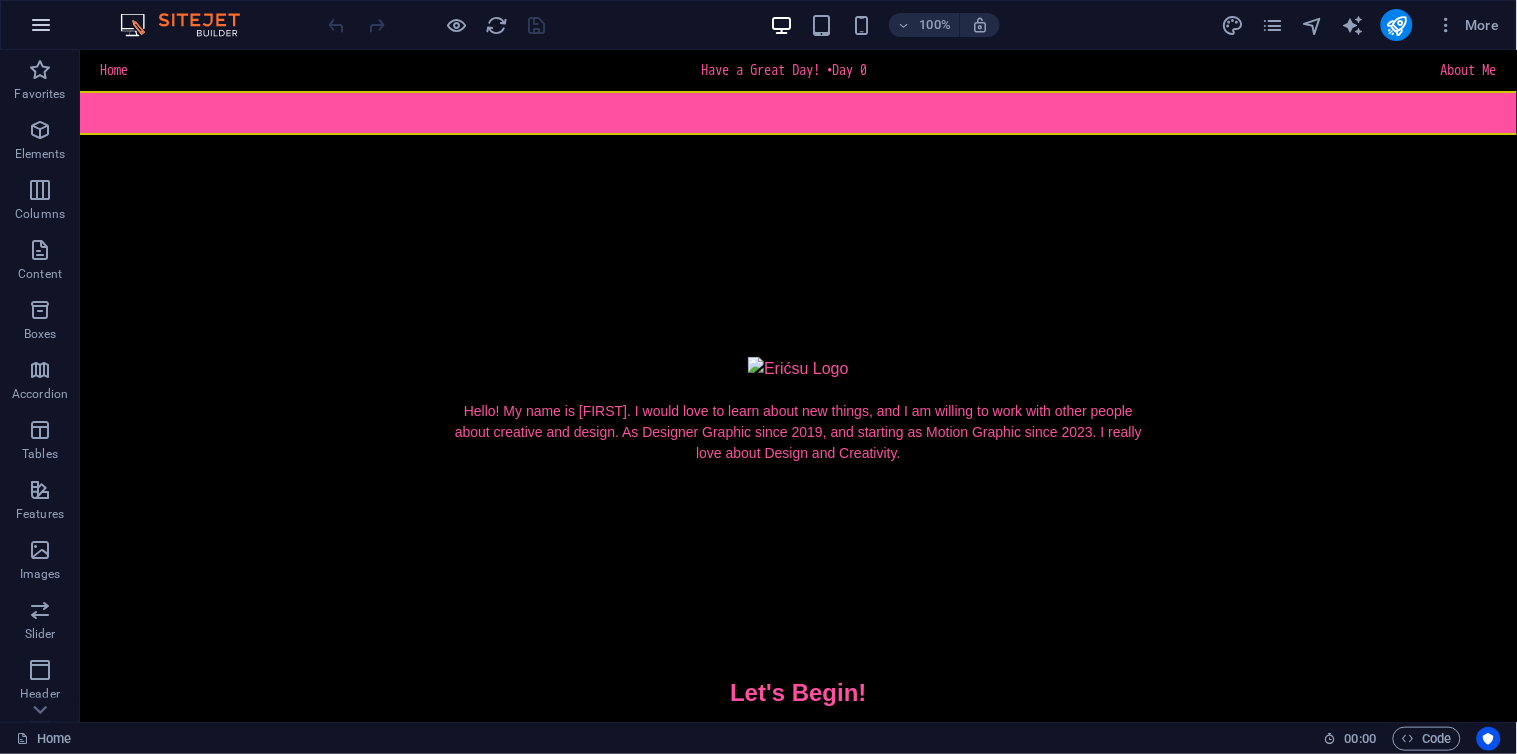 click at bounding box center (41, 25) 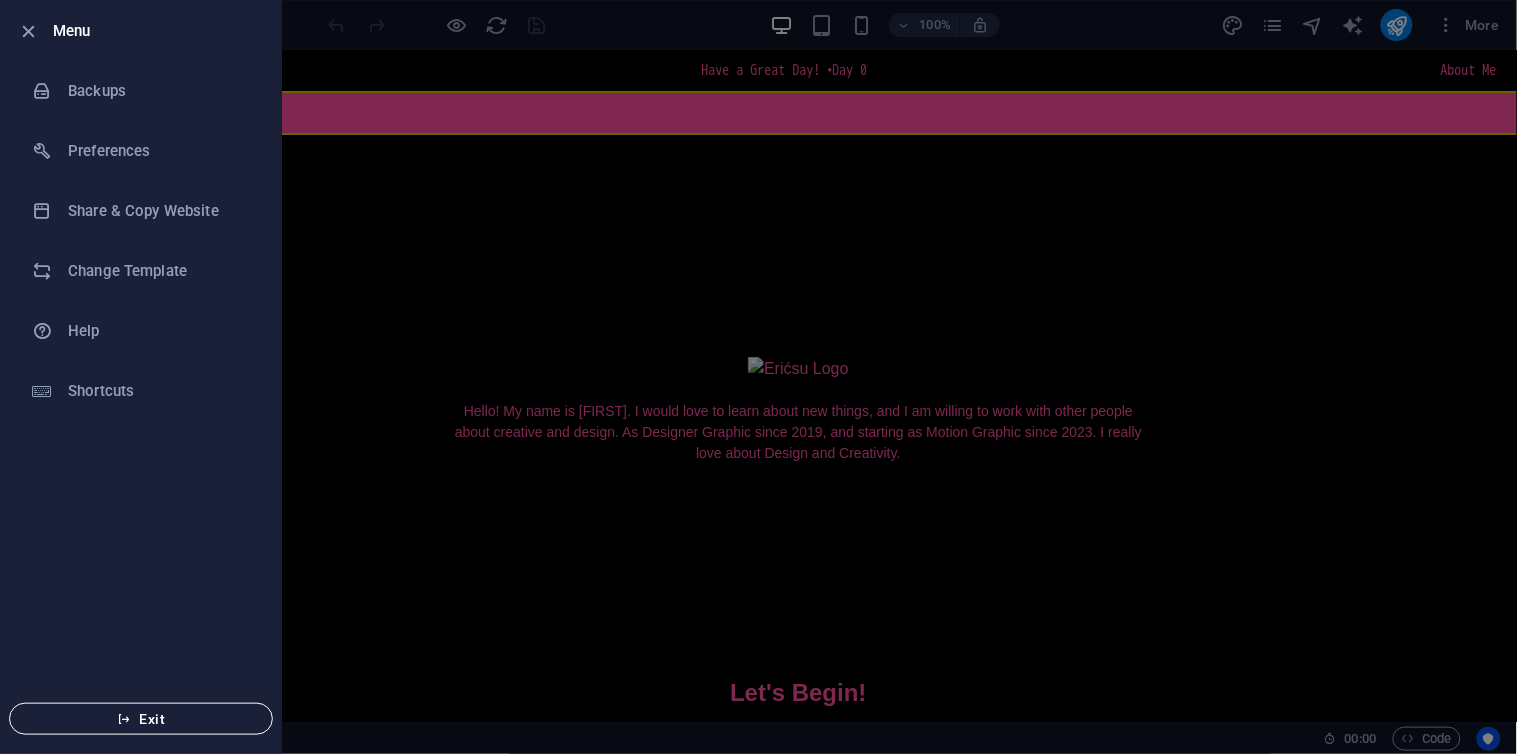 click on "Exit" at bounding box center (141, 719) 